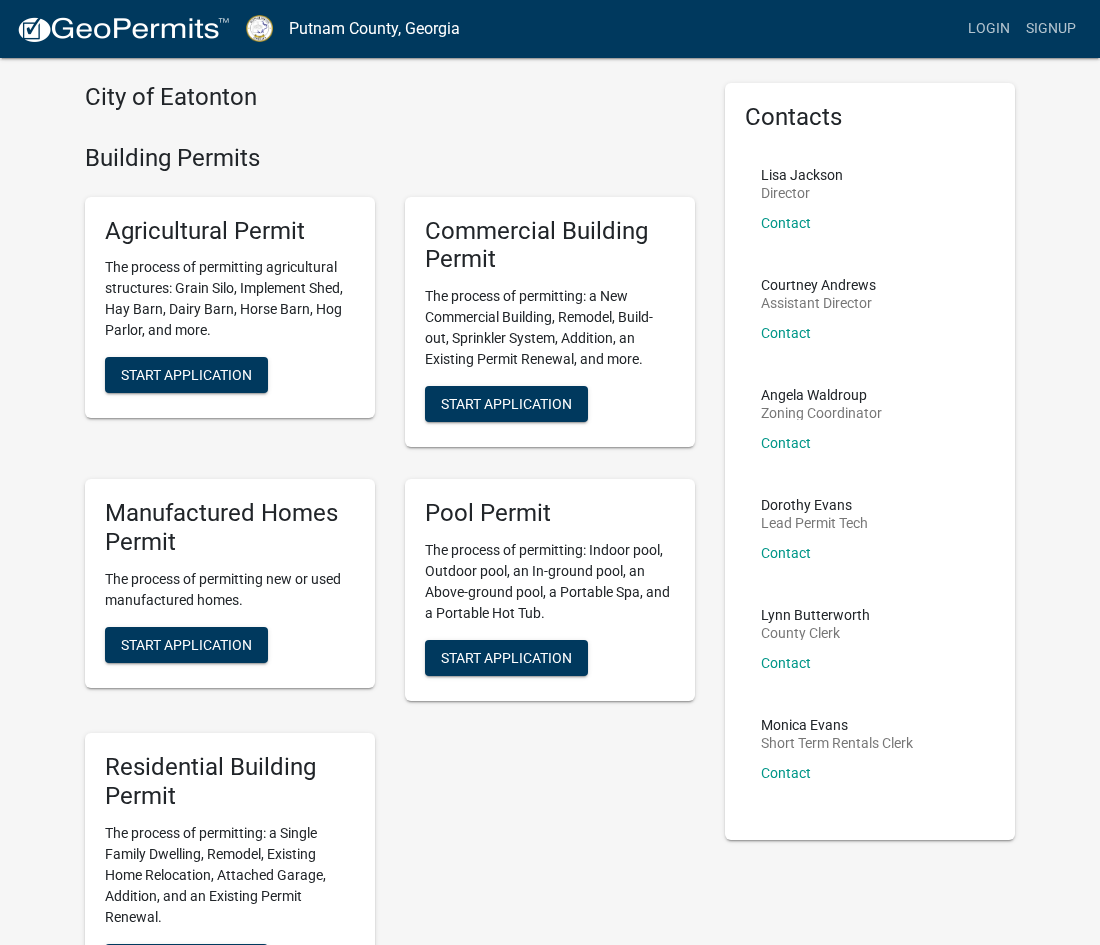 scroll, scrollTop: 59, scrollLeft: 0, axis: vertical 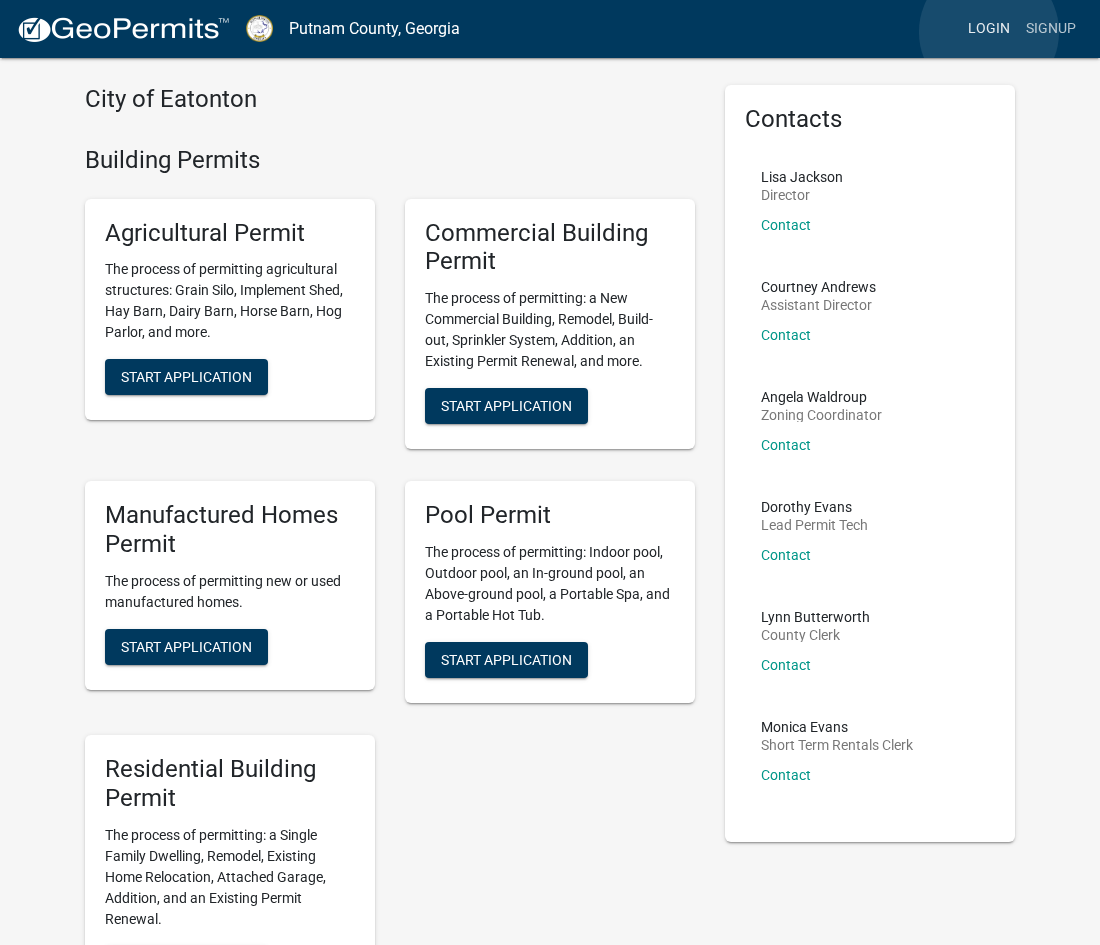 click on "Login" at bounding box center [989, 29] 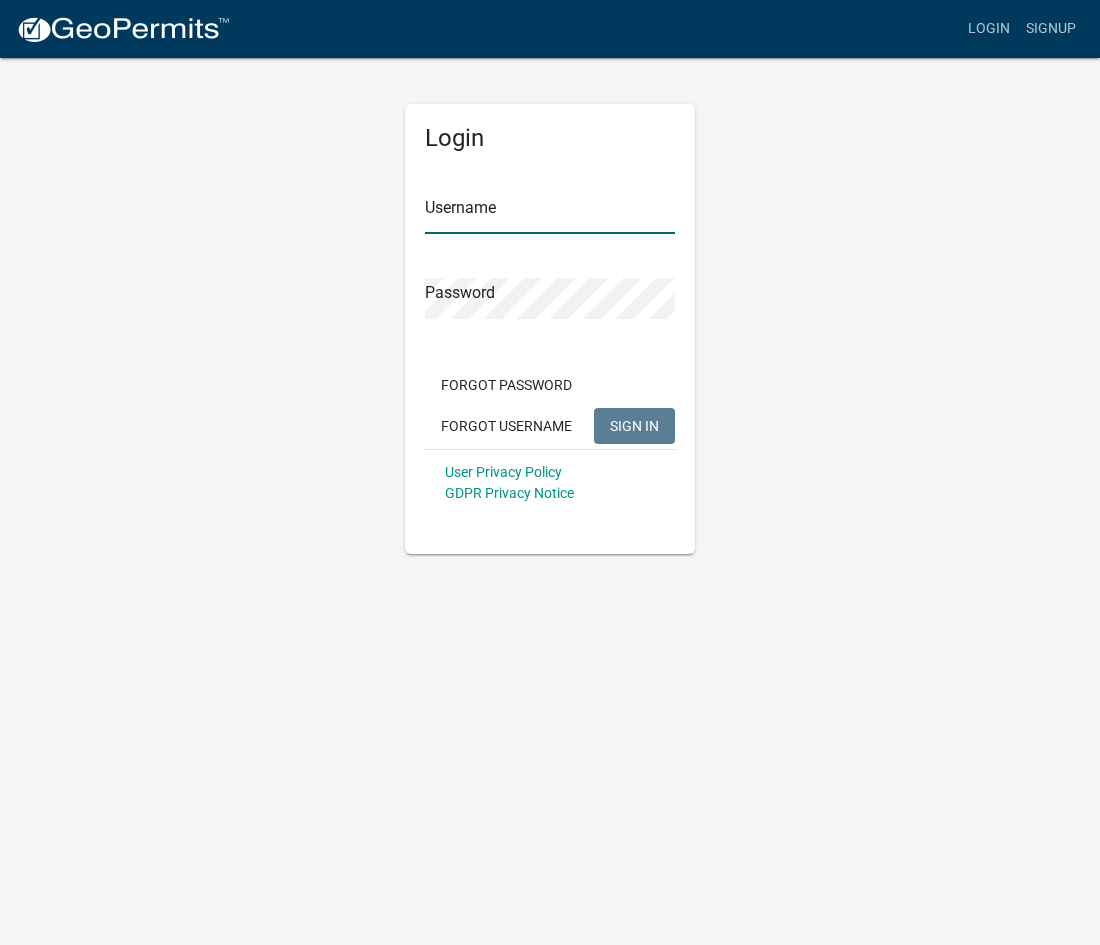 click on "Username" at bounding box center [550, 213] 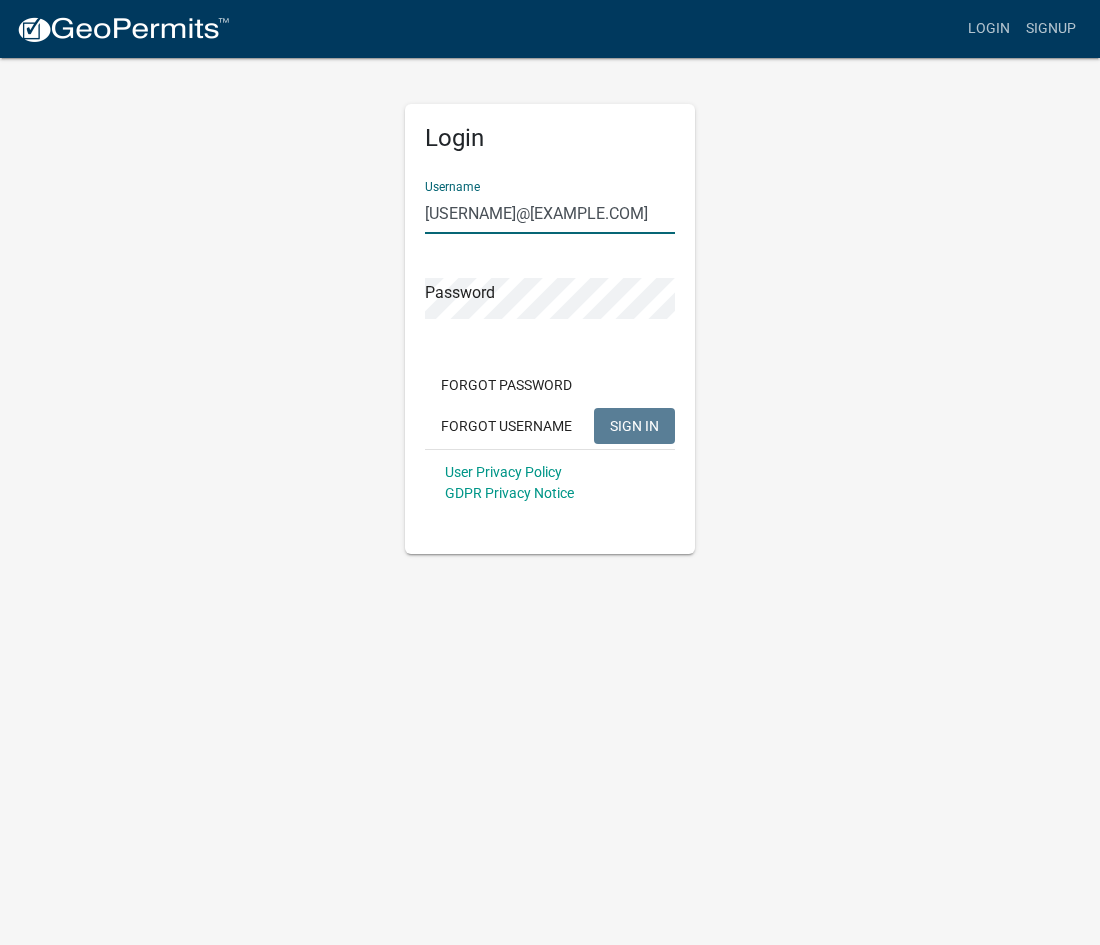 type on "[USERNAME]@[EXAMPLE.COM]" 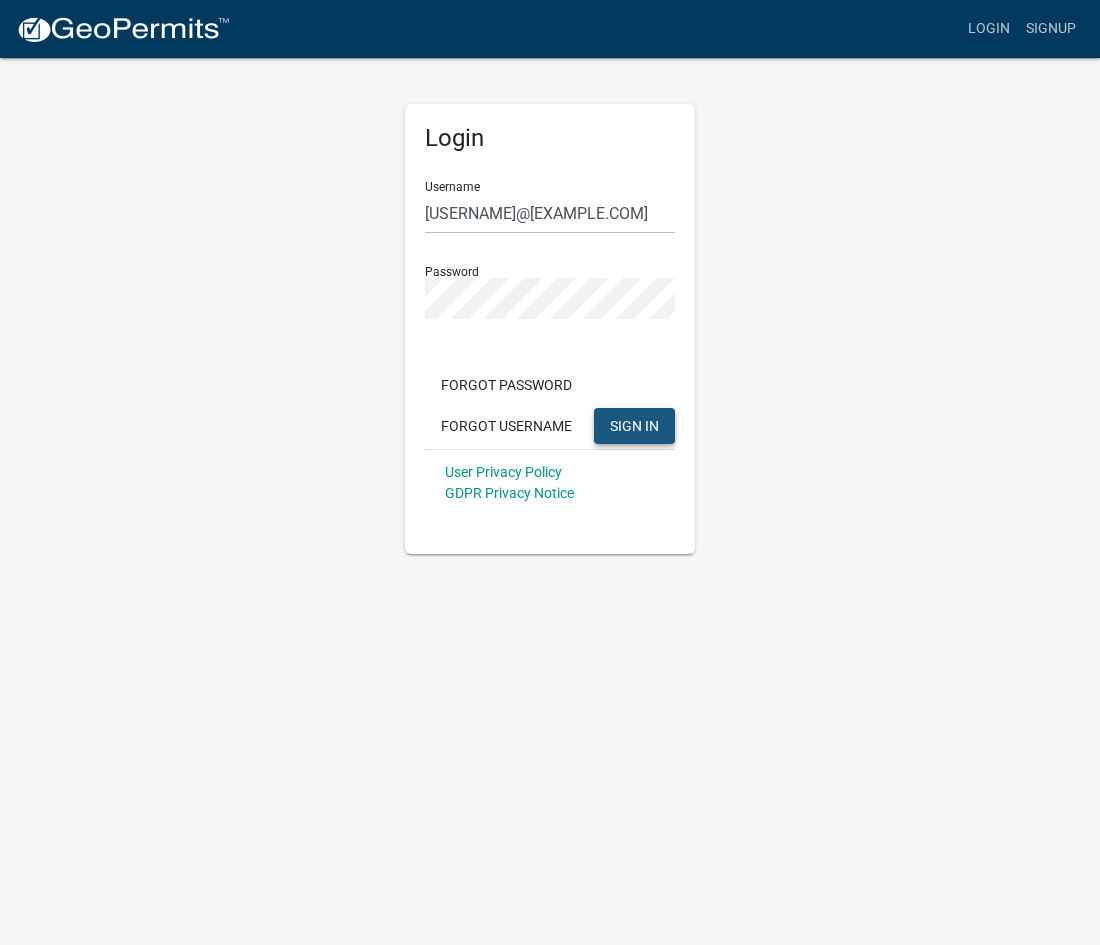click on "SIGN IN" 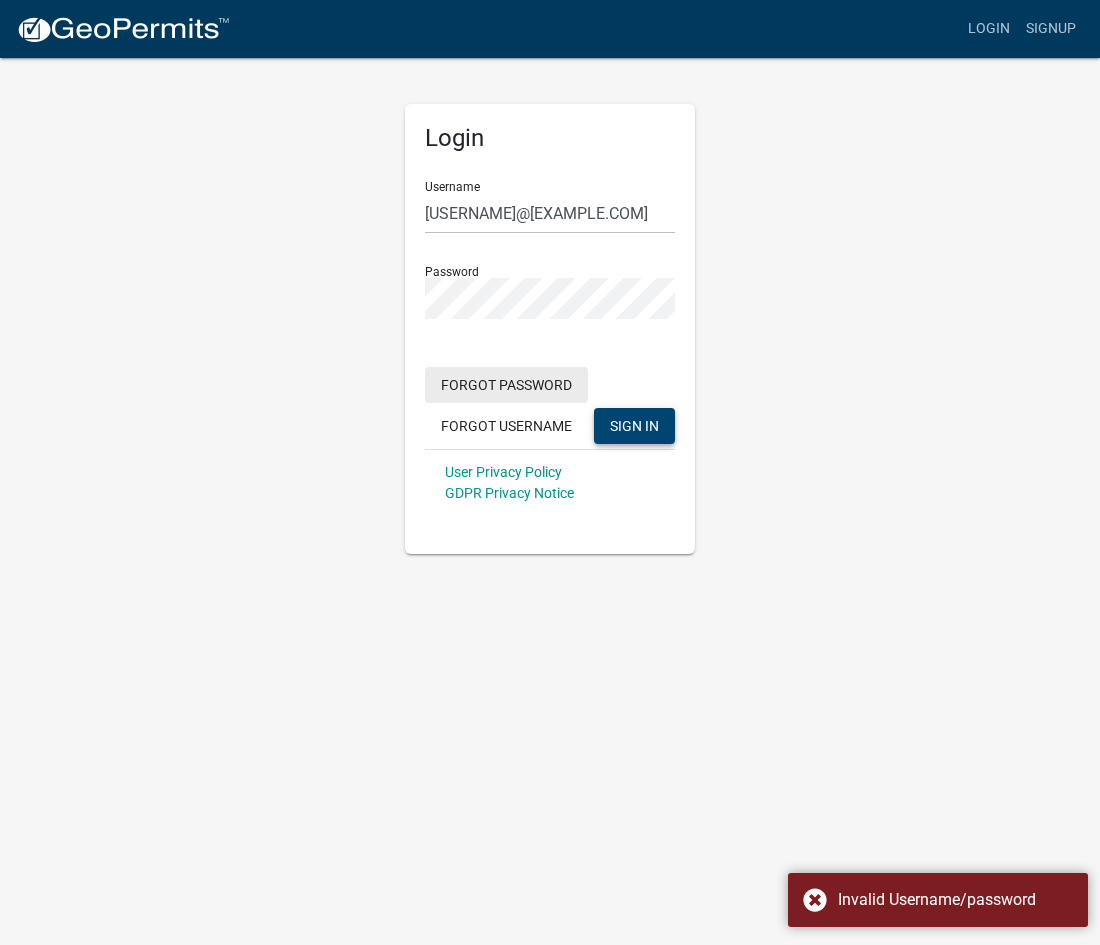 click on "Forgot Password" 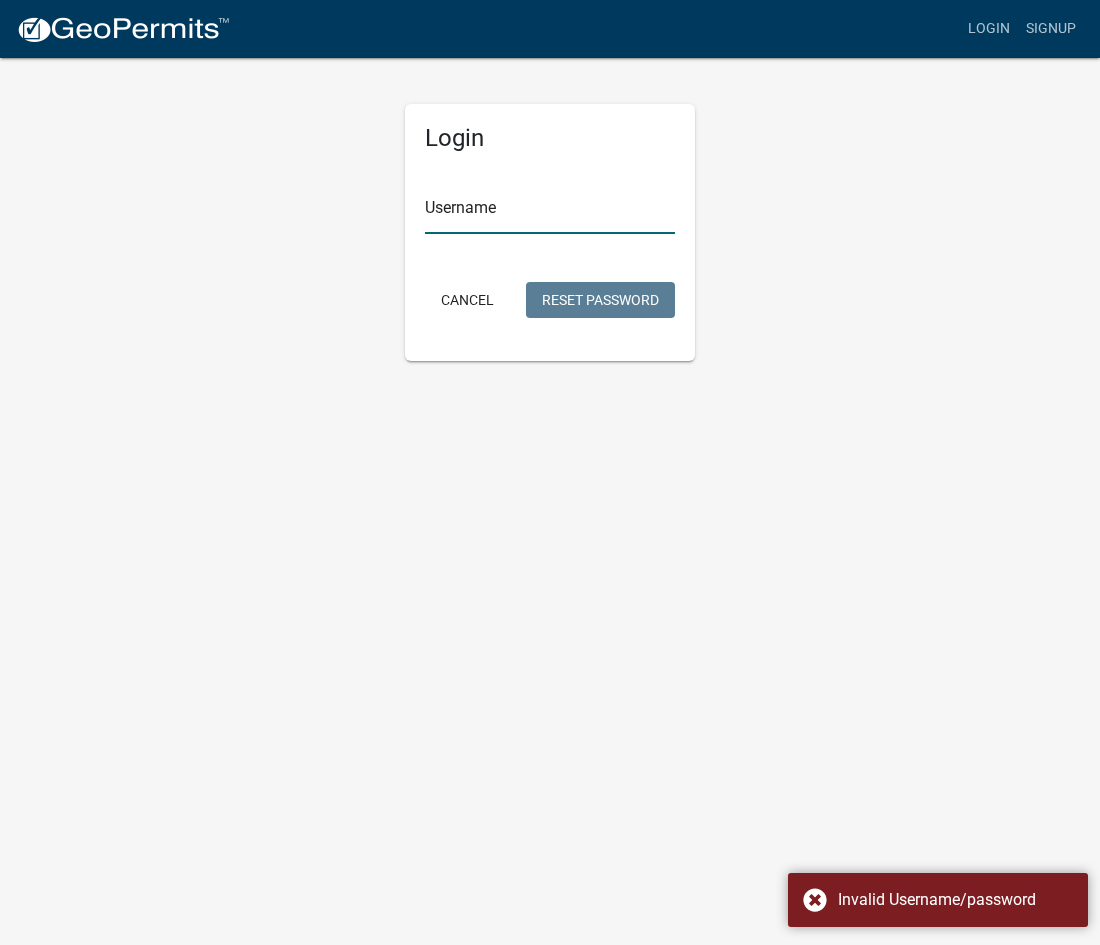 click on "Username" at bounding box center [550, 213] 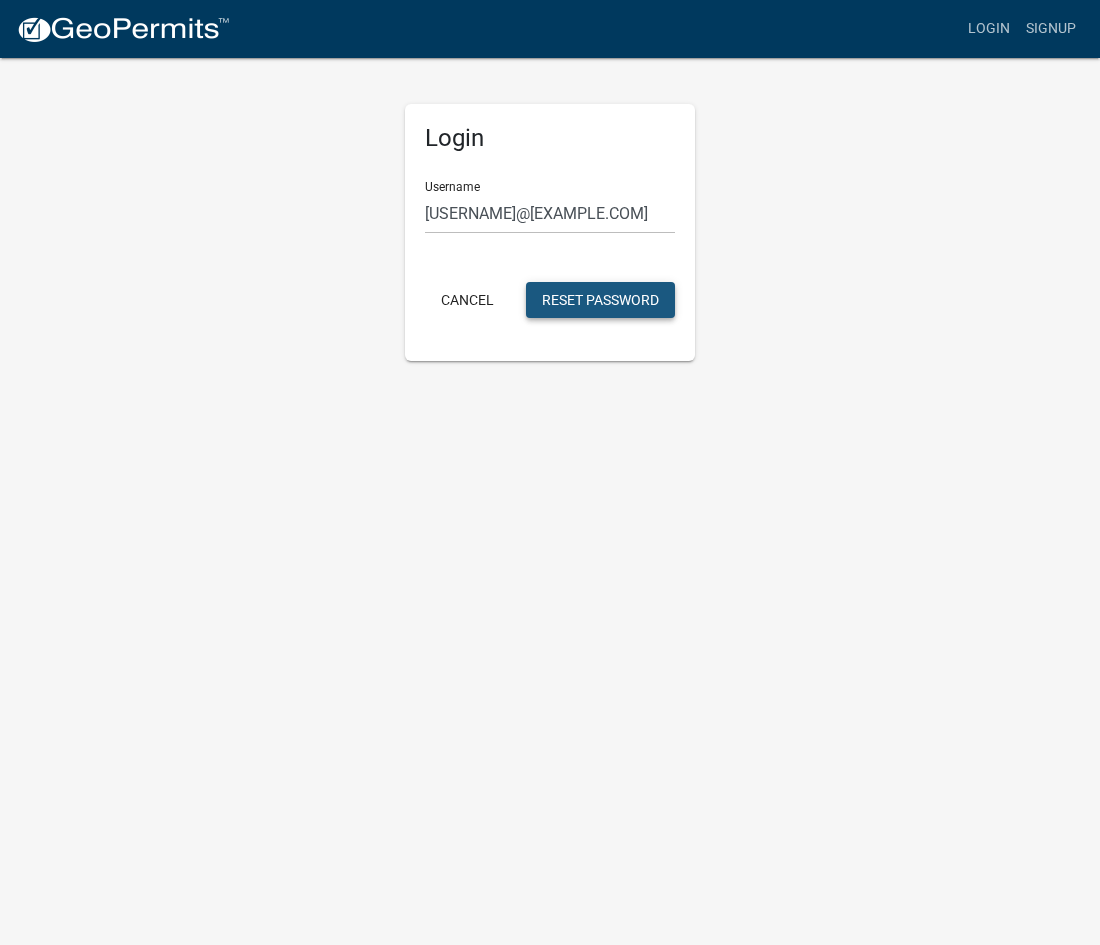 click on "Reset Password" 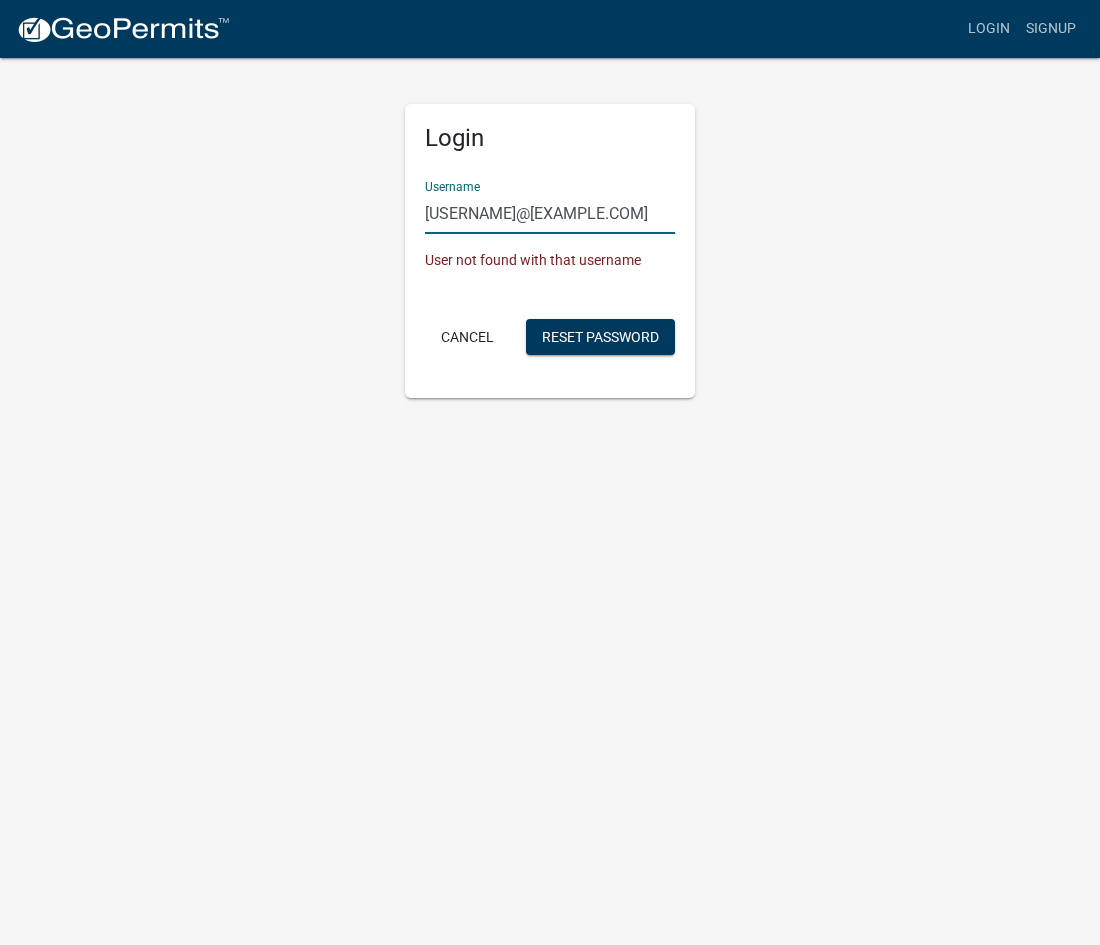 drag, startPoint x: 612, startPoint y: 205, endPoint x: 523, endPoint y: 213, distance: 89.358826 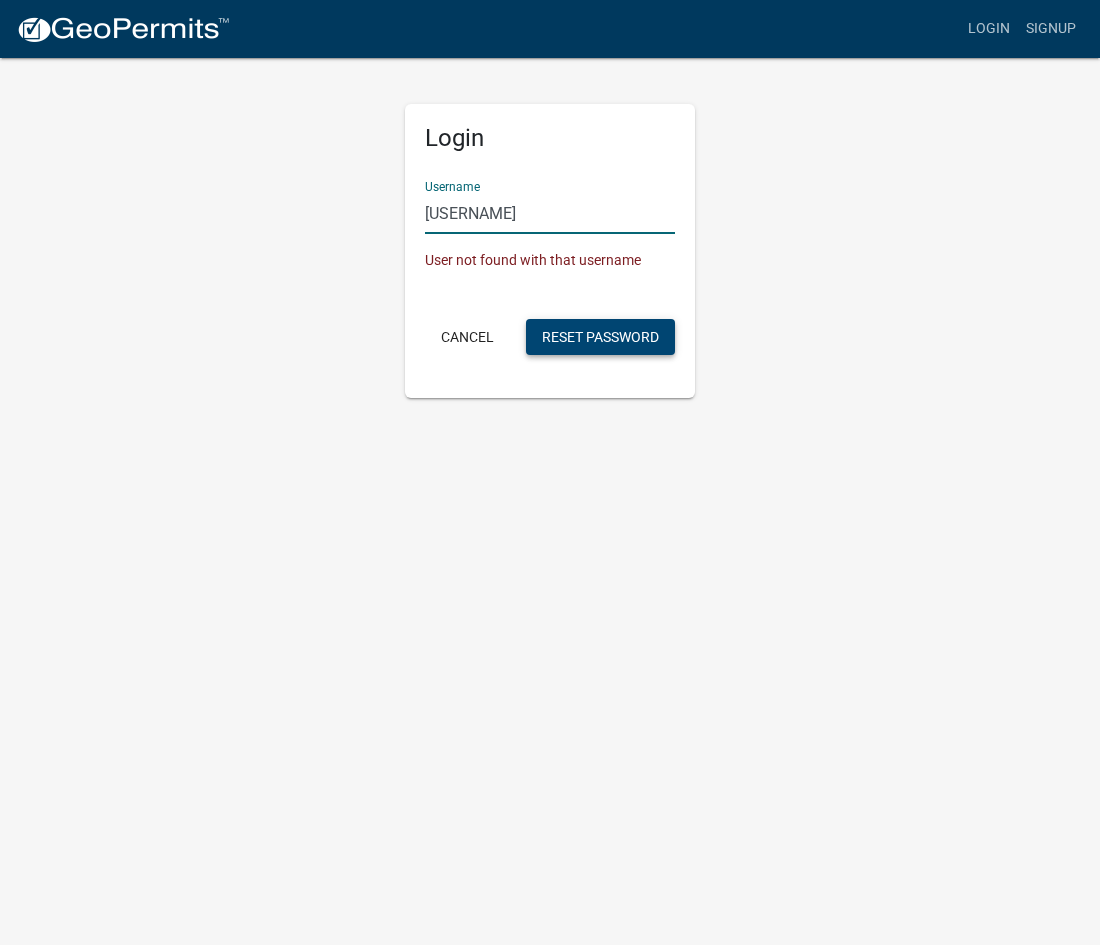type on "[USERNAME]" 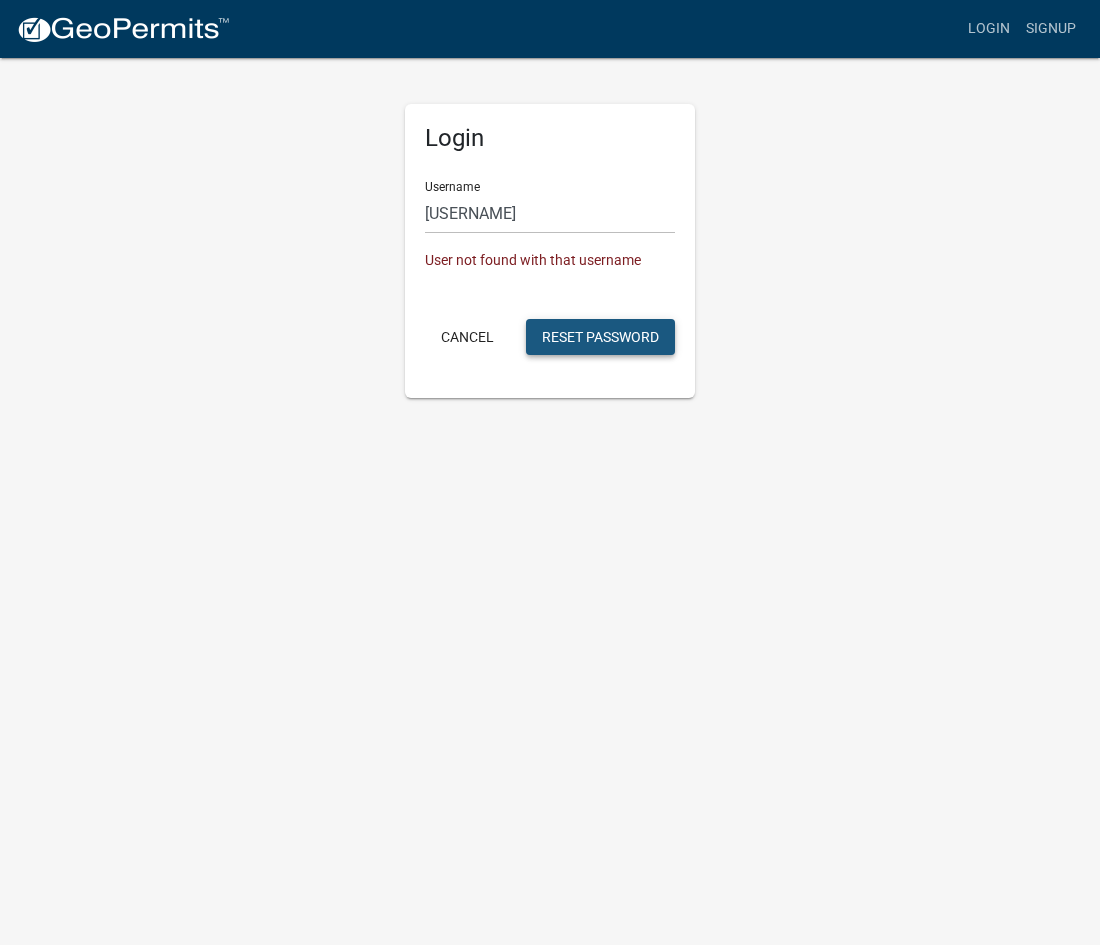 click on "Reset Password" 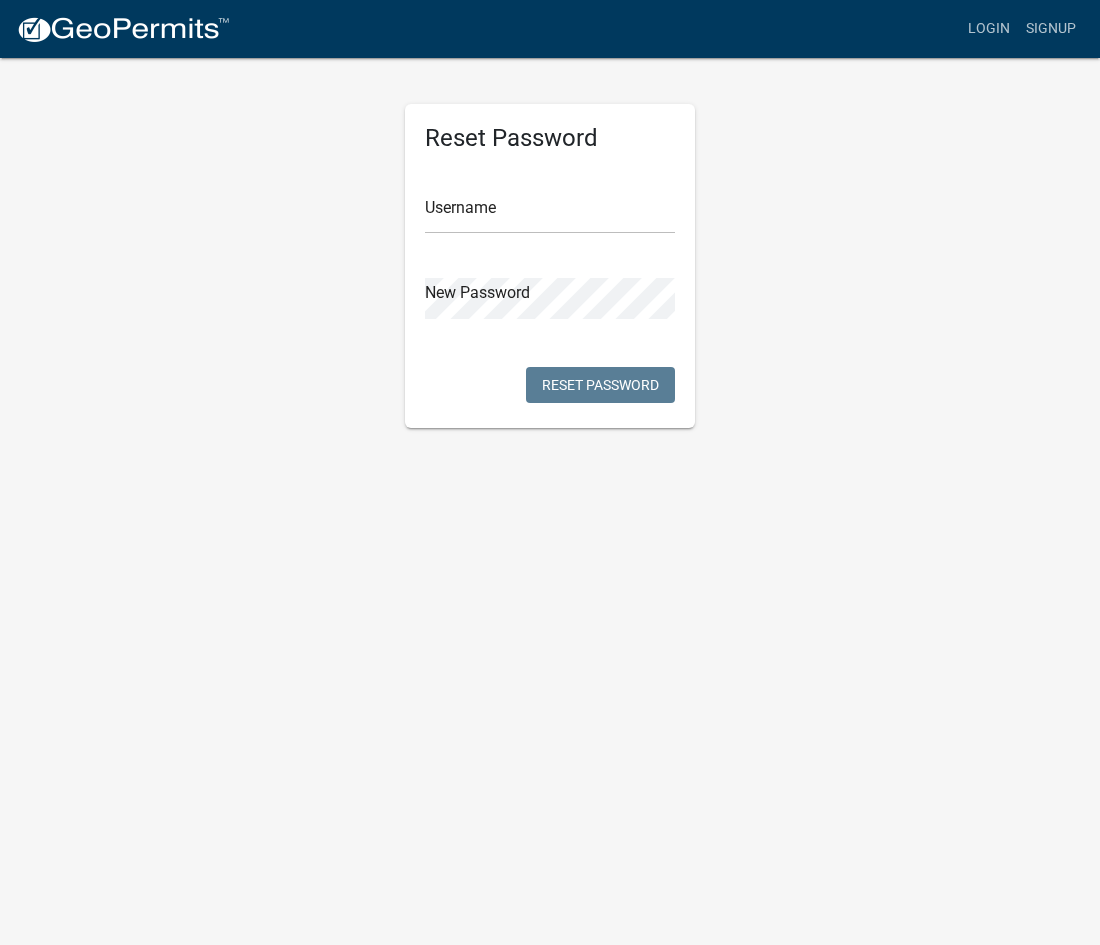scroll, scrollTop: 0, scrollLeft: 0, axis: both 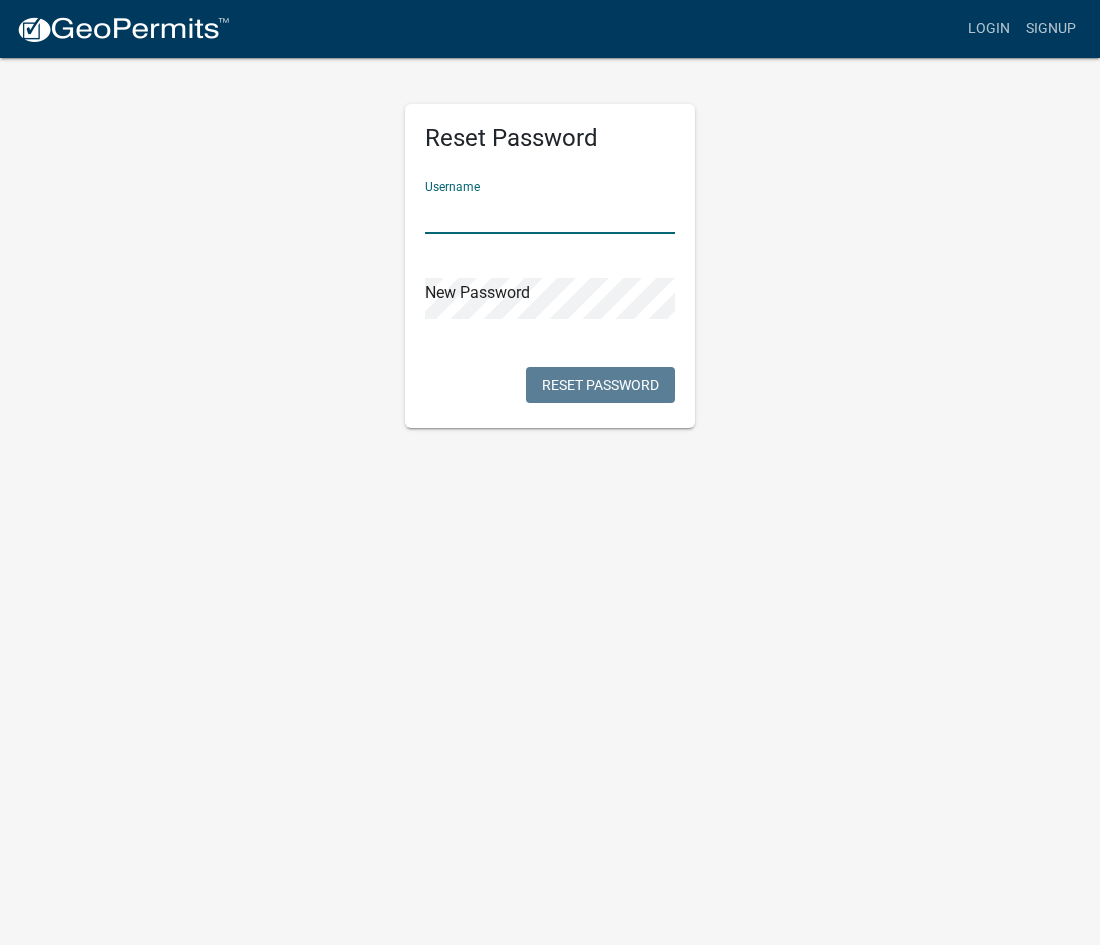 click at bounding box center [550, 213] 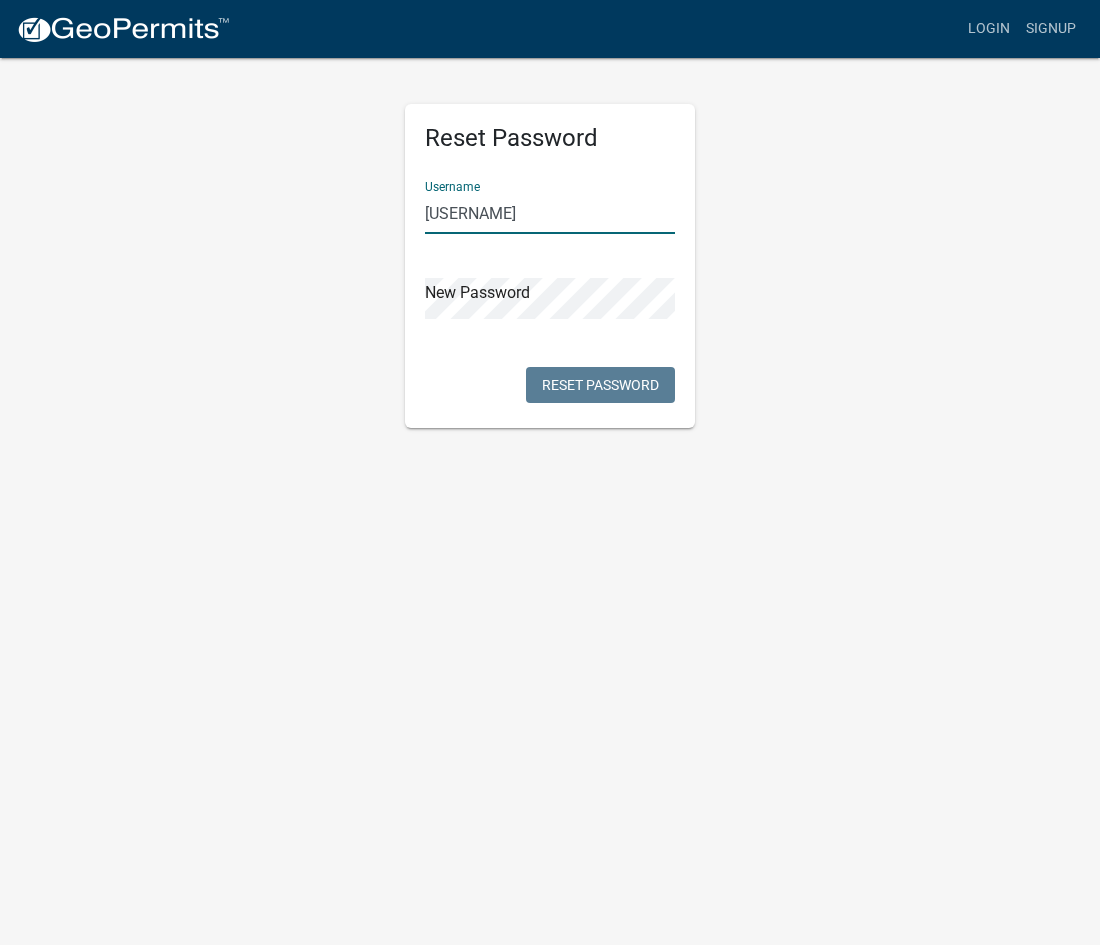 type on "[USERNAME]" 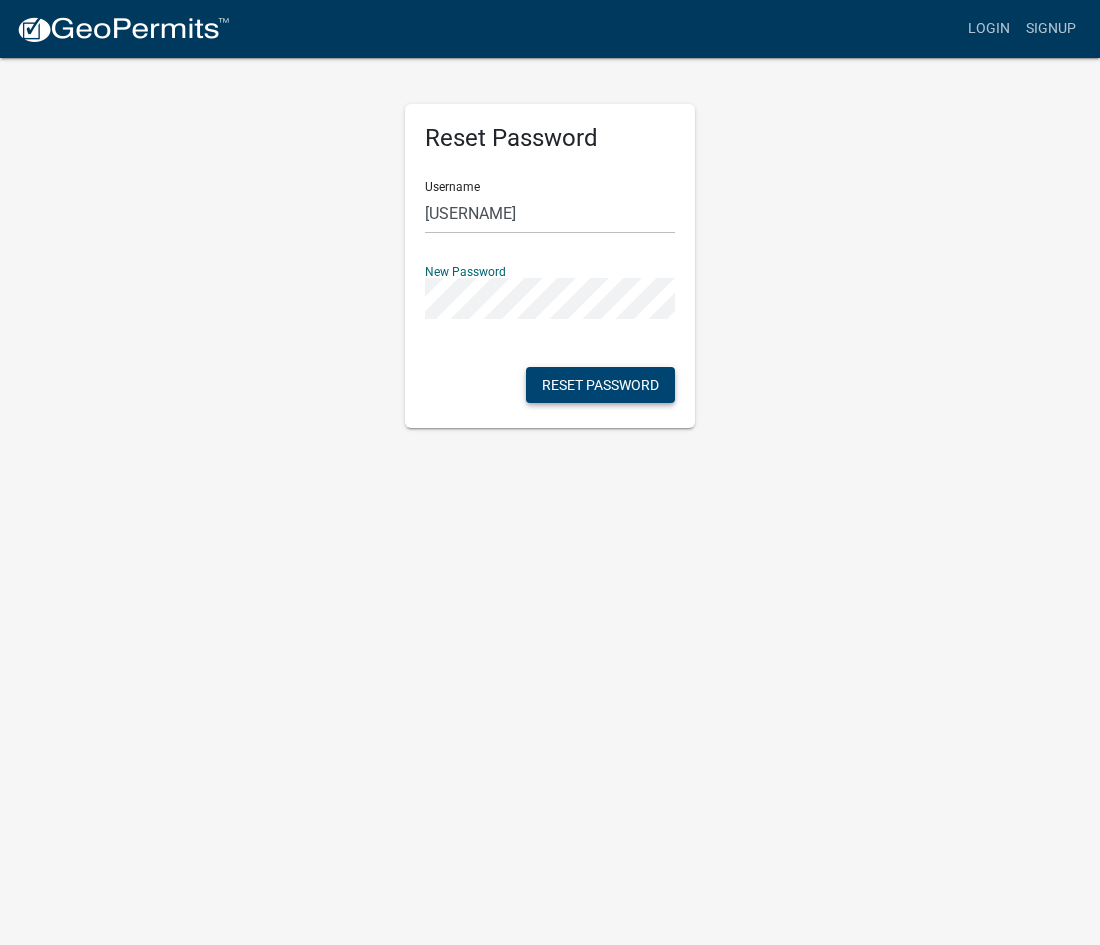 click on "Reset Password" 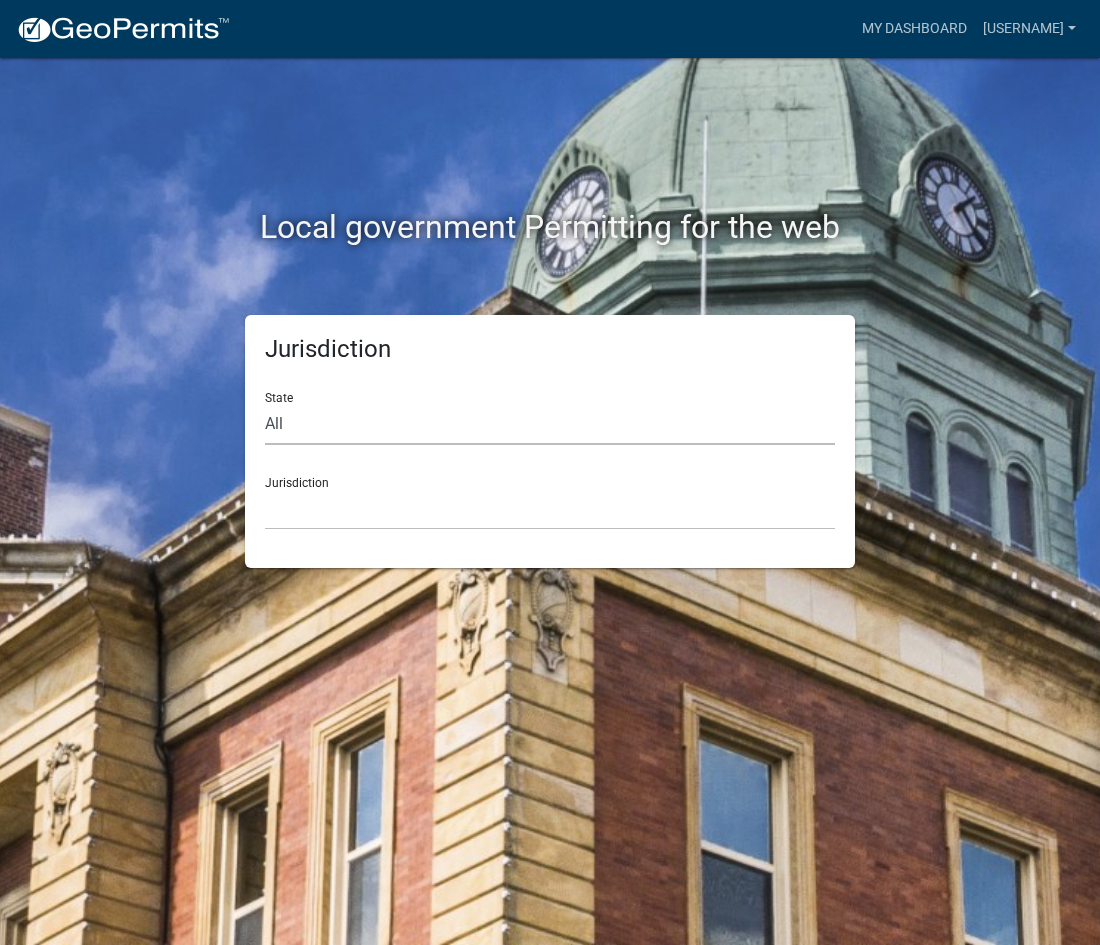 click on "All  Colorado   Georgia   Indiana   Iowa   Kansas   Minnesota   Ohio   South Carolina   Wisconsin" 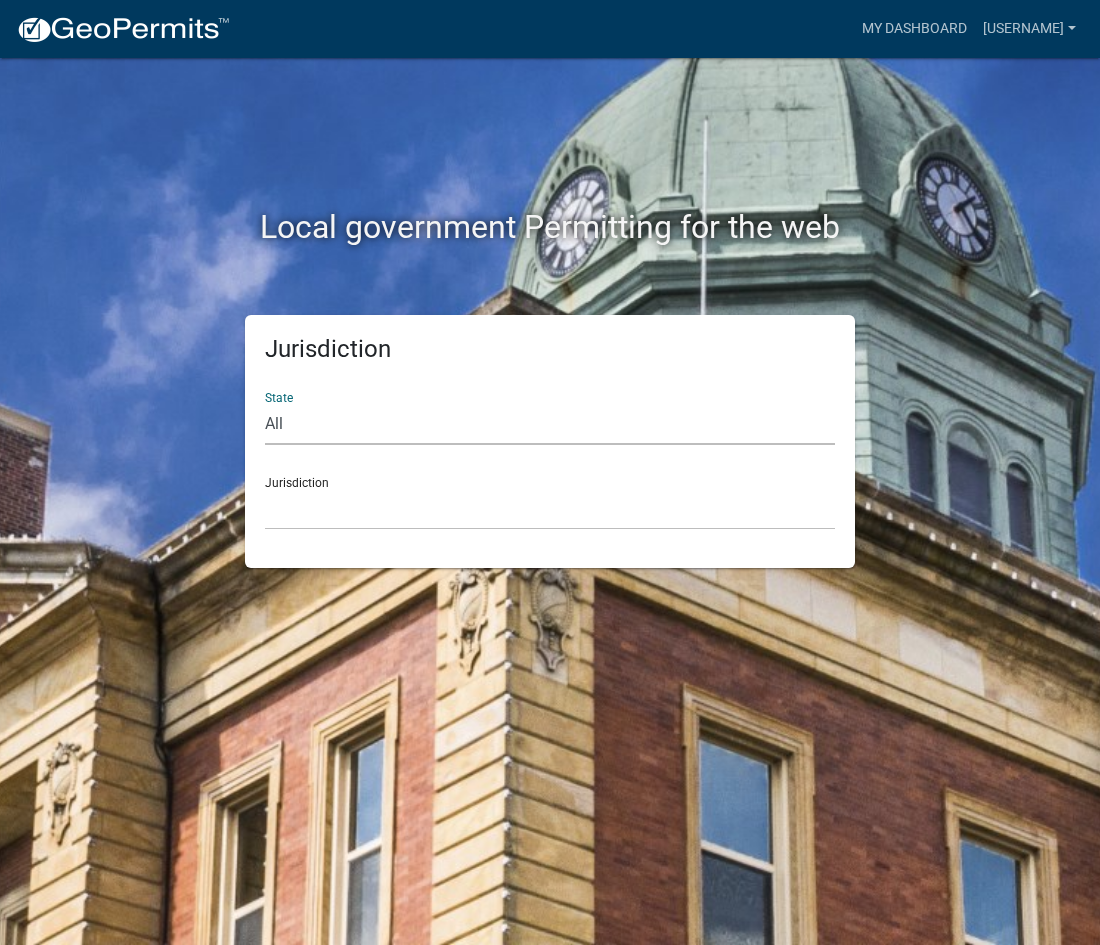 select on "Georgia" 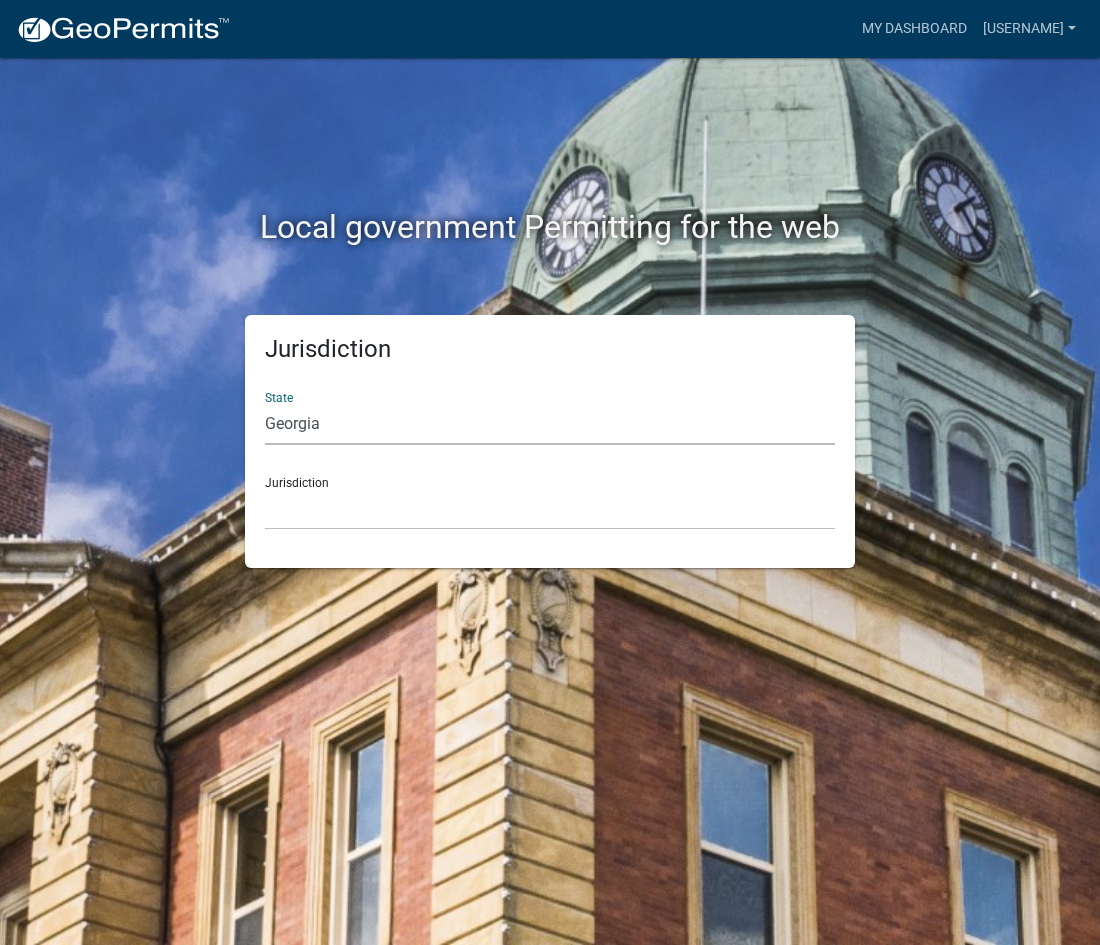 click on "All  Colorado   Georgia   Indiana   Iowa   Kansas   Minnesota   Ohio   South Carolina   Wisconsin" 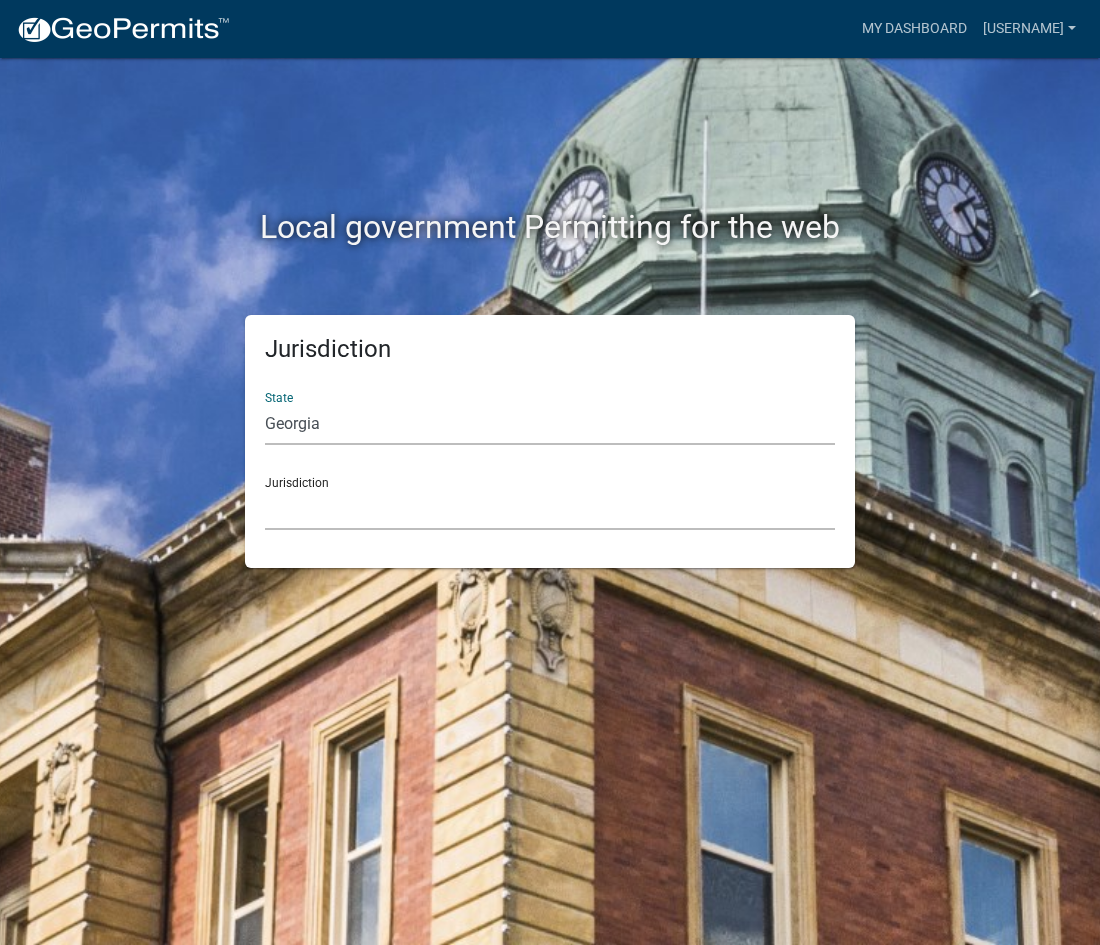 click on "City of Bainbridge, Georgia Cook County, Georgia Crawford County, Georgia Gilmer County, Georgia Haralson County, Georgia Jasper County, Georgia Madison County, Georgia Putnam County, Georgia Talbot County, Georgia Troup County, Georgia" 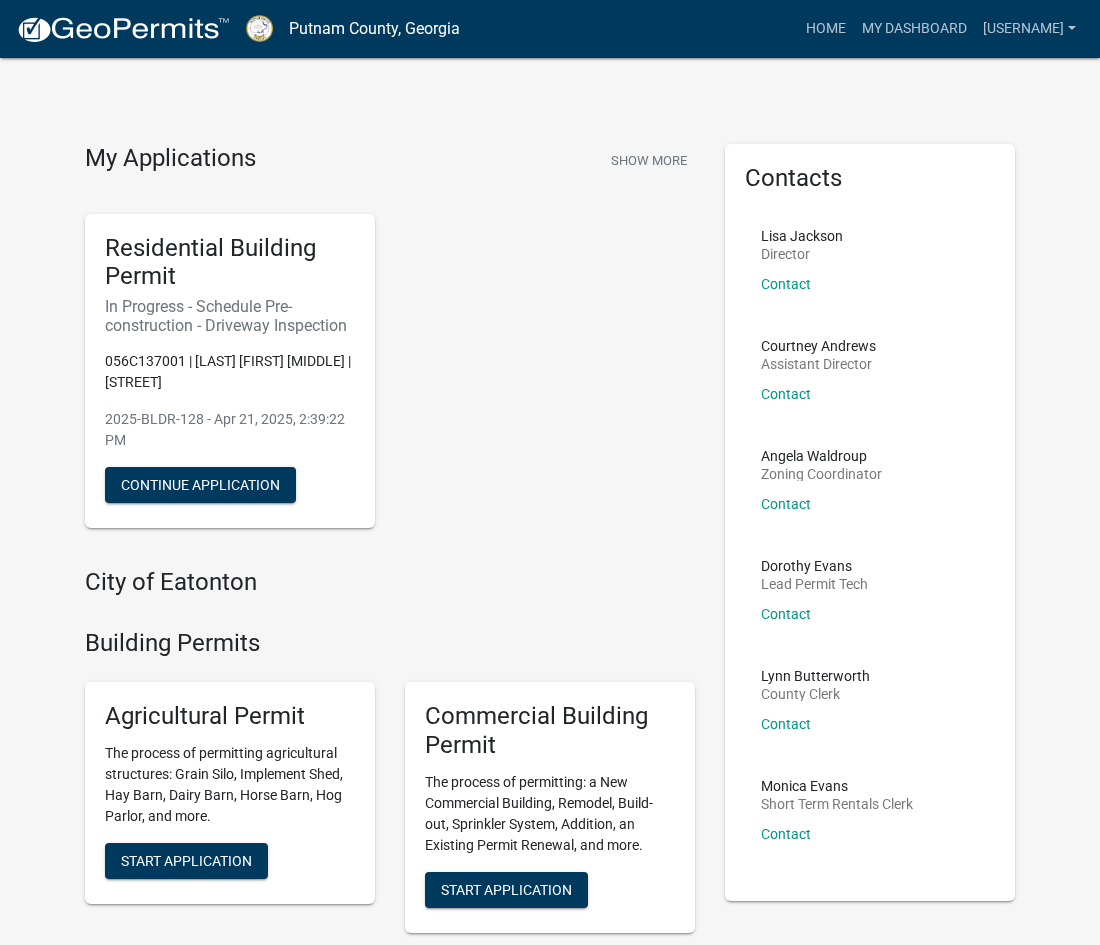 scroll, scrollTop: 10, scrollLeft: 0, axis: vertical 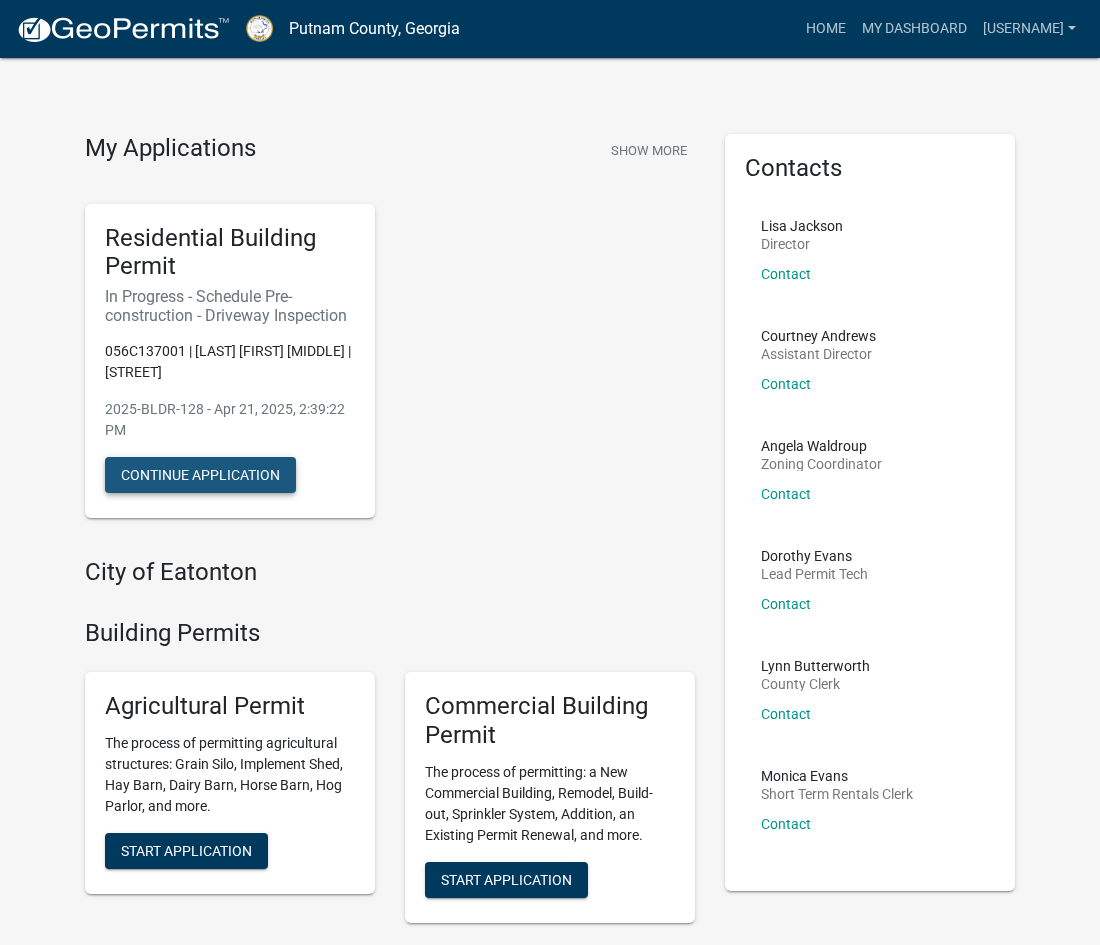 click on "Continue Application" 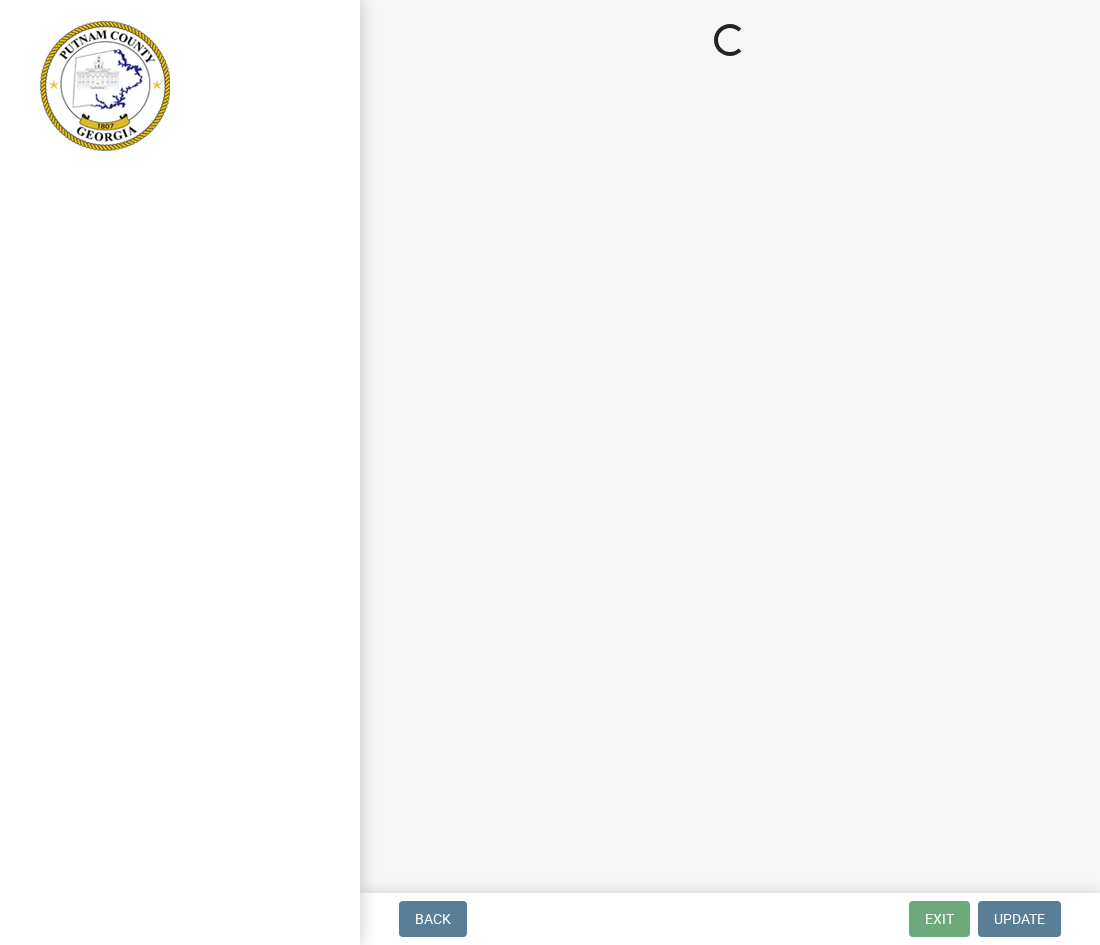 scroll, scrollTop: 0, scrollLeft: 0, axis: both 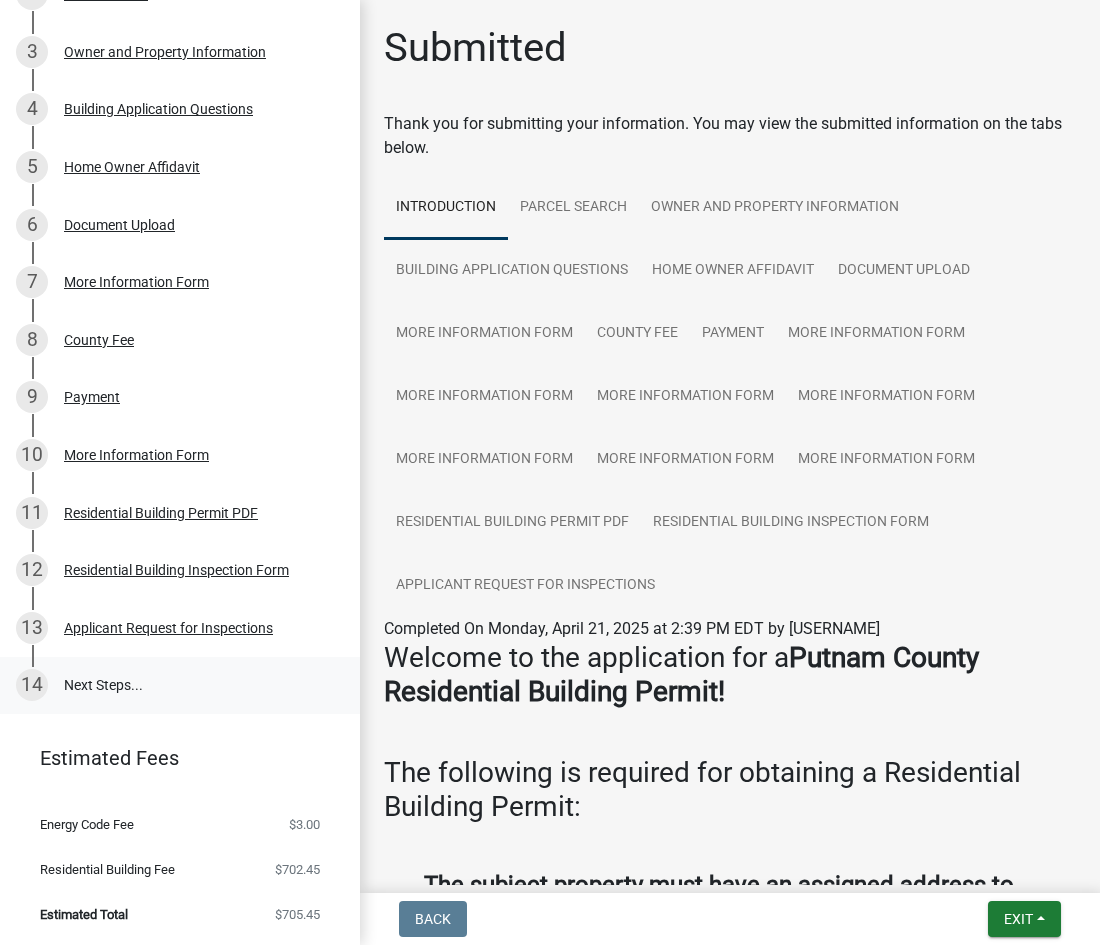 click on "14   Next Steps..." at bounding box center (180, 686) 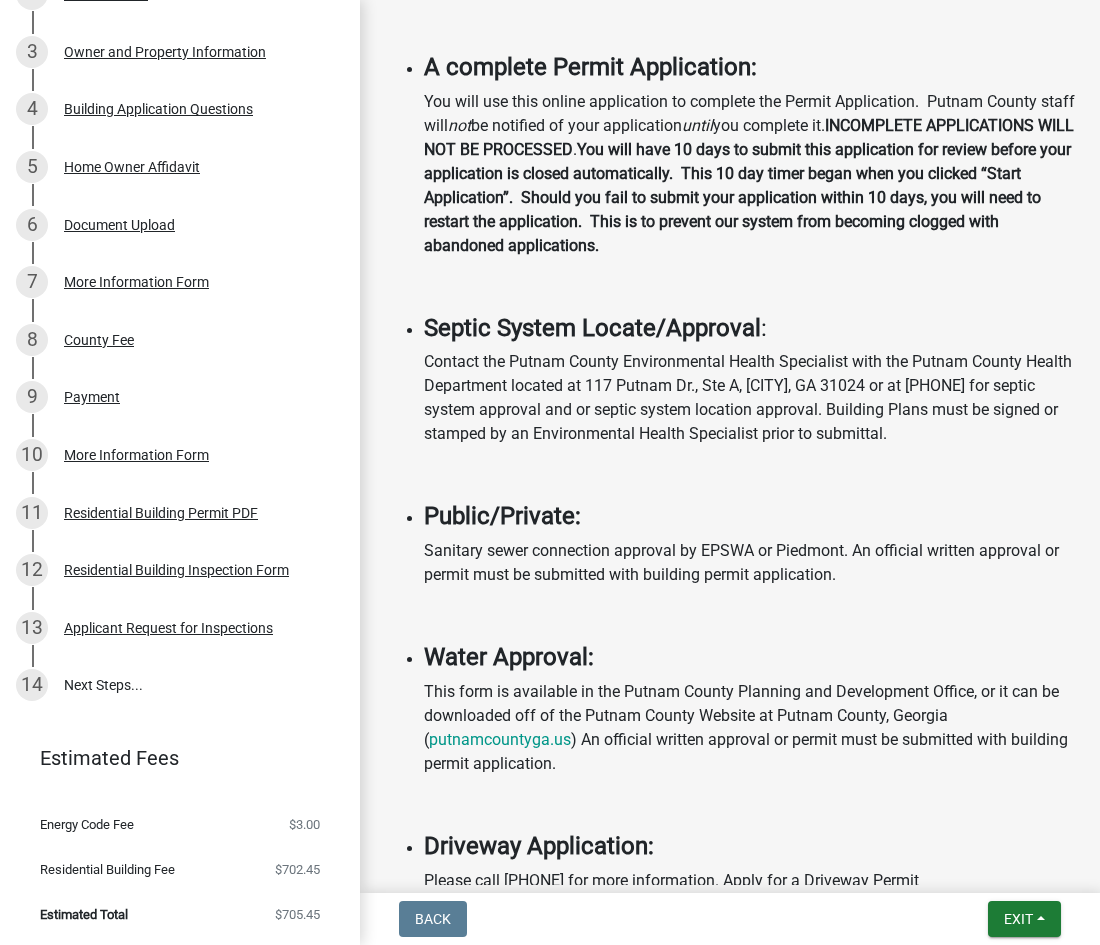 scroll, scrollTop: 447, scrollLeft: 0, axis: vertical 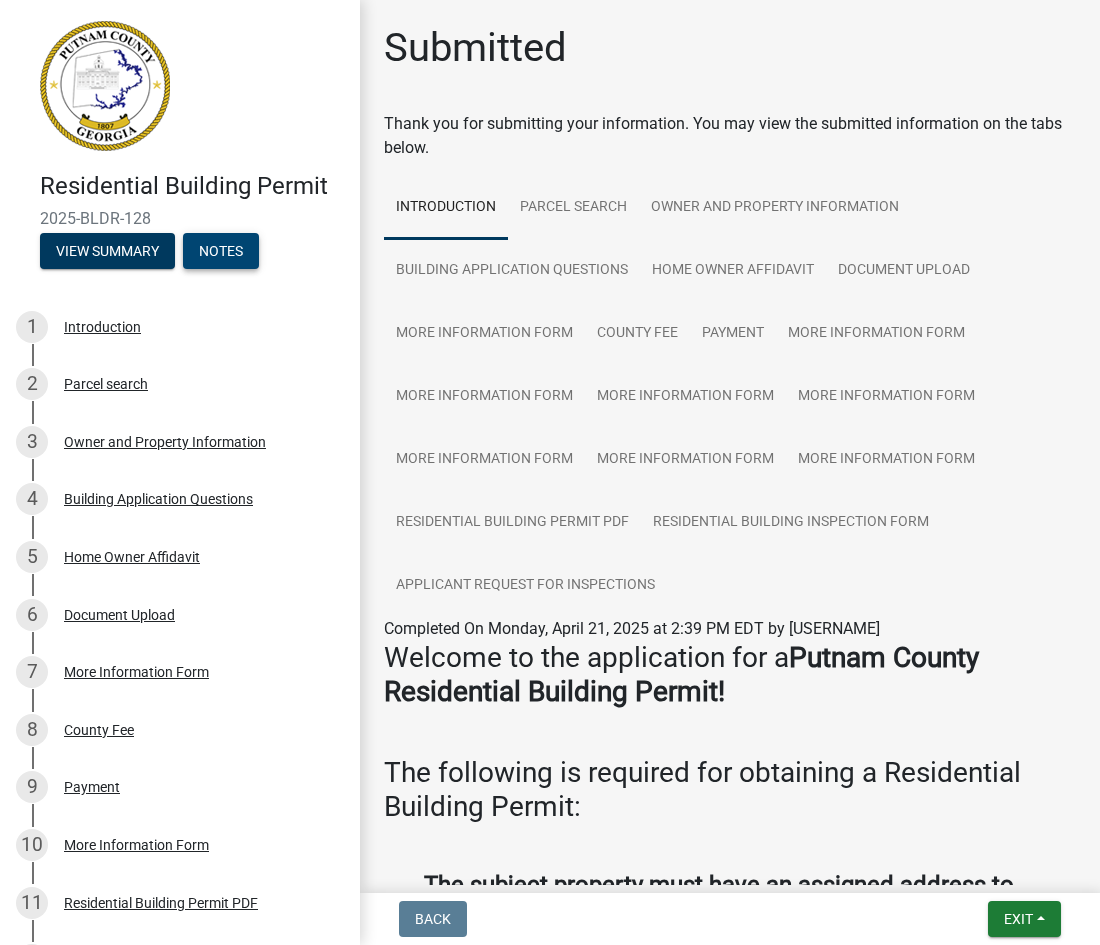 click on "Notes" at bounding box center [221, 251] 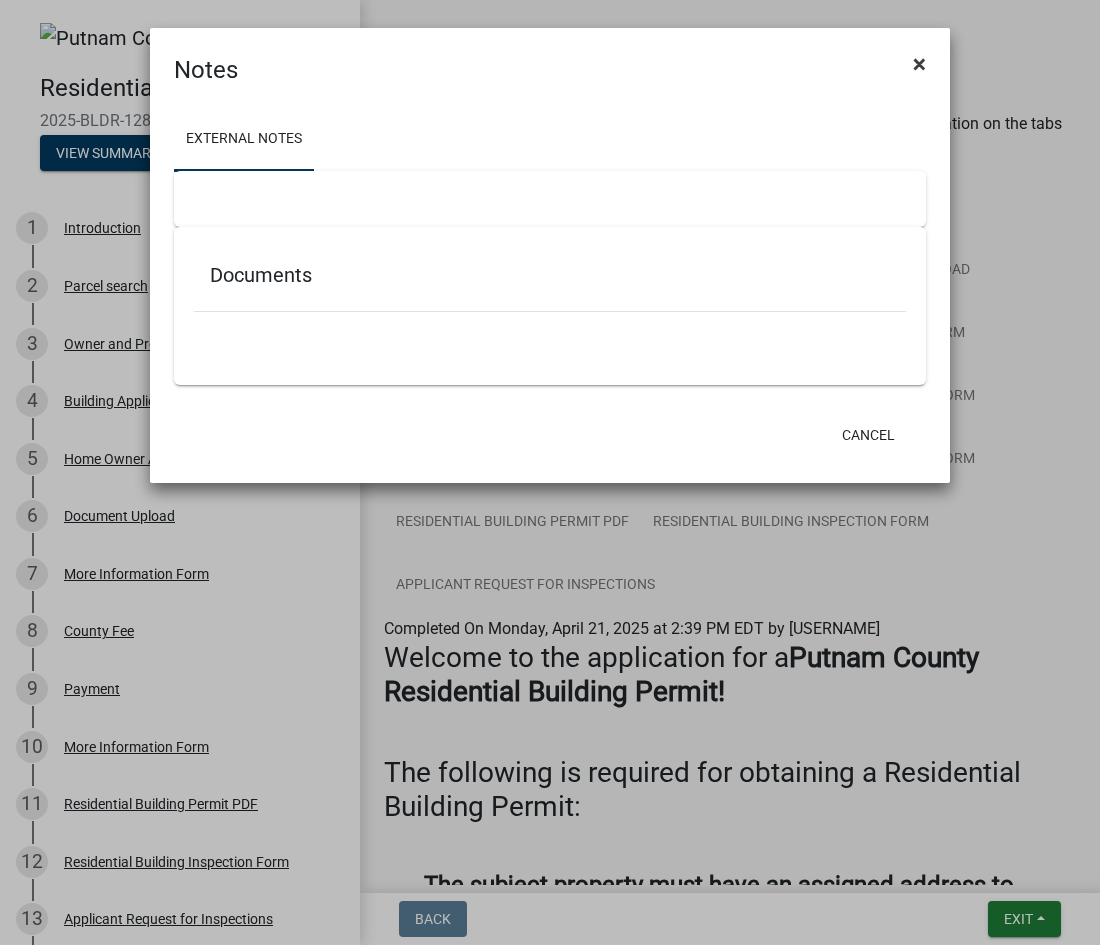 click on "×" 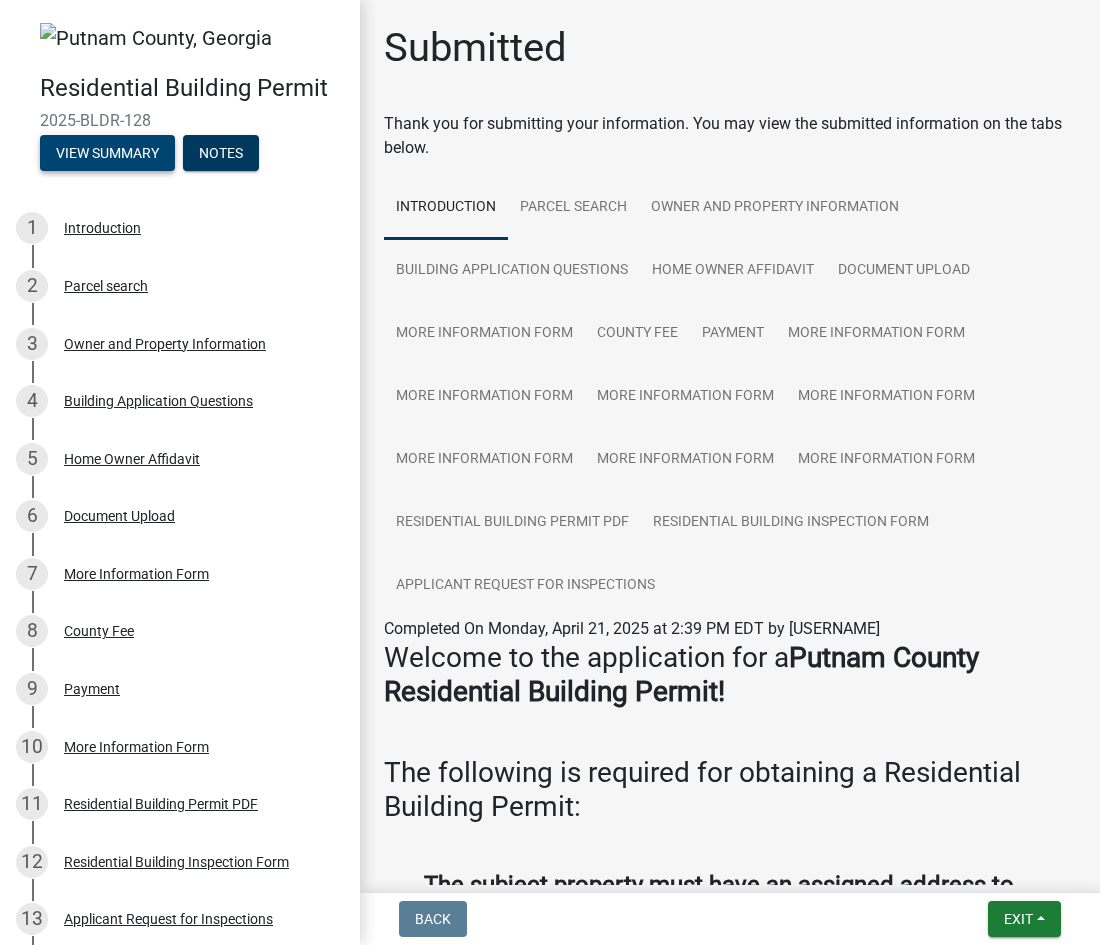 click on "View Summary" at bounding box center [107, 153] 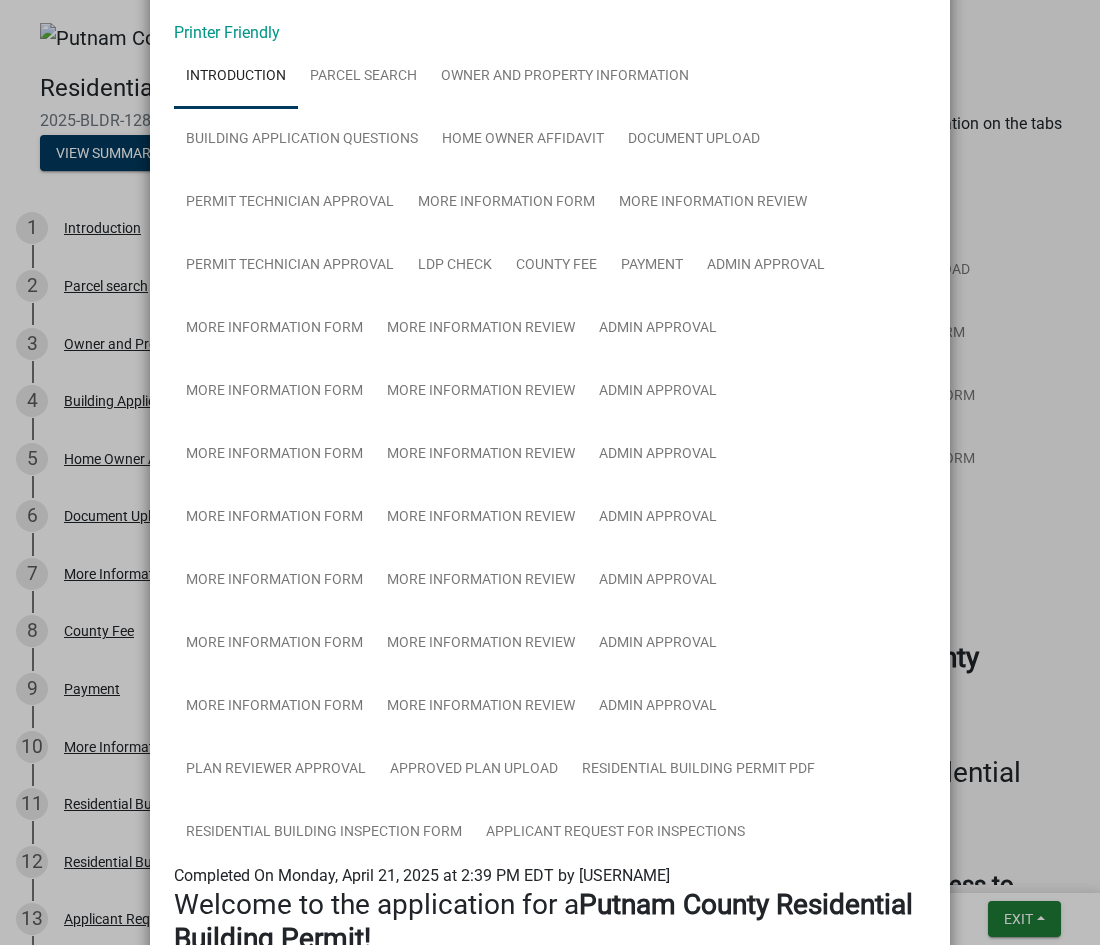 scroll, scrollTop: 0, scrollLeft: 0, axis: both 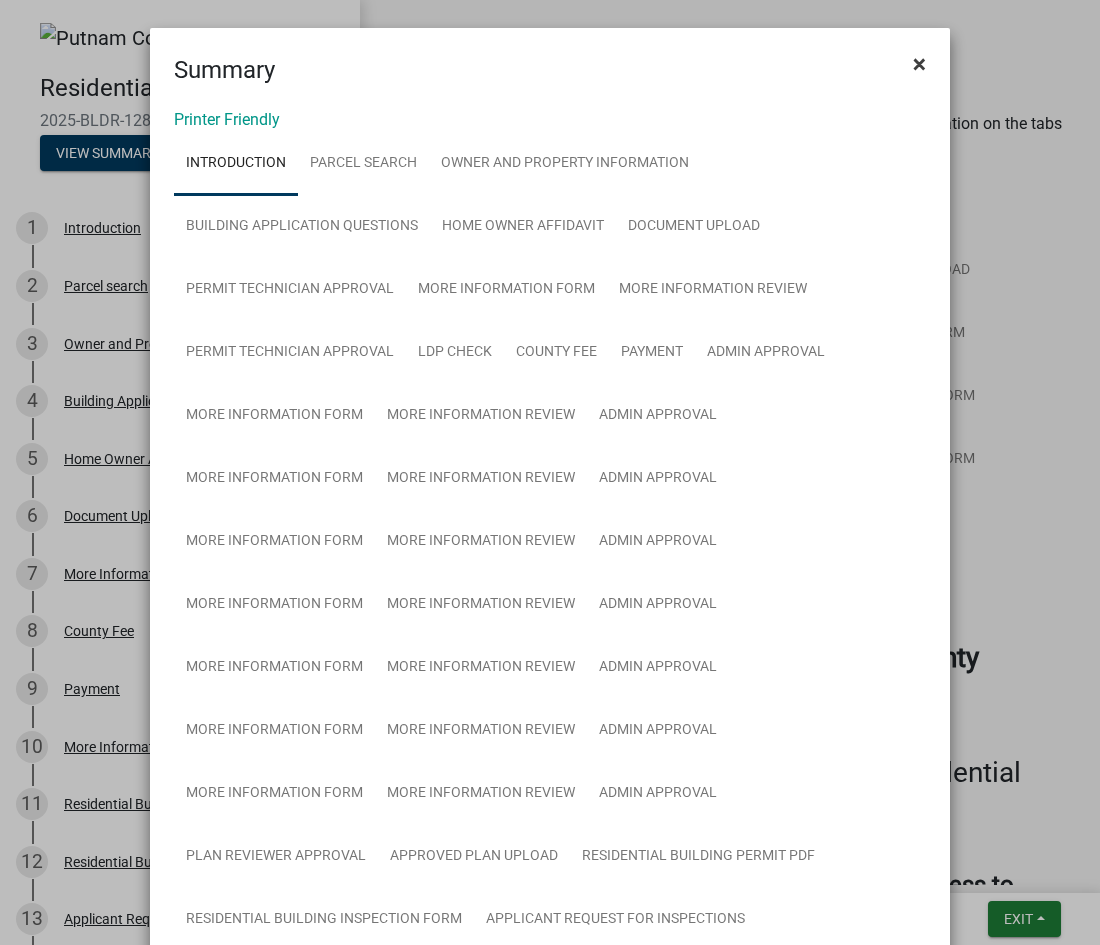 click on "×" 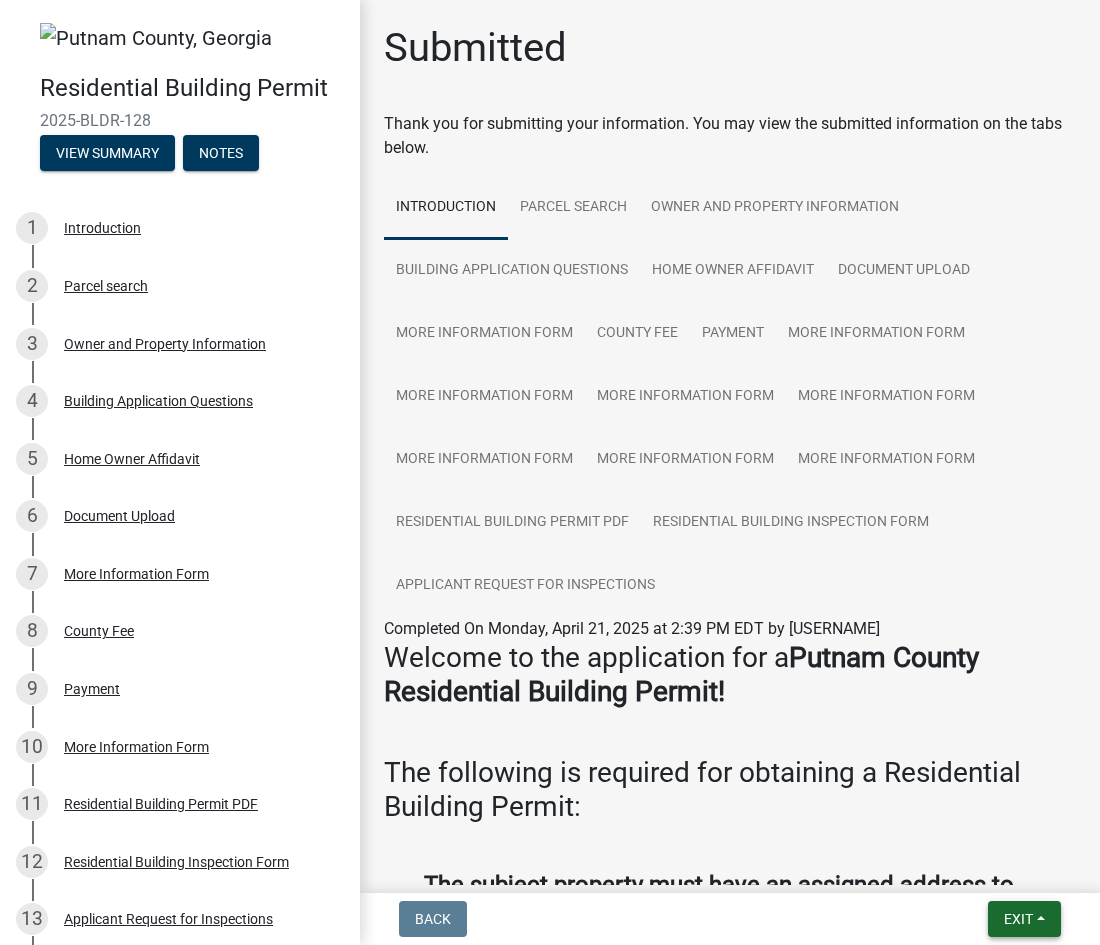 click on "Exit" at bounding box center (1018, 919) 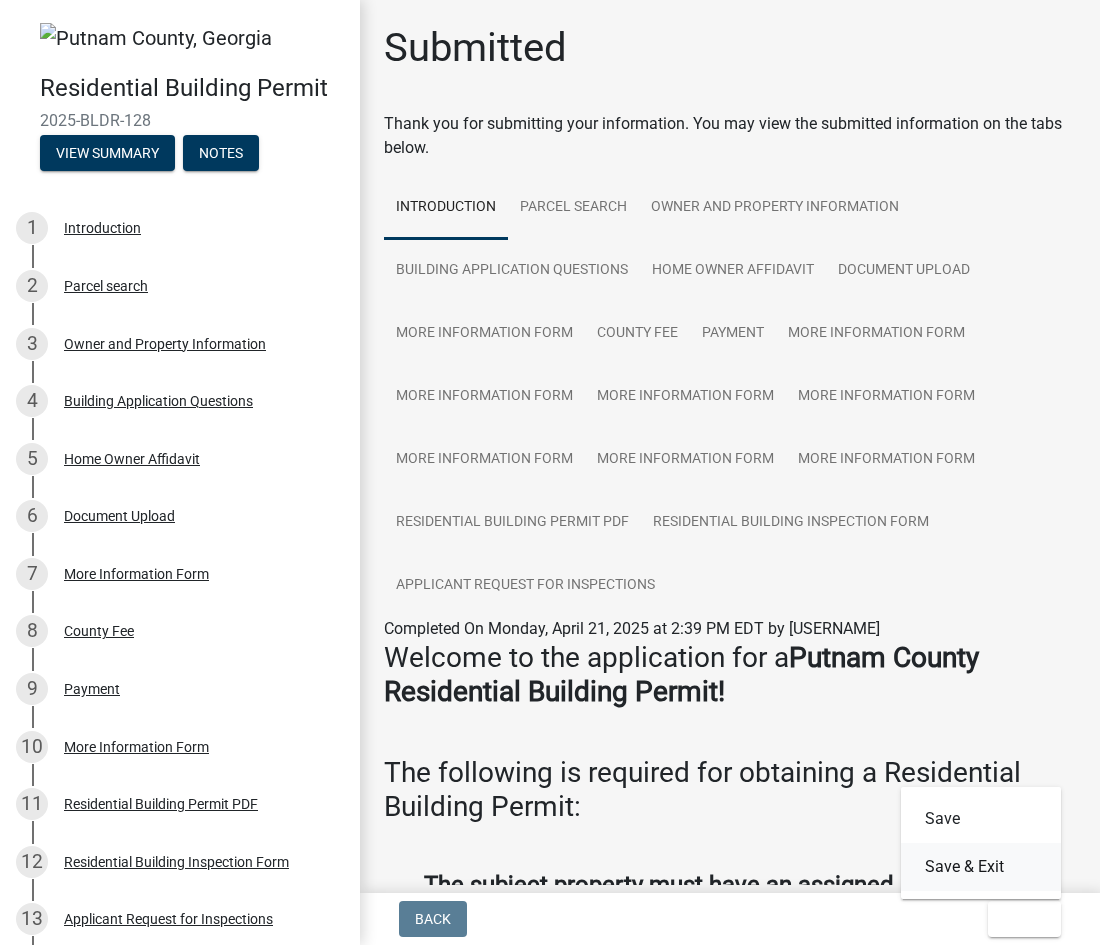 click on "Save & Exit" at bounding box center (981, 867) 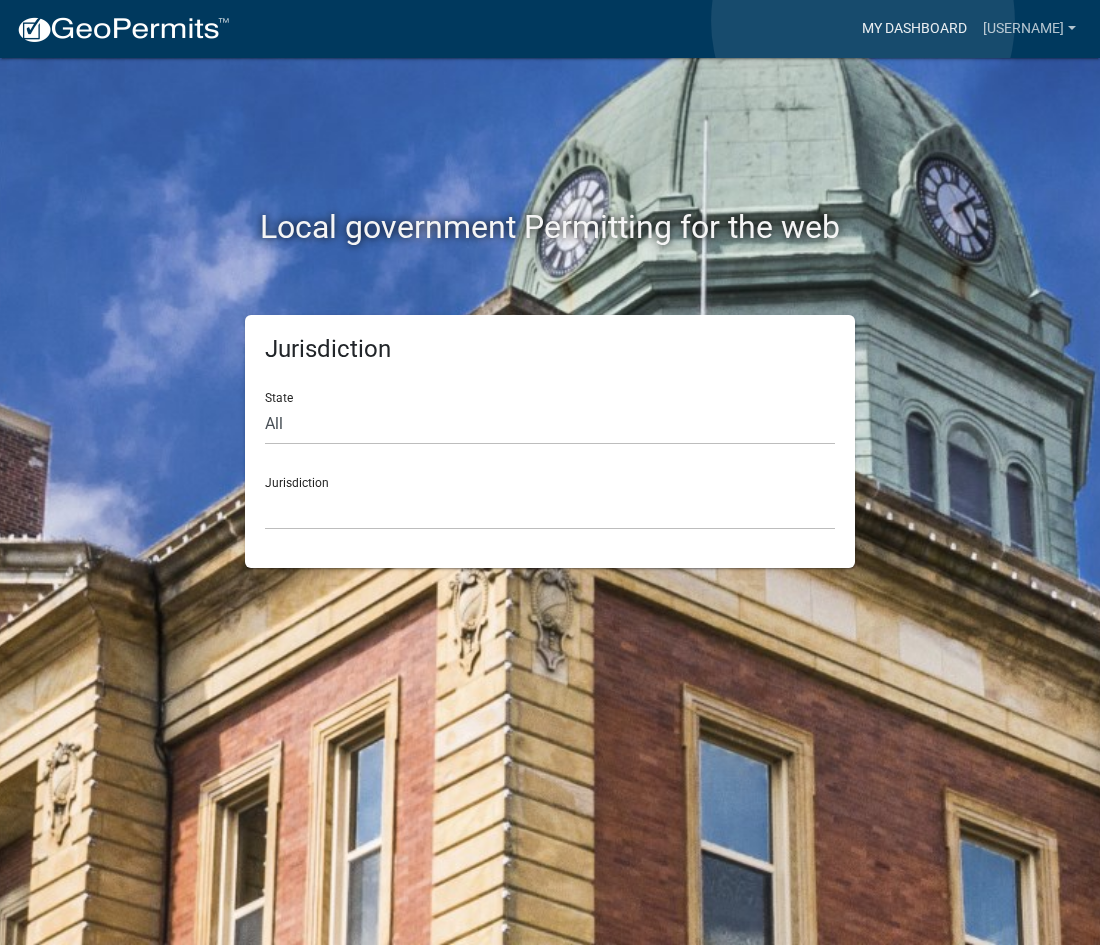 click on "My Dashboard" at bounding box center [914, 29] 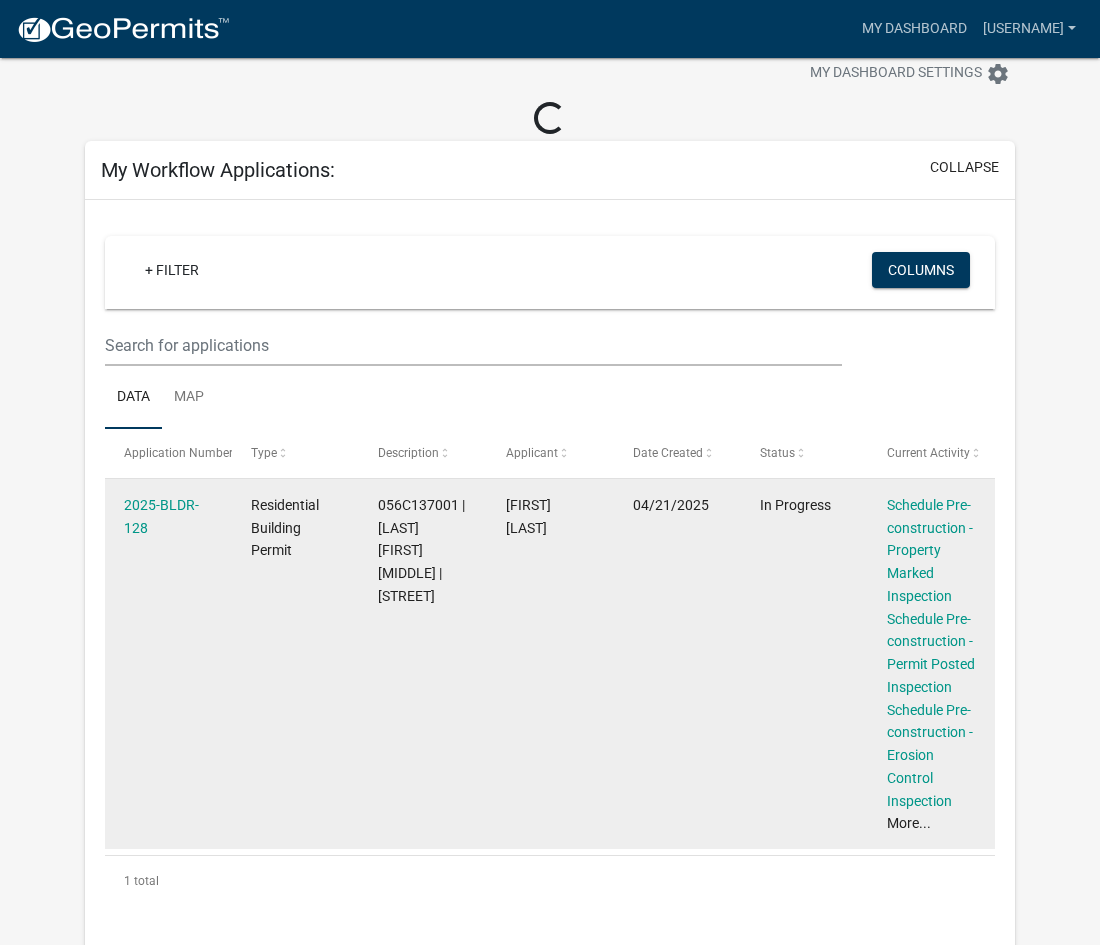scroll, scrollTop: 62, scrollLeft: 0, axis: vertical 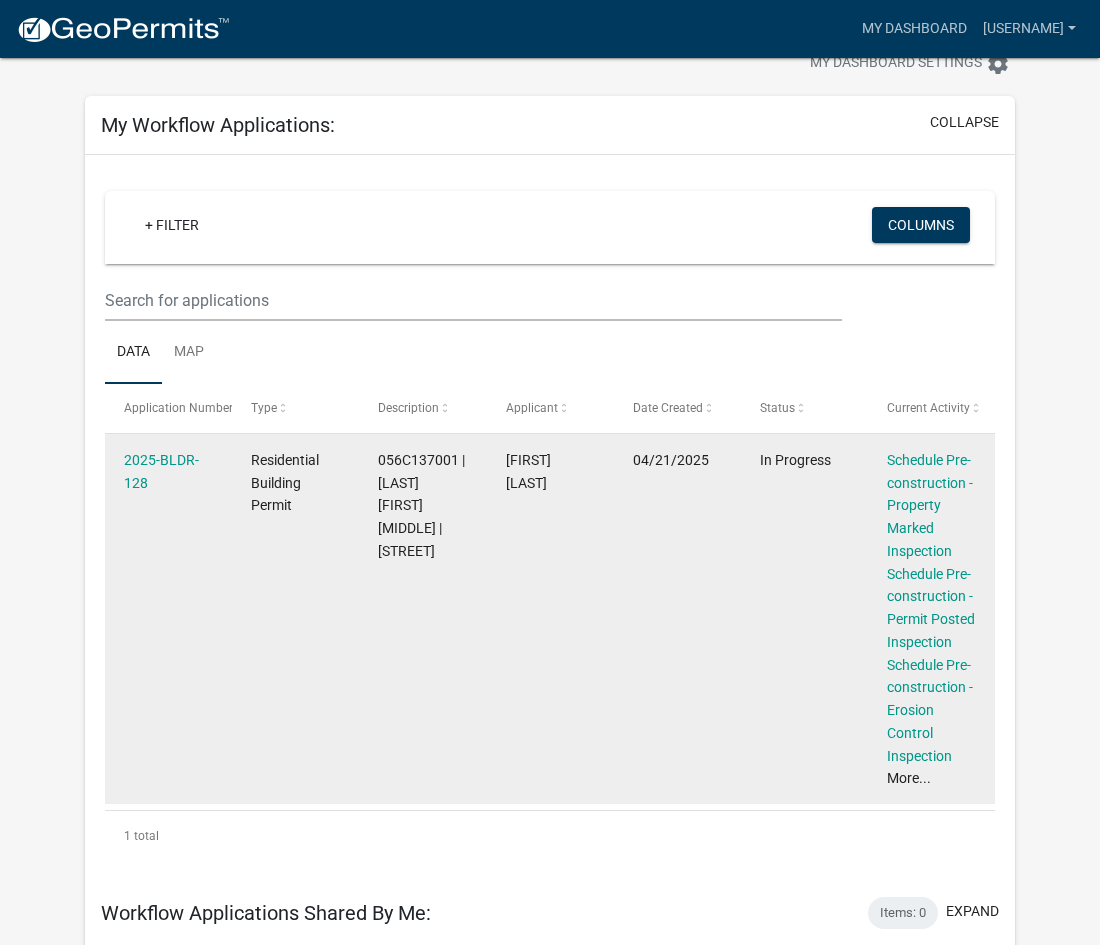 click on "More..." 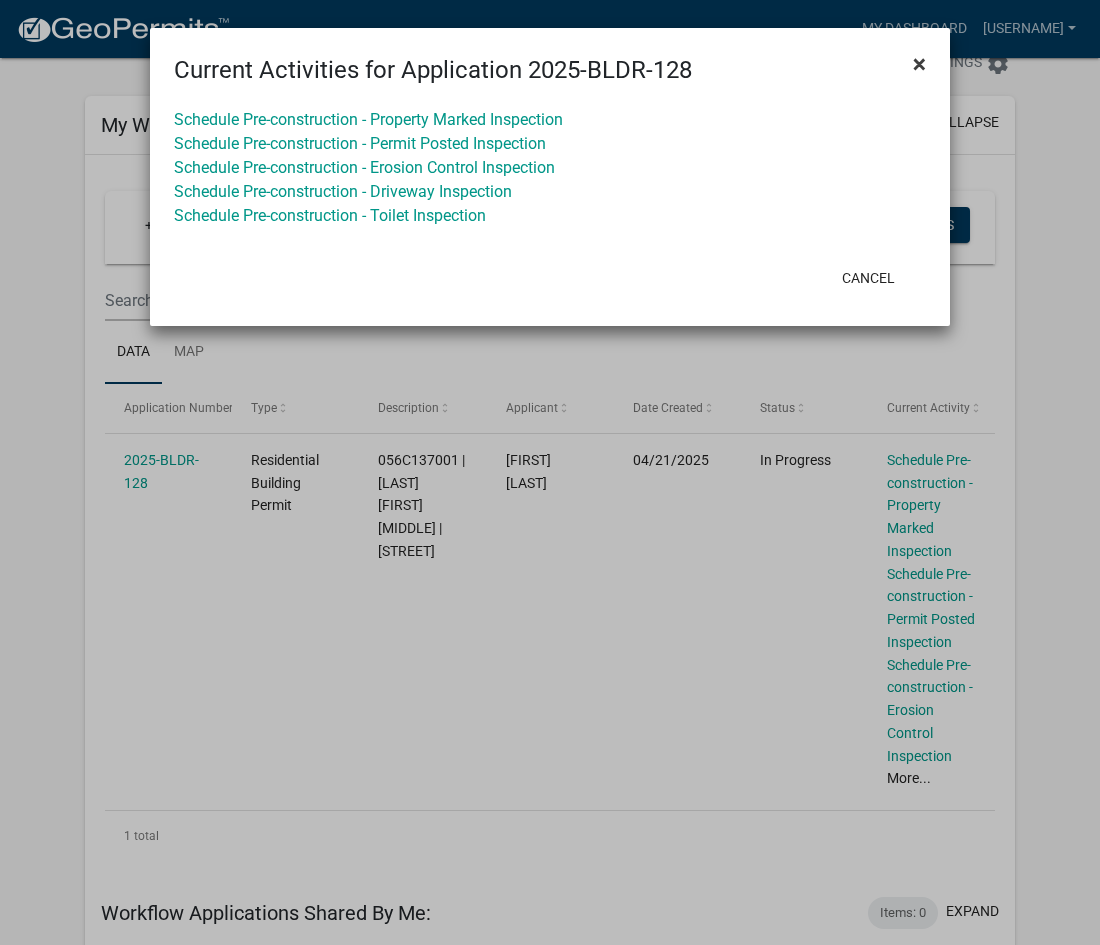 click on "×" 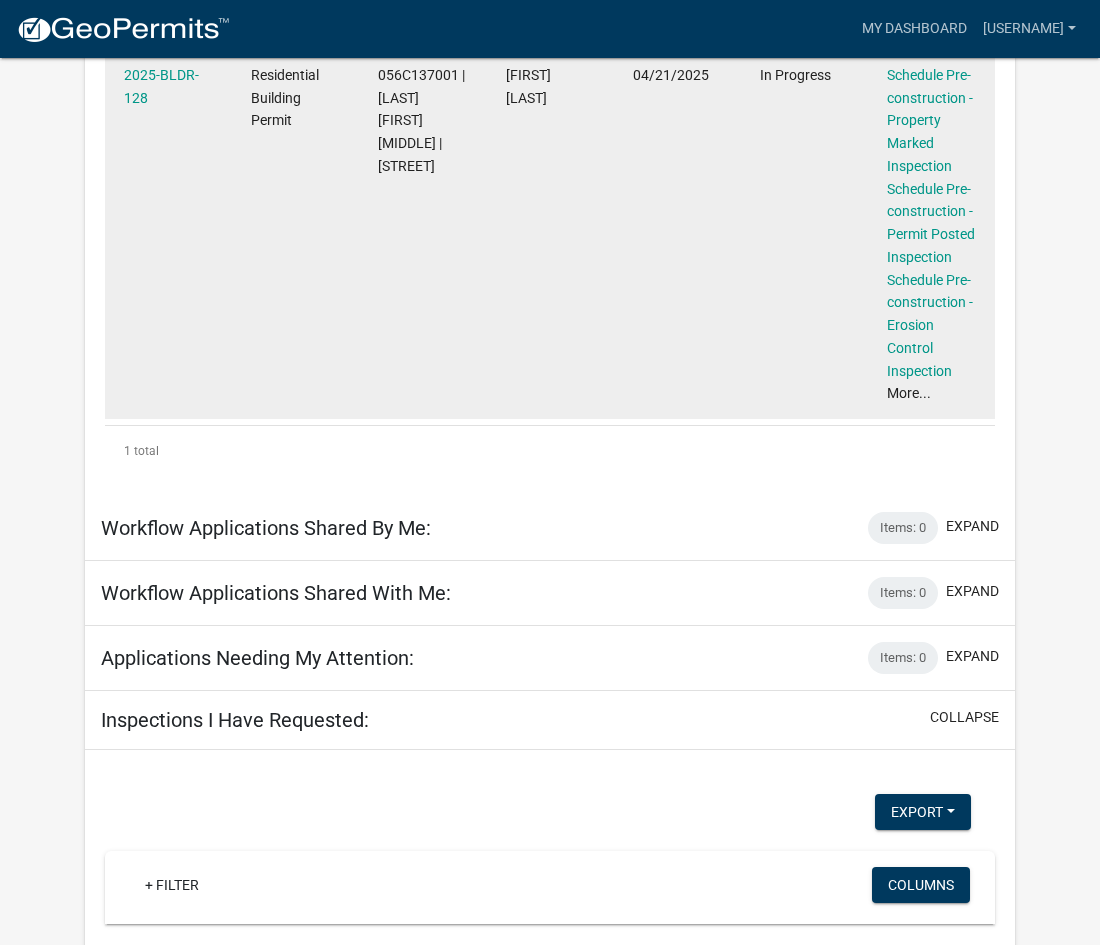 scroll, scrollTop: 0, scrollLeft: 0, axis: both 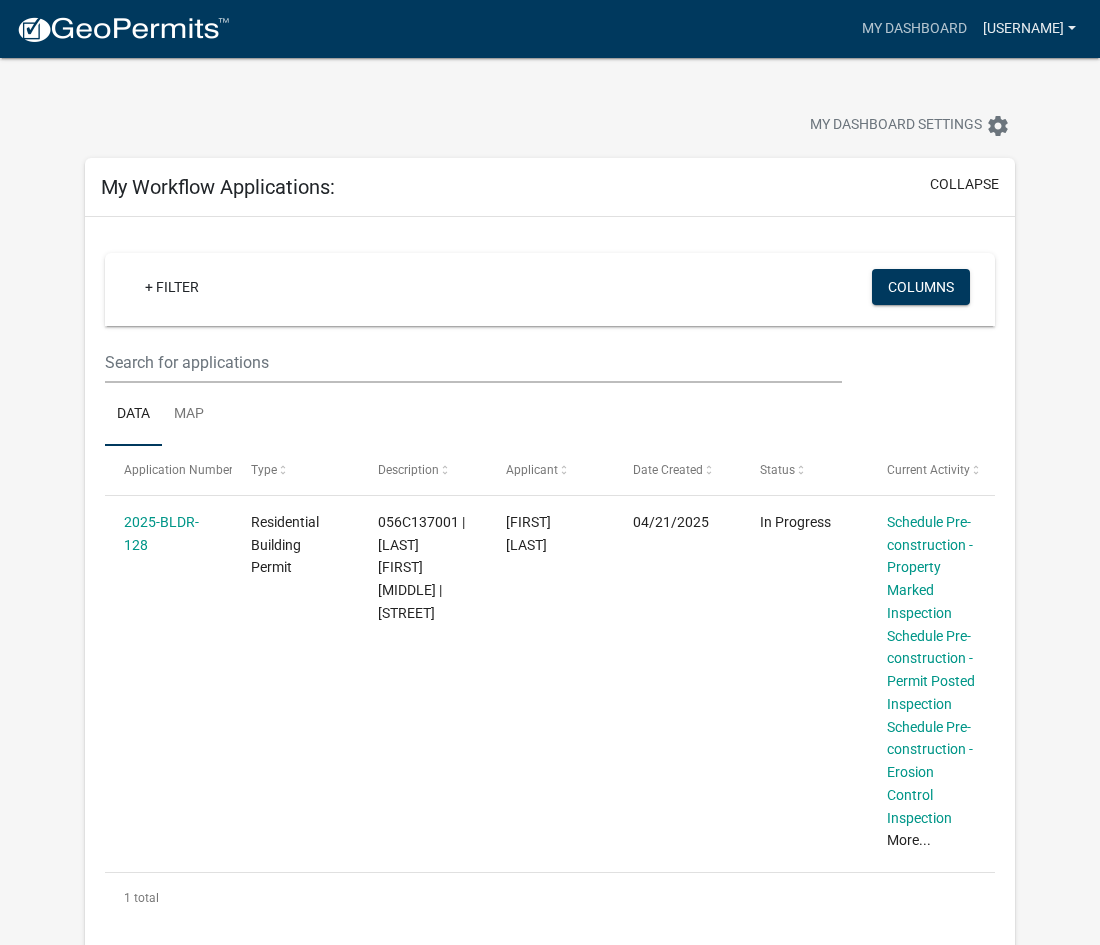 click on "[USERNAME]" at bounding box center [1029, 29] 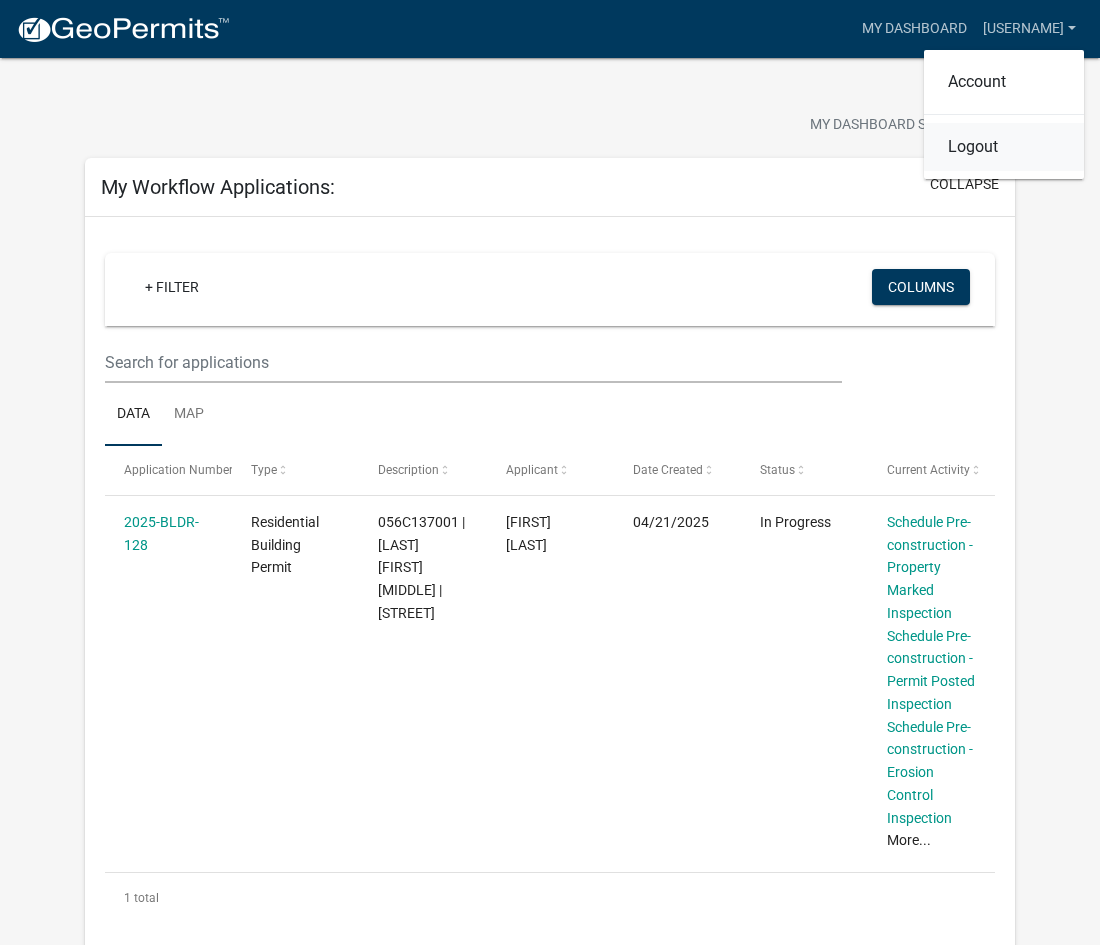 click on "Logout" at bounding box center (1004, 147) 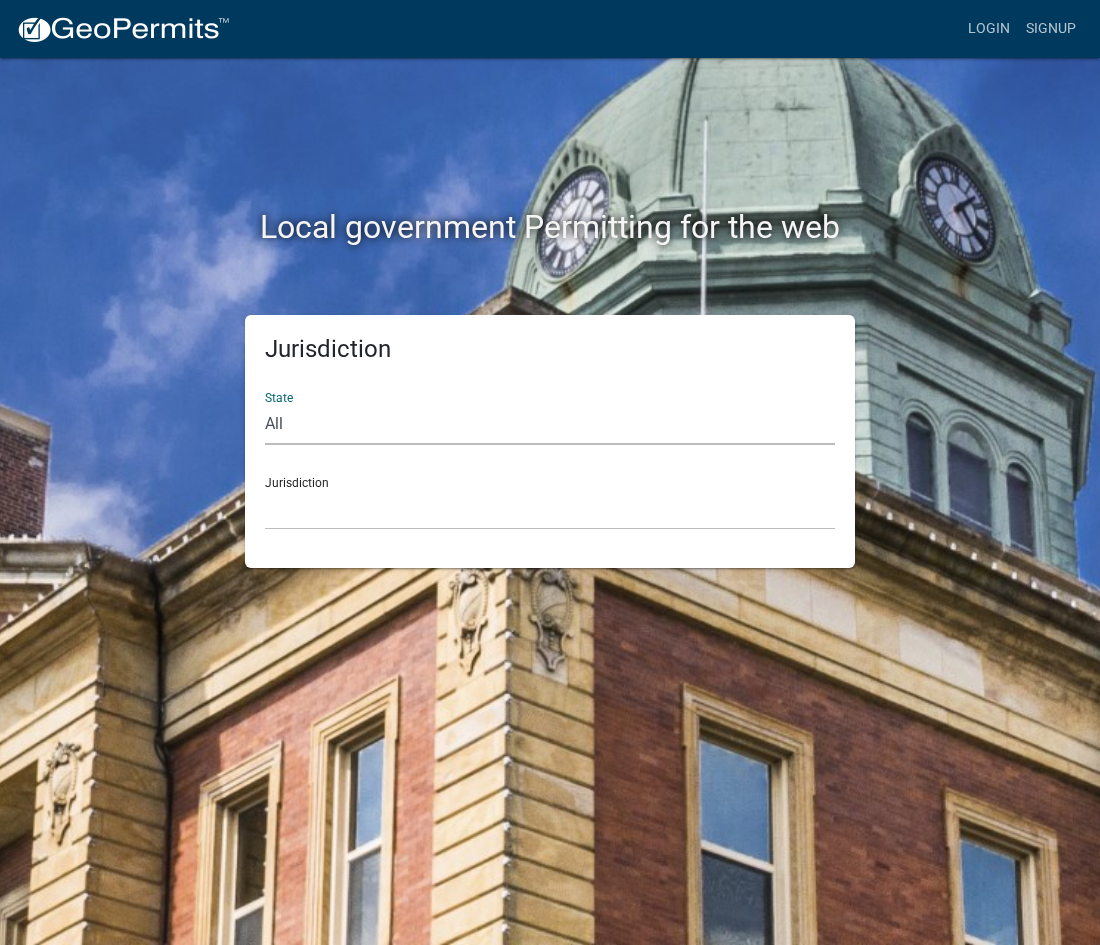 click on "All  Colorado   Georgia   Indiana   Iowa   Kansas   Minnesota   Ohio   South Carolina   Wisconsin" 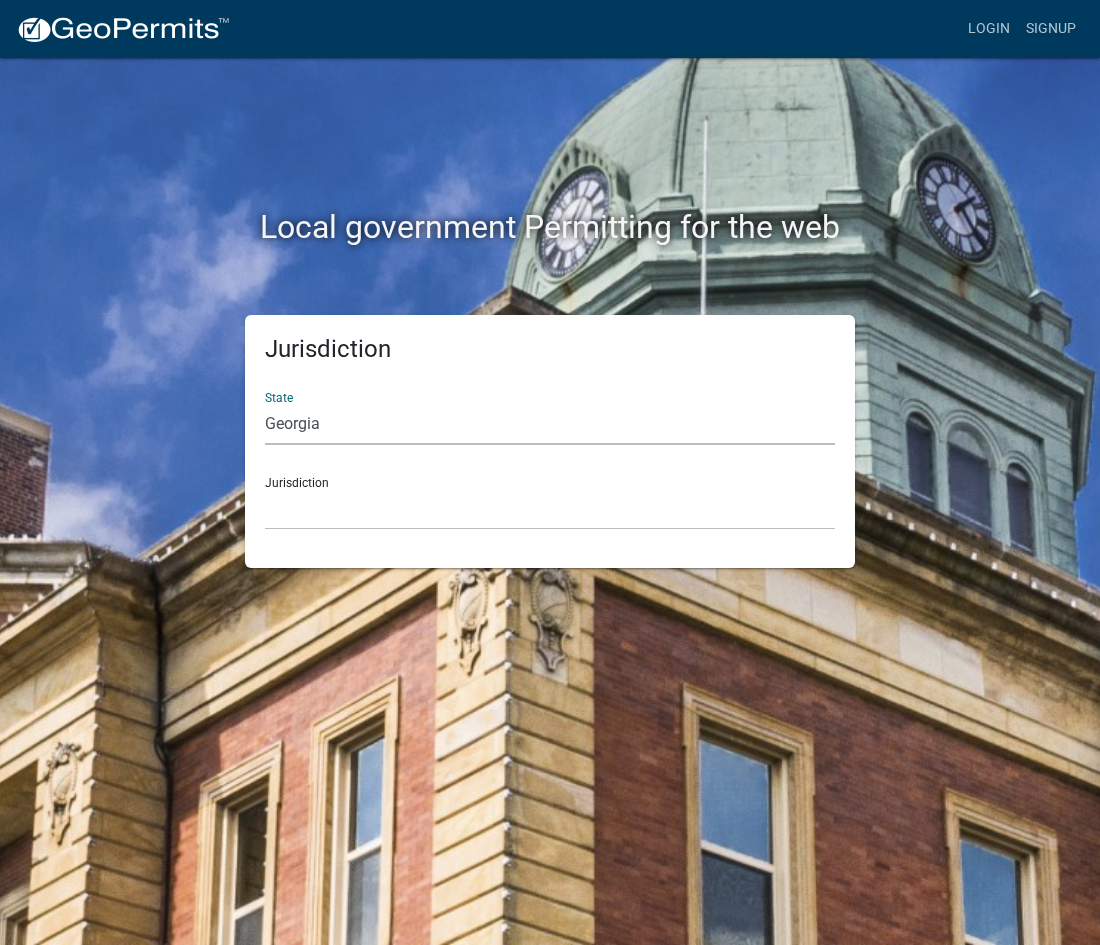 click on "All  Colorado   Georgia   Indiana   Iowa   Kansas   Minnesota   Ohio   South Carolina   Wisconsin" 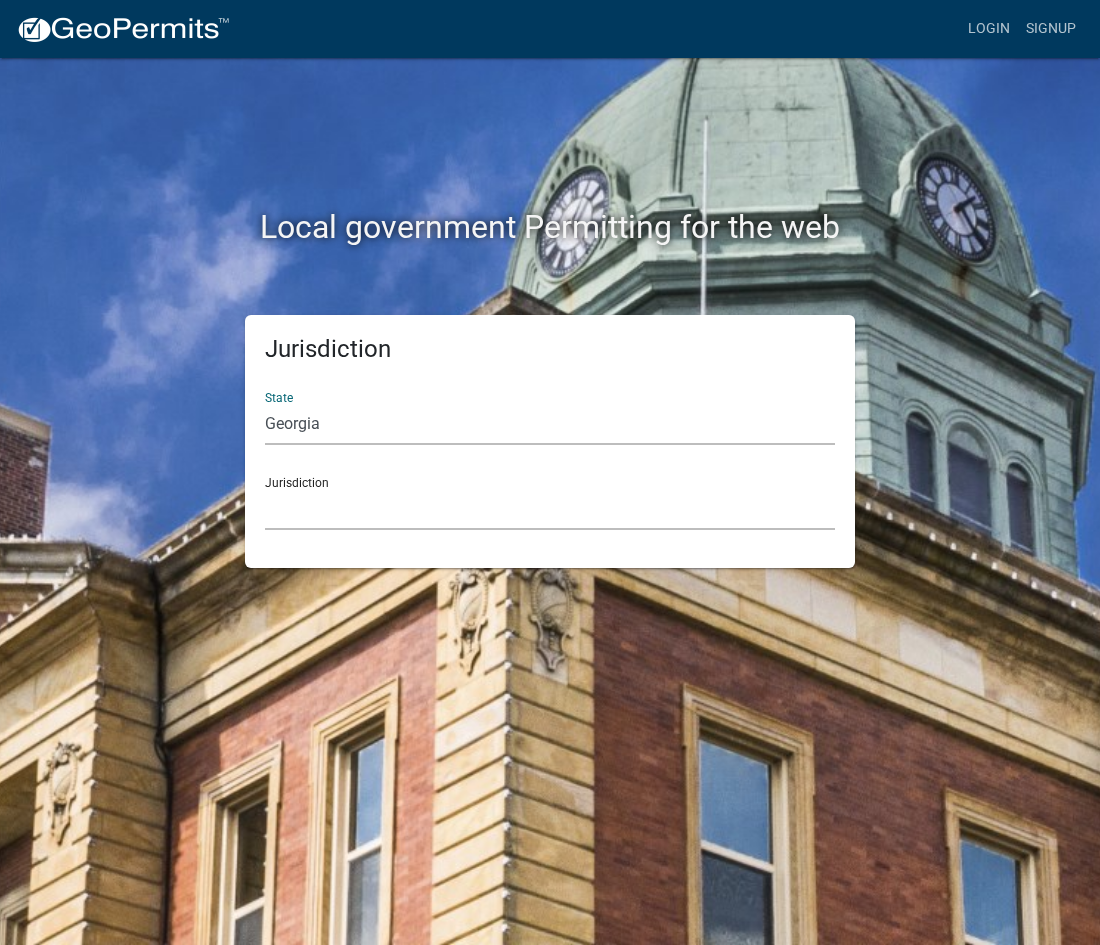 click on "City of Bainbridge, Georgia Cook County, Georgia Crawford County, Georgia Gilmer County, Georgia Haralson County, Georgia Jasper County, Georgia Madison County, Georgia Putnam County, Georgia Talbot County, Georgia Troup County, Georgia" 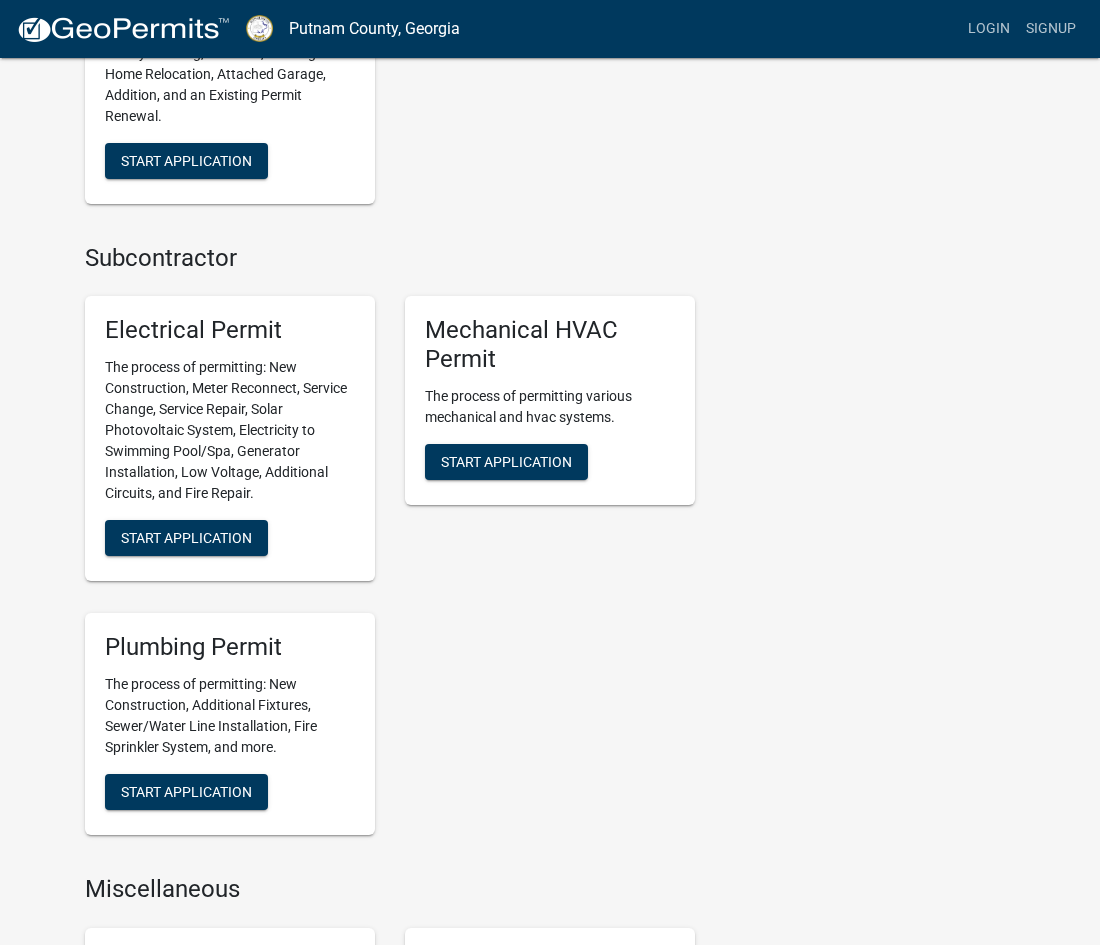 scroll, scrollTop: 885, scrollLeft: 0, axis: vertical 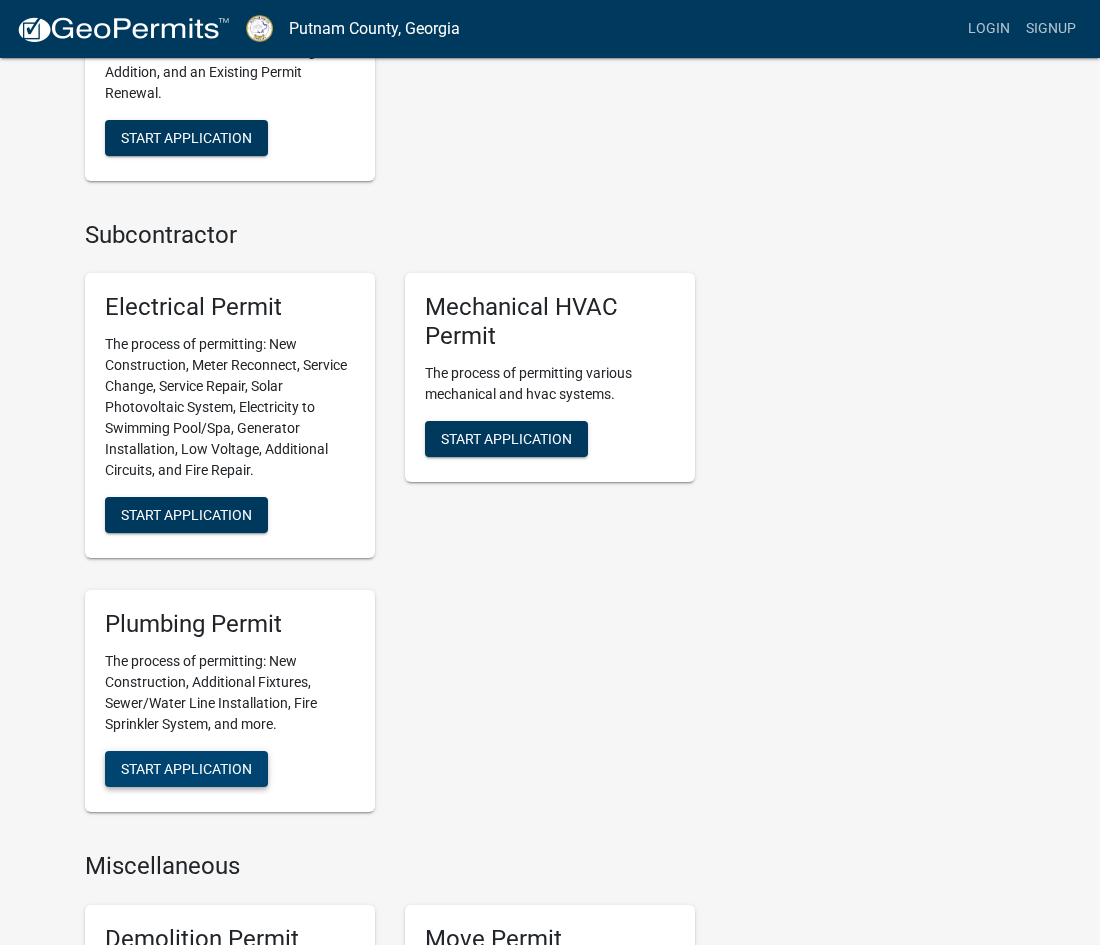 click on "Start Application" at bounding box center [186, 768] 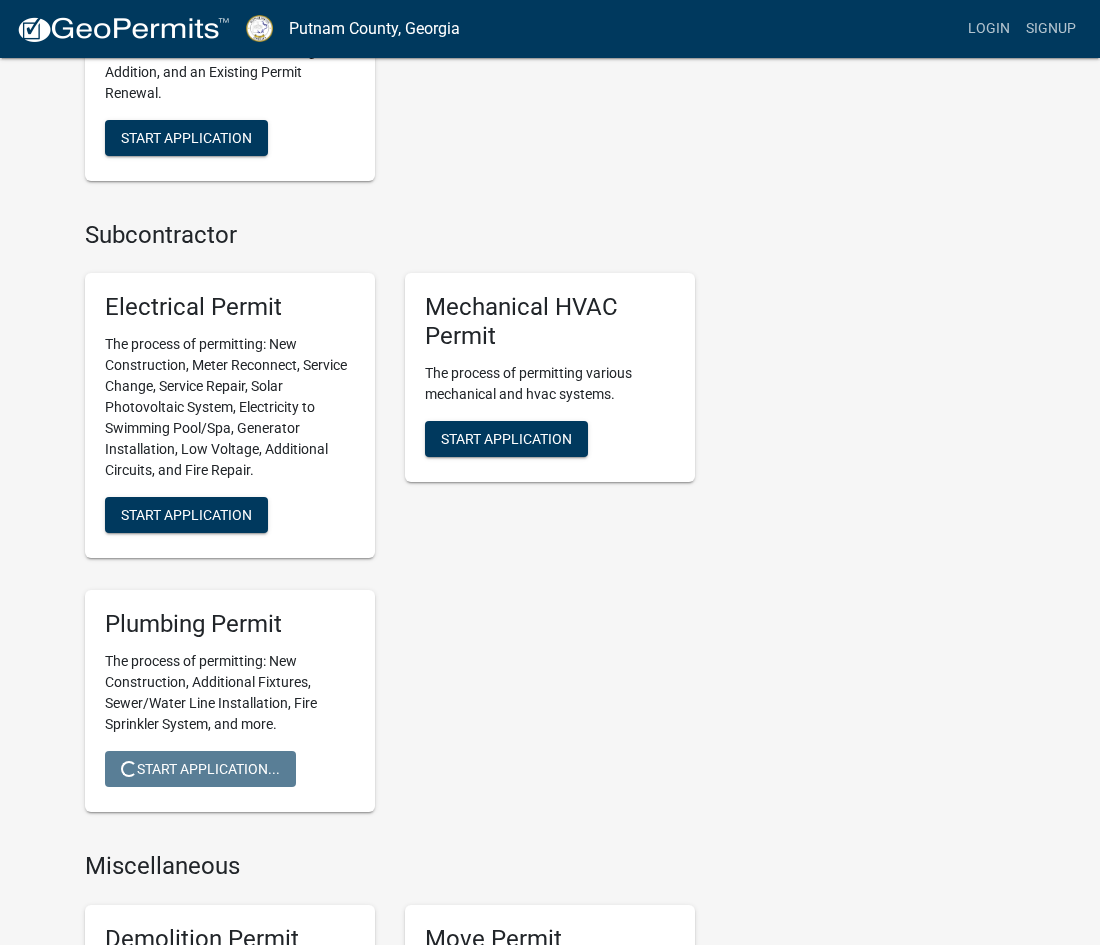 scroll, scrollTop: 0, scrollLeft: 0, axis: both 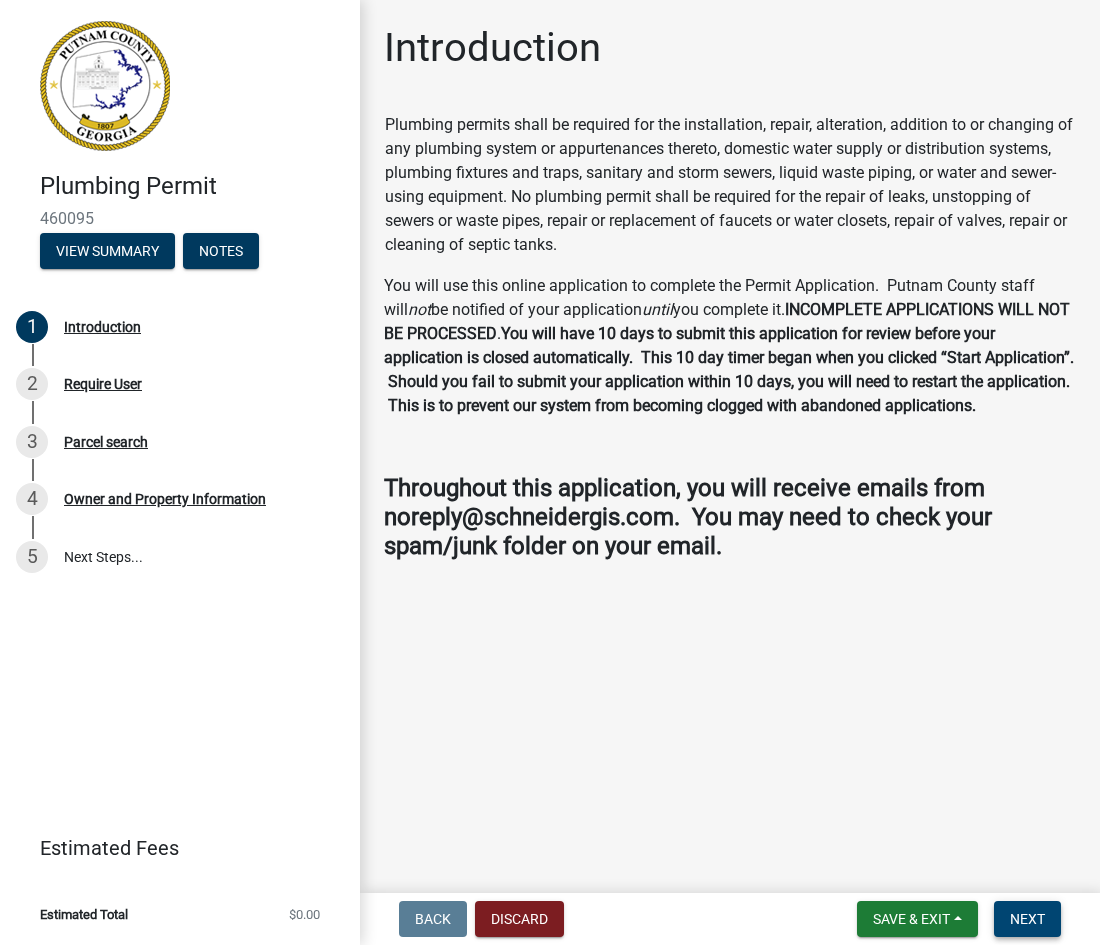 click on "Next" at bounding box center (1027, 919) 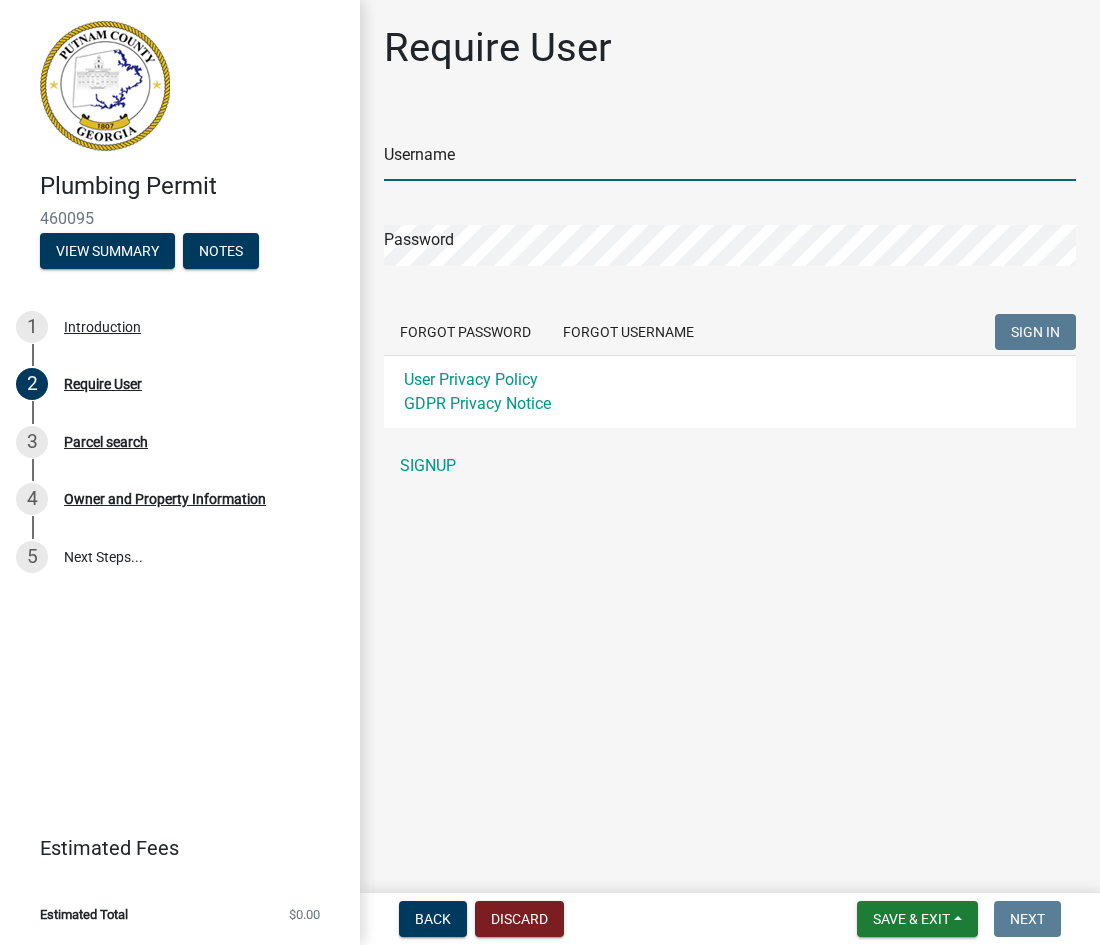 click on "Username" at bounding box center (730, 160) 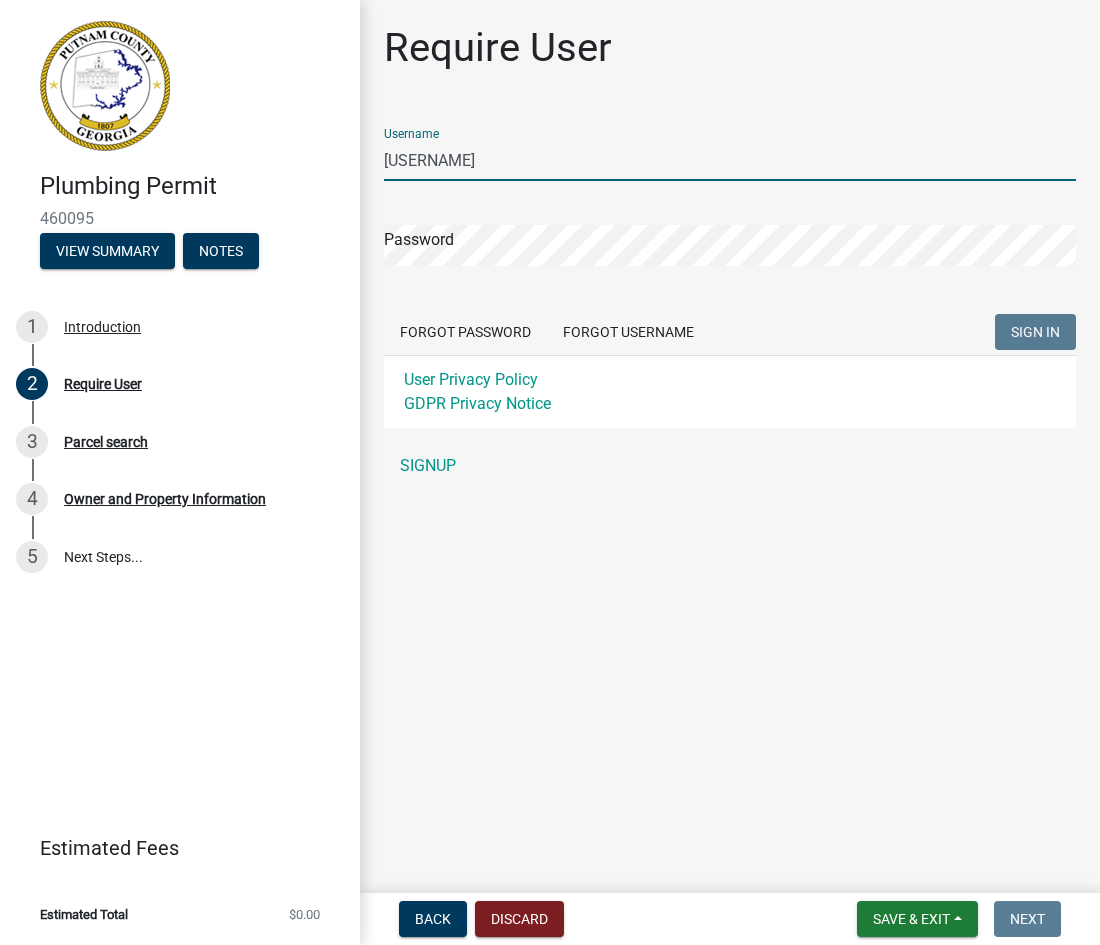 type on "[USERNAME]" 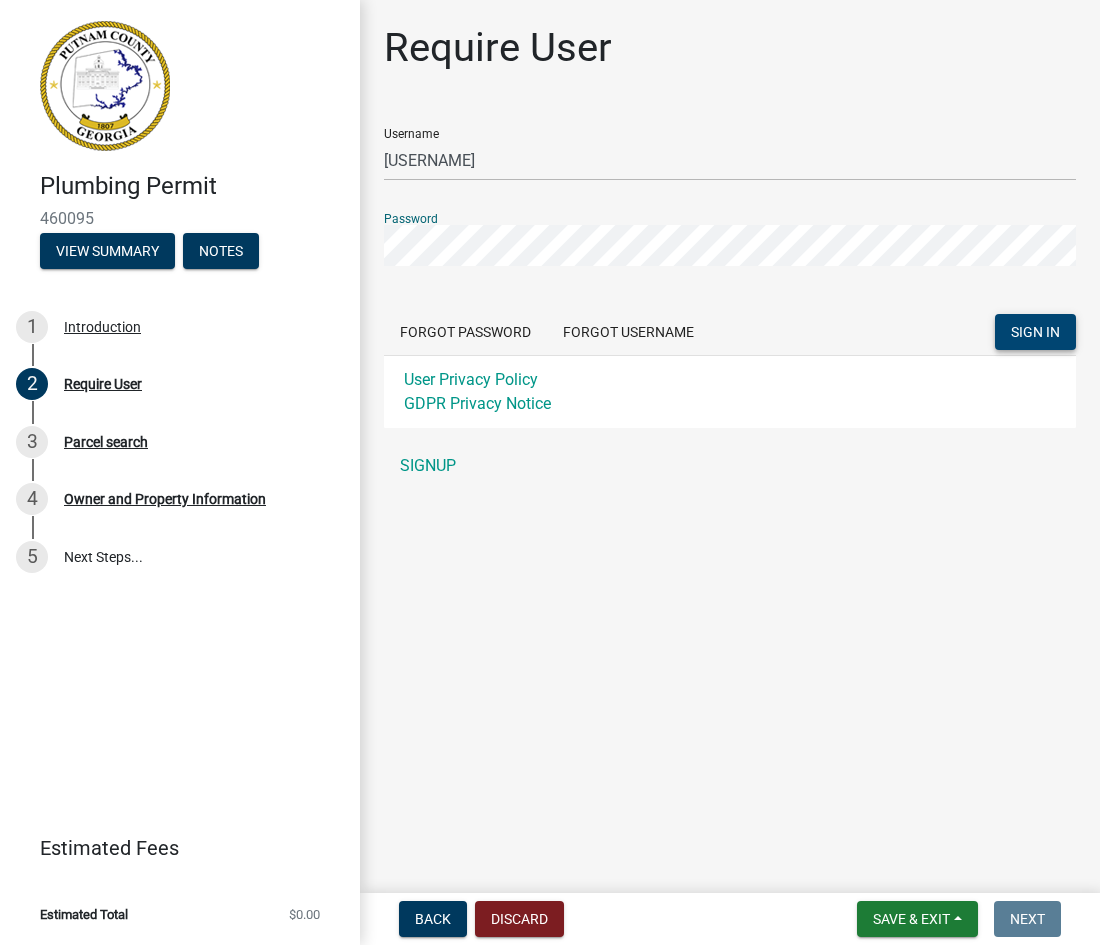 click on "SIGN IN" 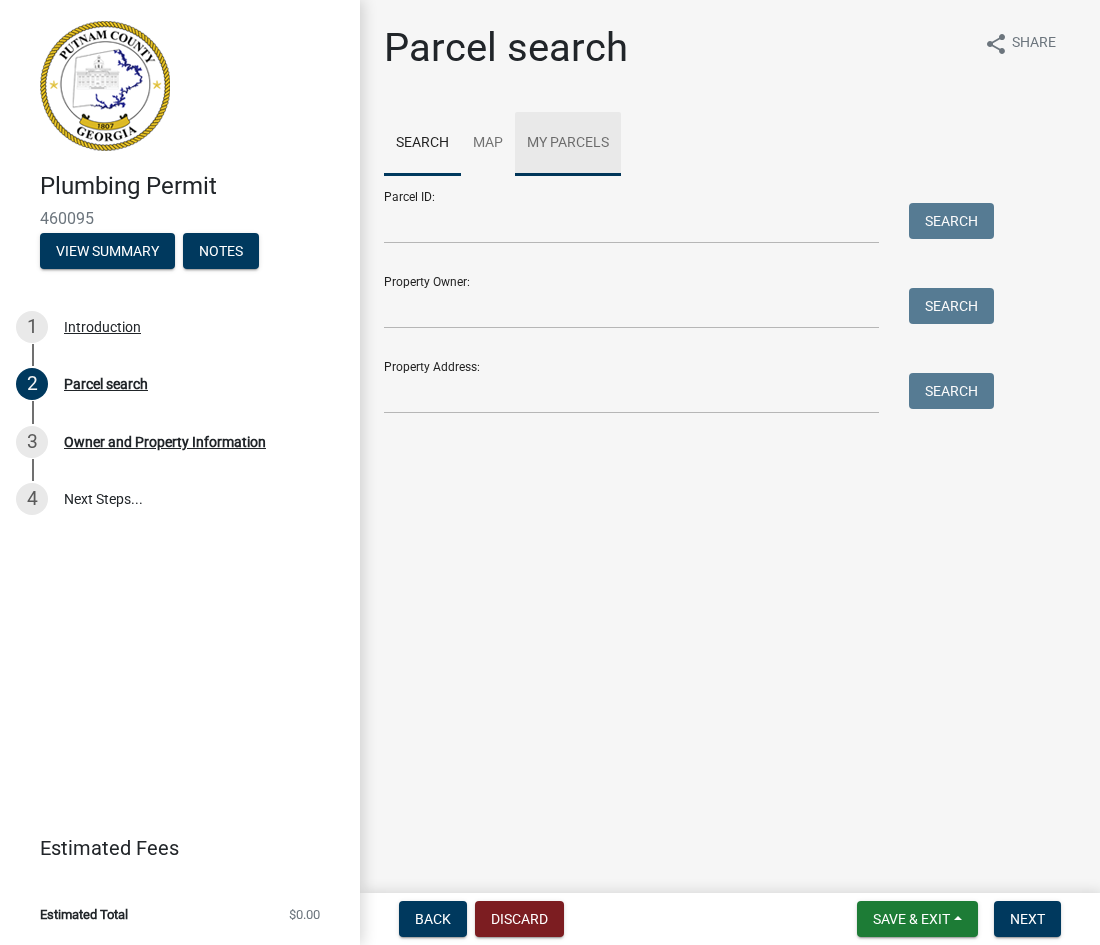 click on "My Parcels" at bounding box center [568, 144] 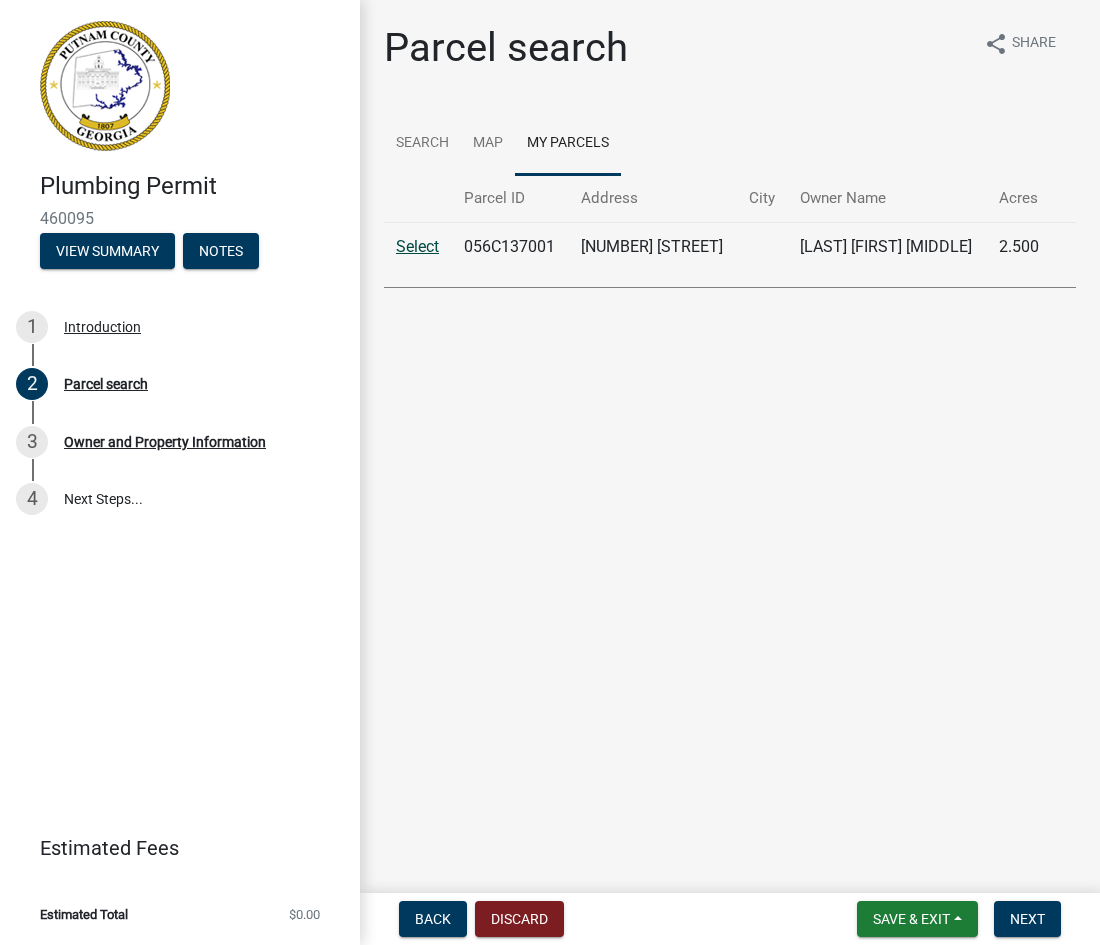 click on "Select" at bounding box center [417, 246] 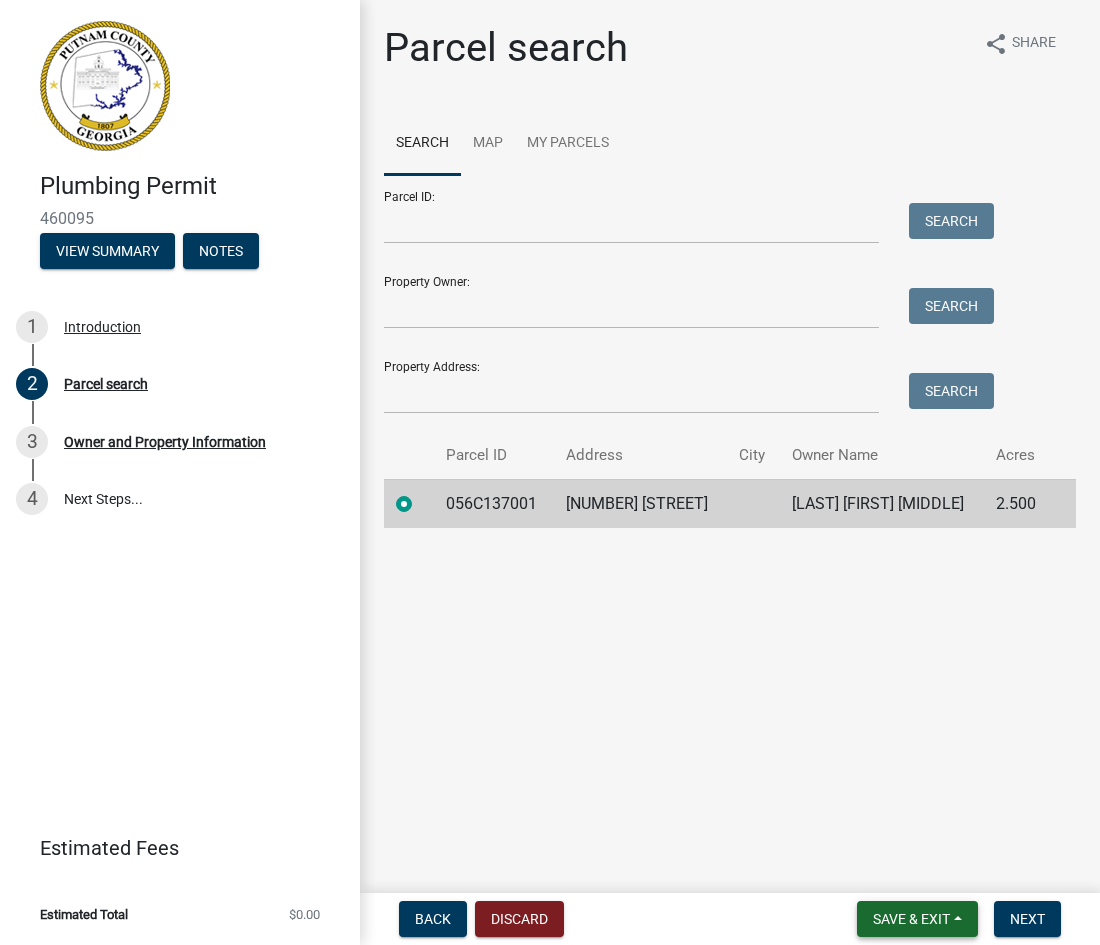 click on "Save & Exit" at bounding box center [917, 919] 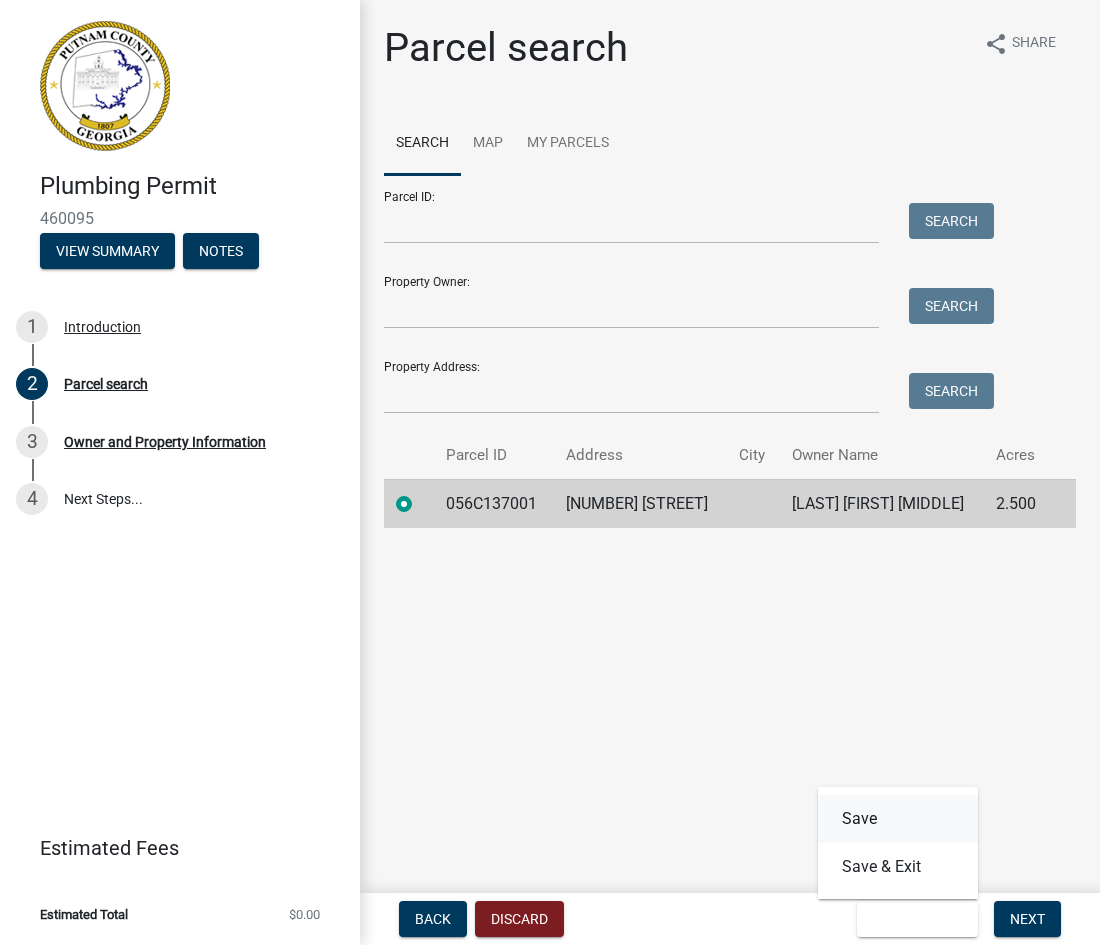 click on "Save" at bounding box center (898, 819) 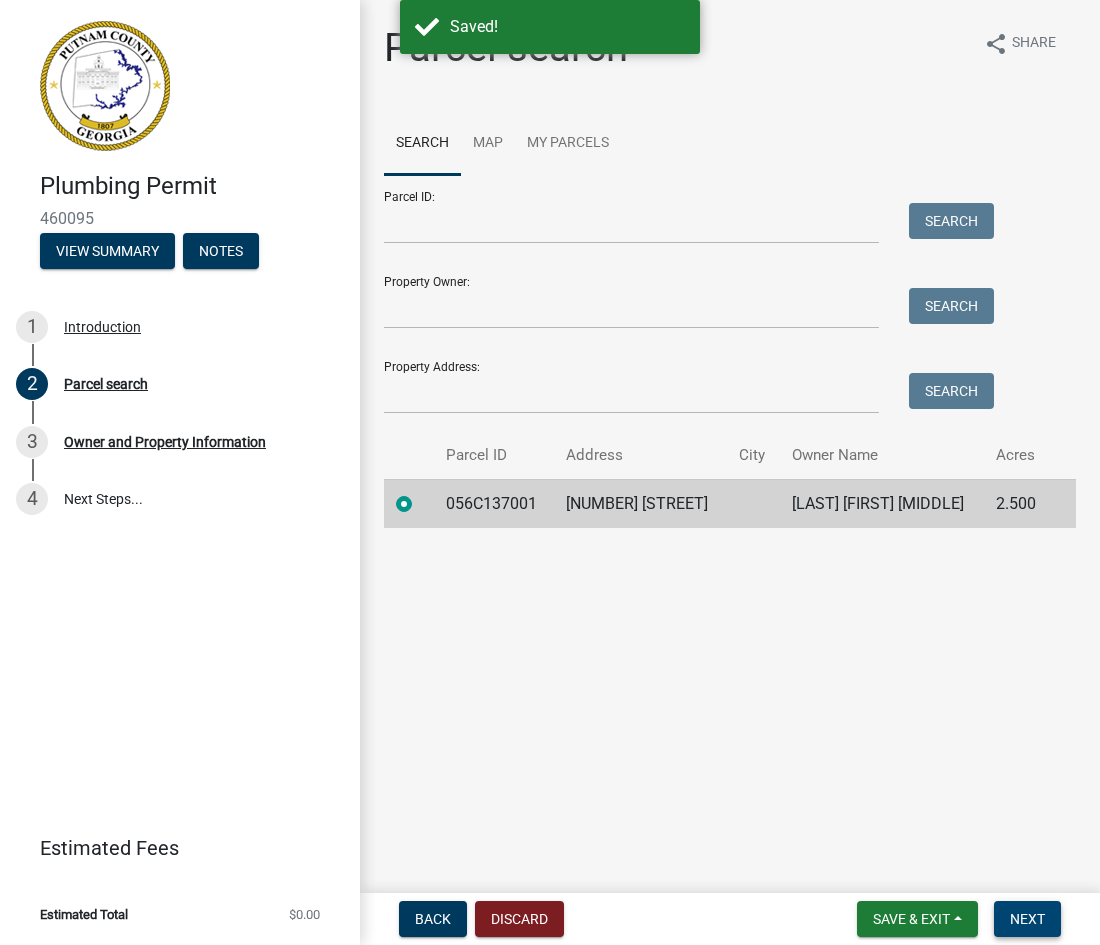 click on "Next" at bounding box center [1027, 919] 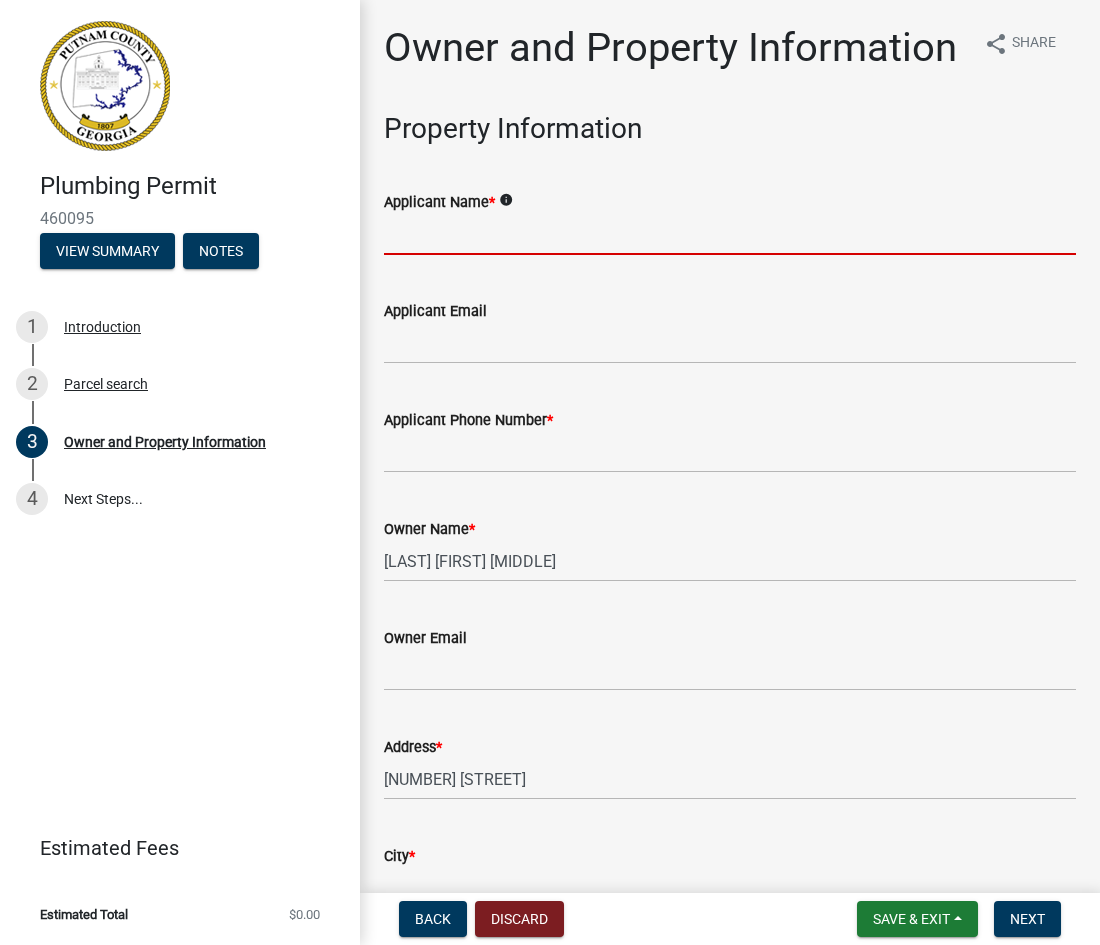 click on "Applicant Name  *" at bounding box center (730, 234) 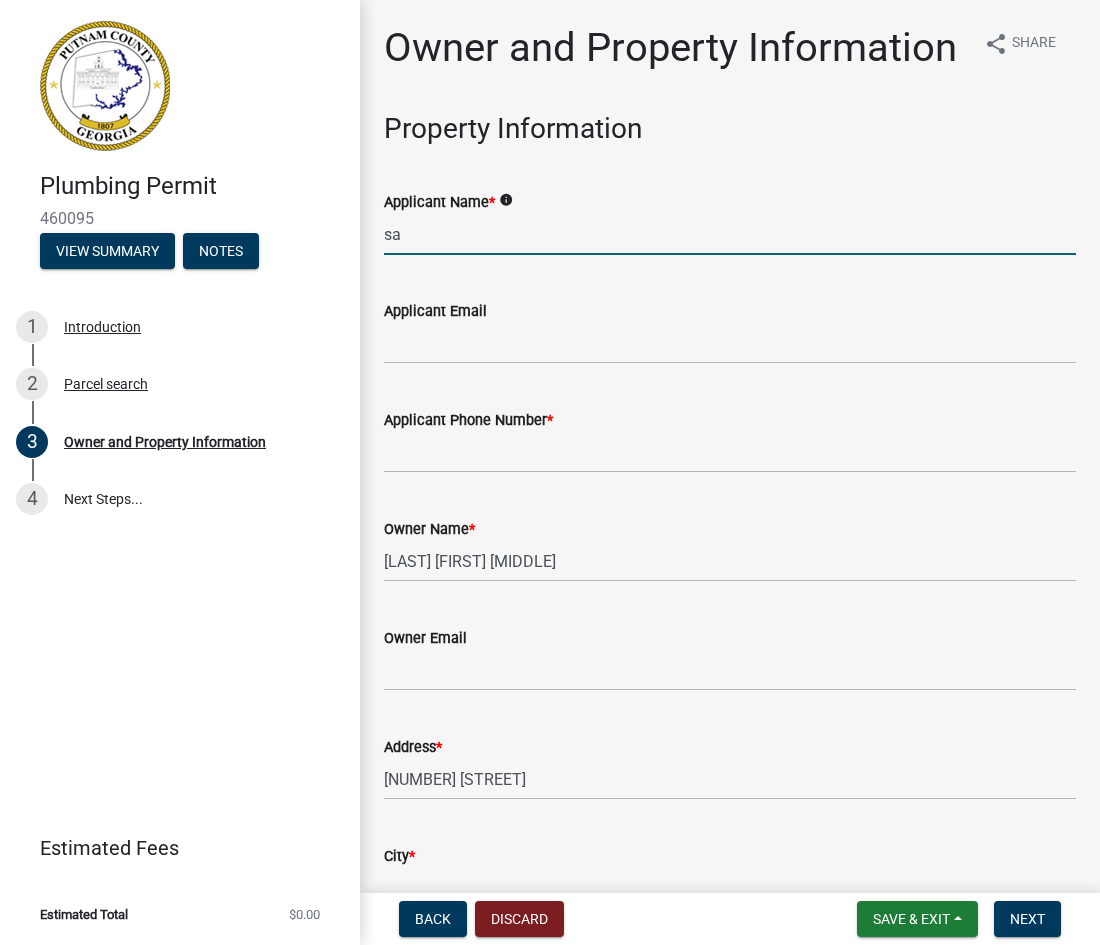 type on "s" 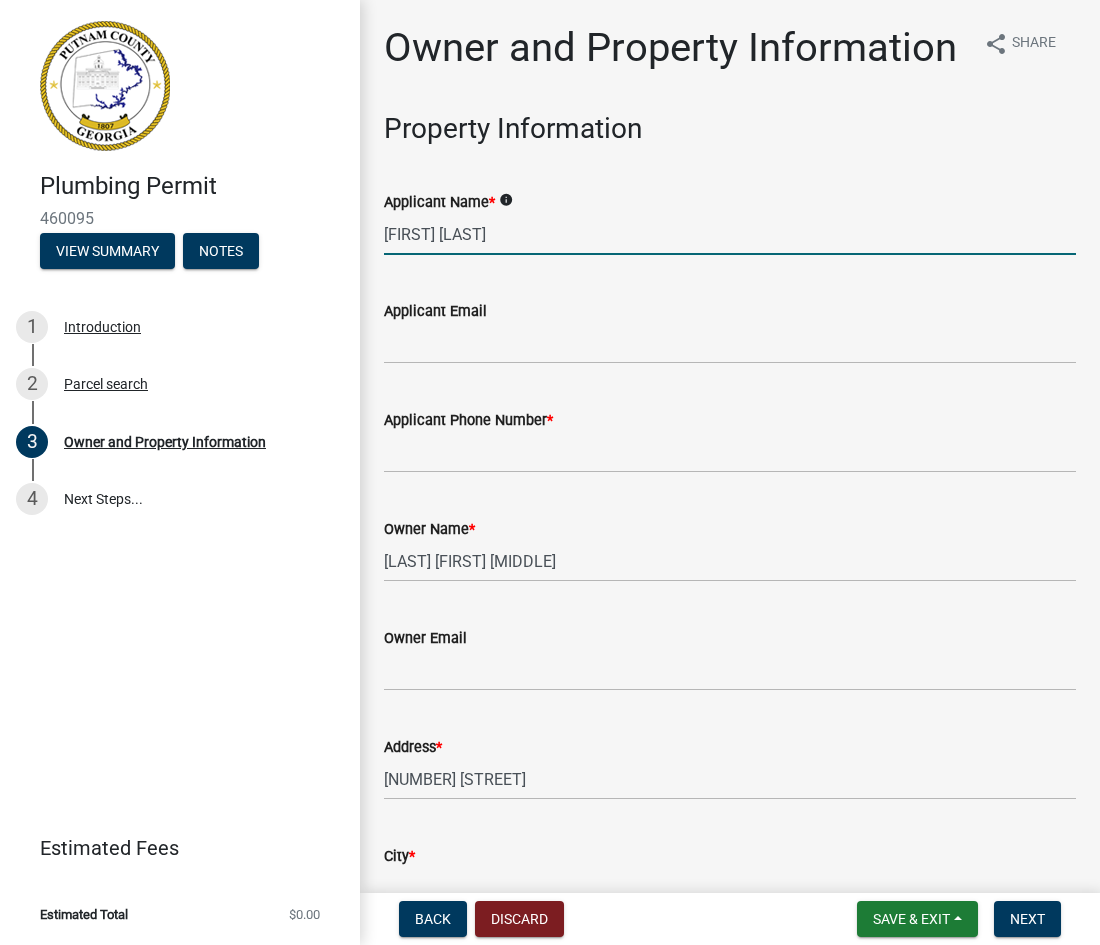 type on "[FIRST] [LAST]" 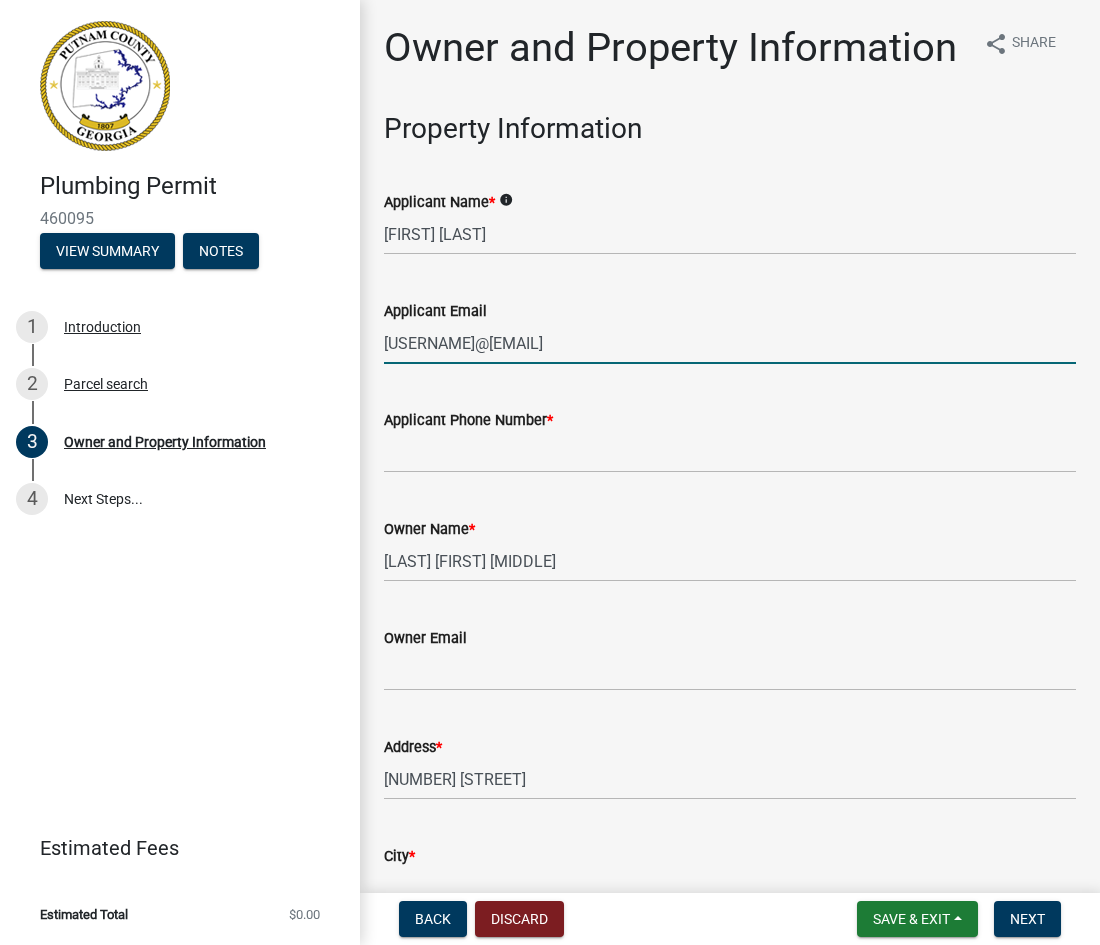 type on "[USERNAME]@[EMAIL]" 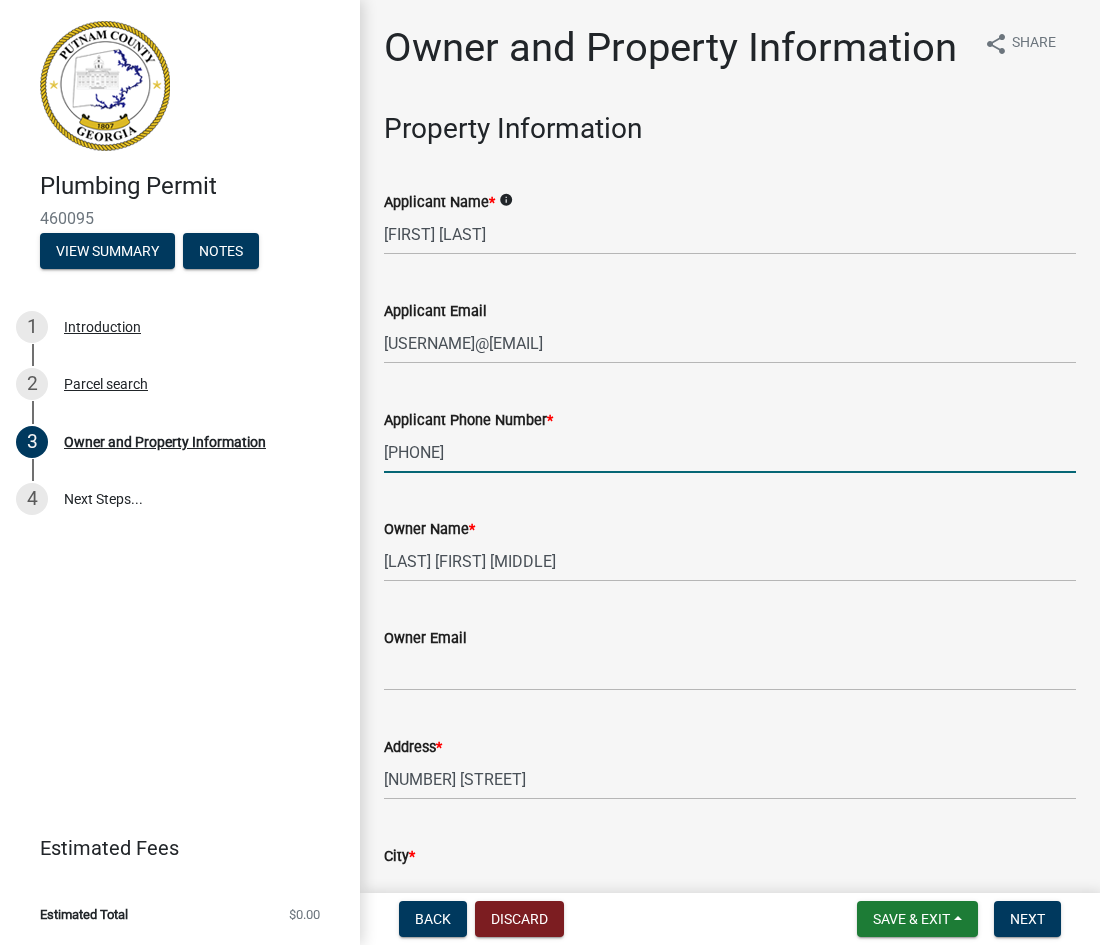 type on "[PHONE]" 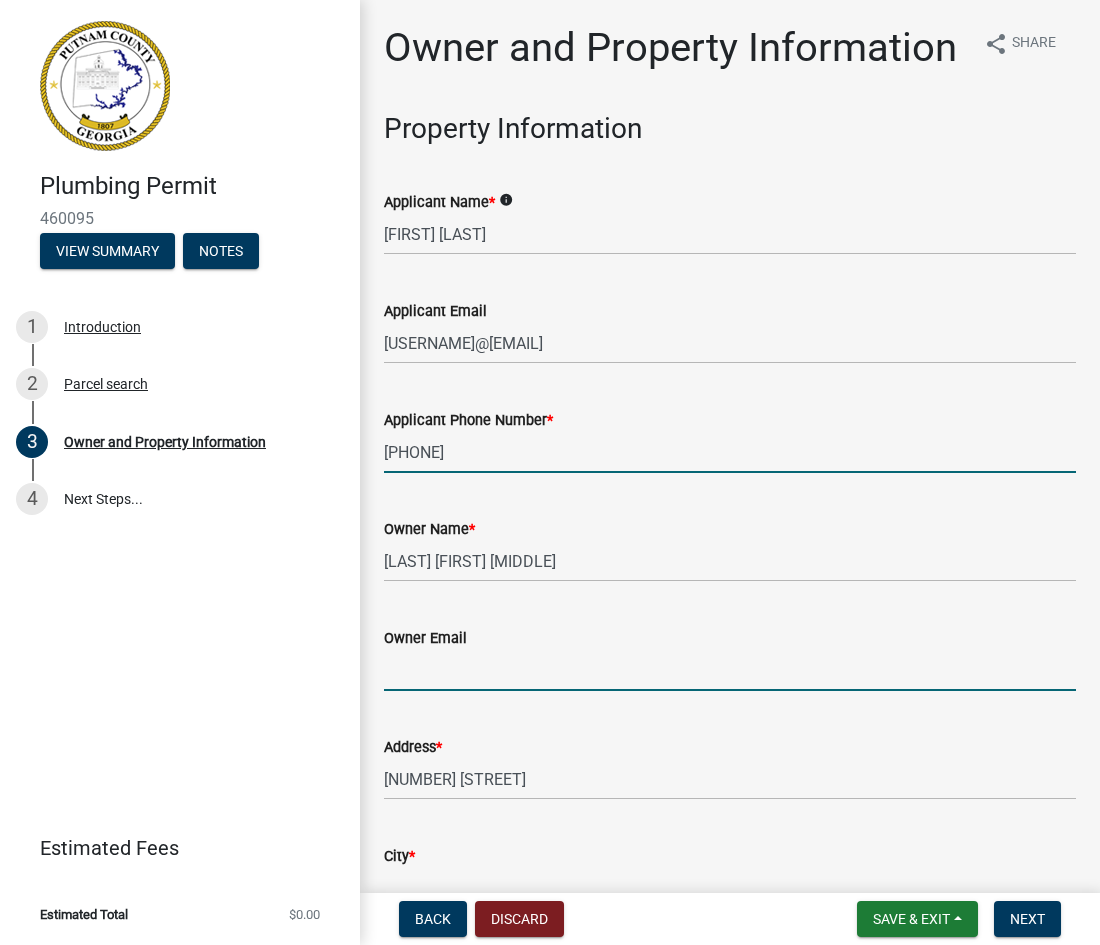 click on "Owner Email" at bounding box center (730, 670) 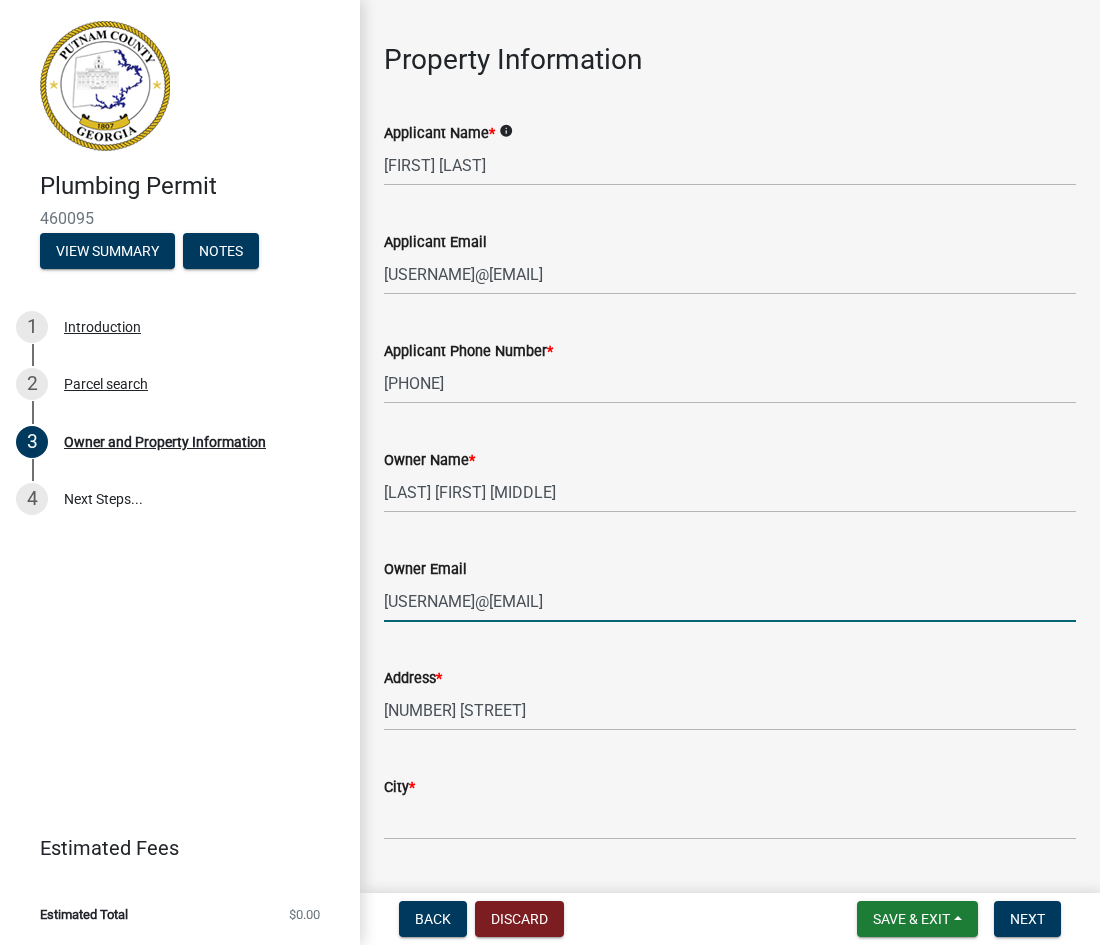 scroll, scrollTop: 83, scrollLeft: 0, axis: vertical 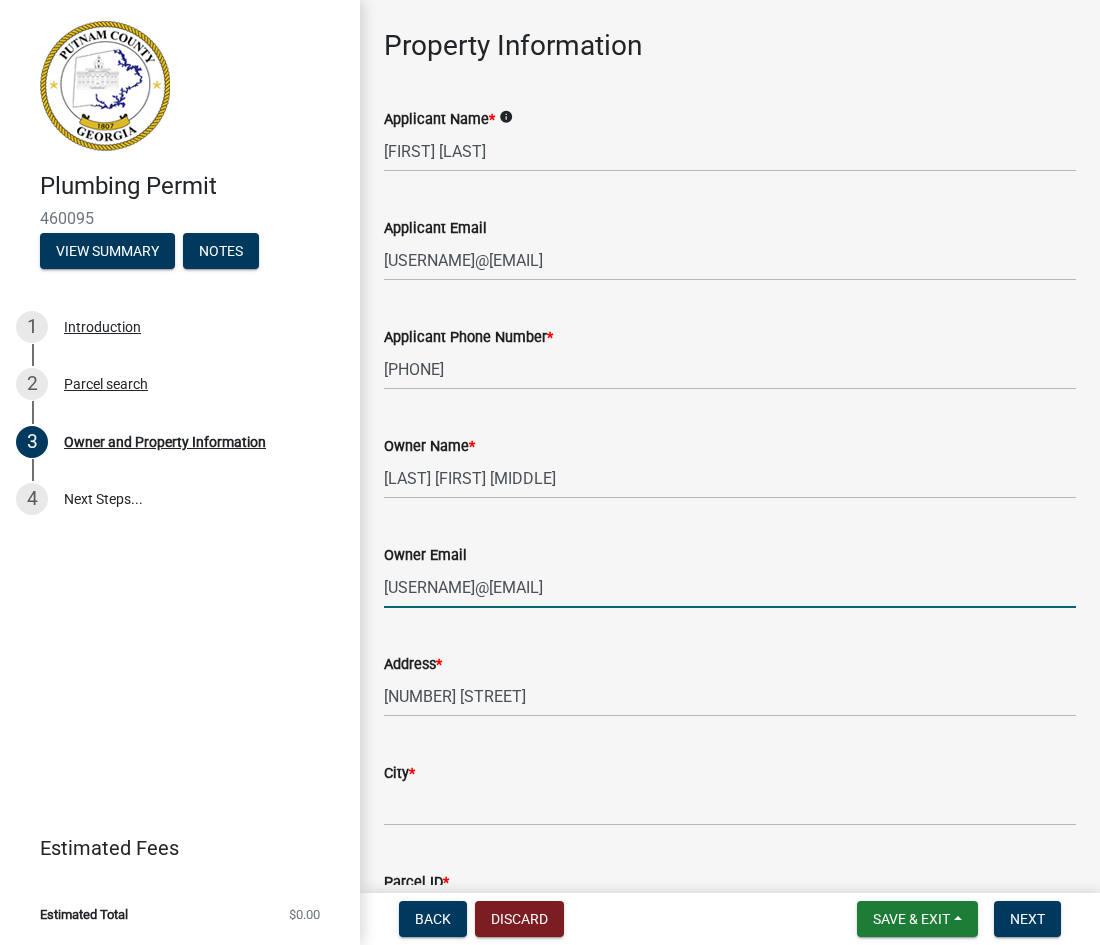 type on "[USERNAME]@[EMAIL]" 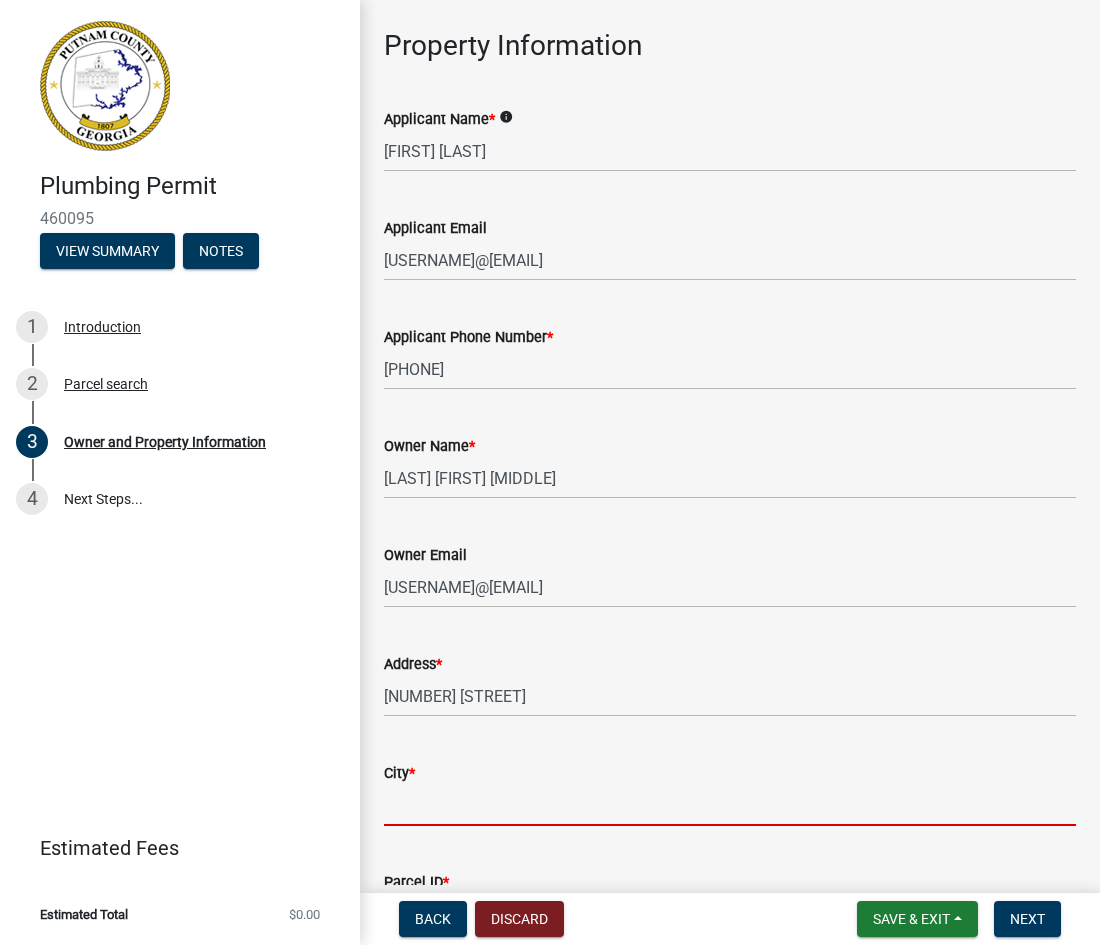 click on "City  *" at bounding box center (730, 805) 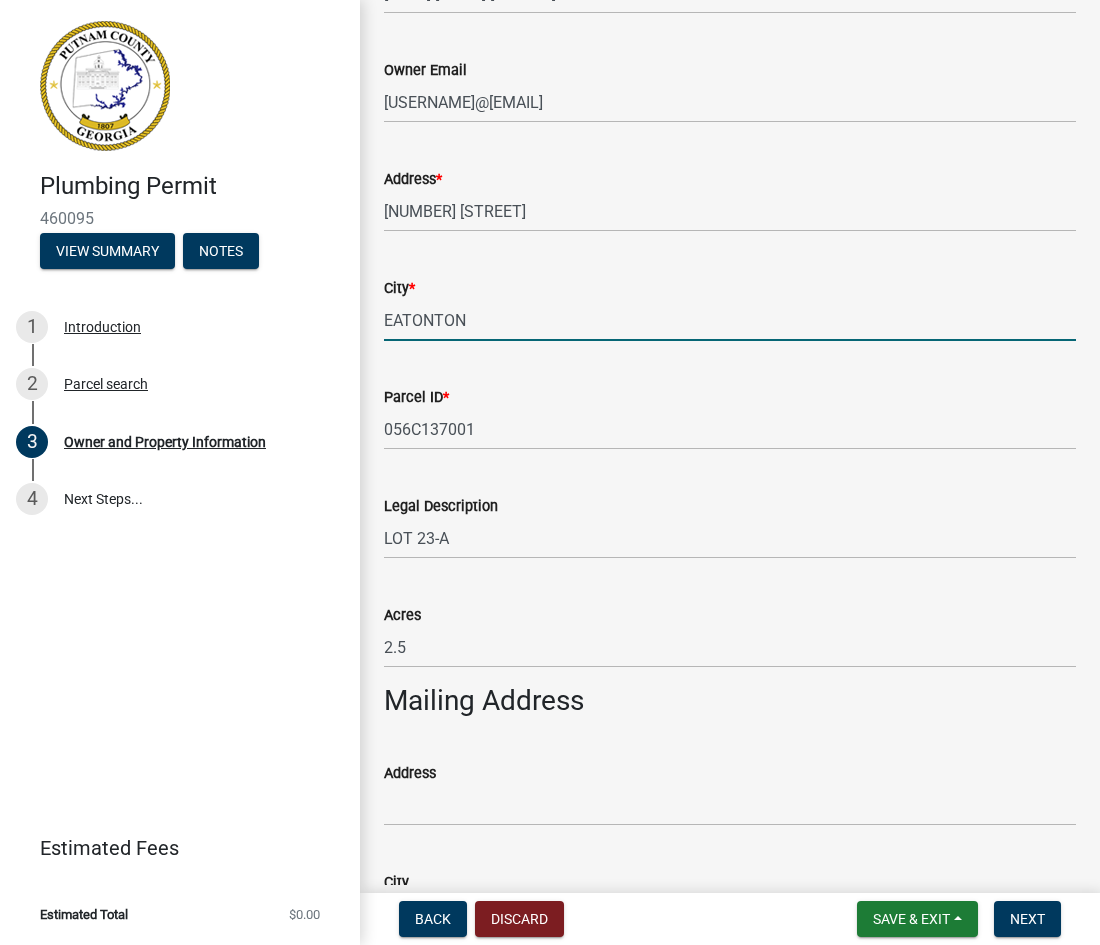 scroll, scrollTop: 570, scrollLeft: 0, axis: vertical 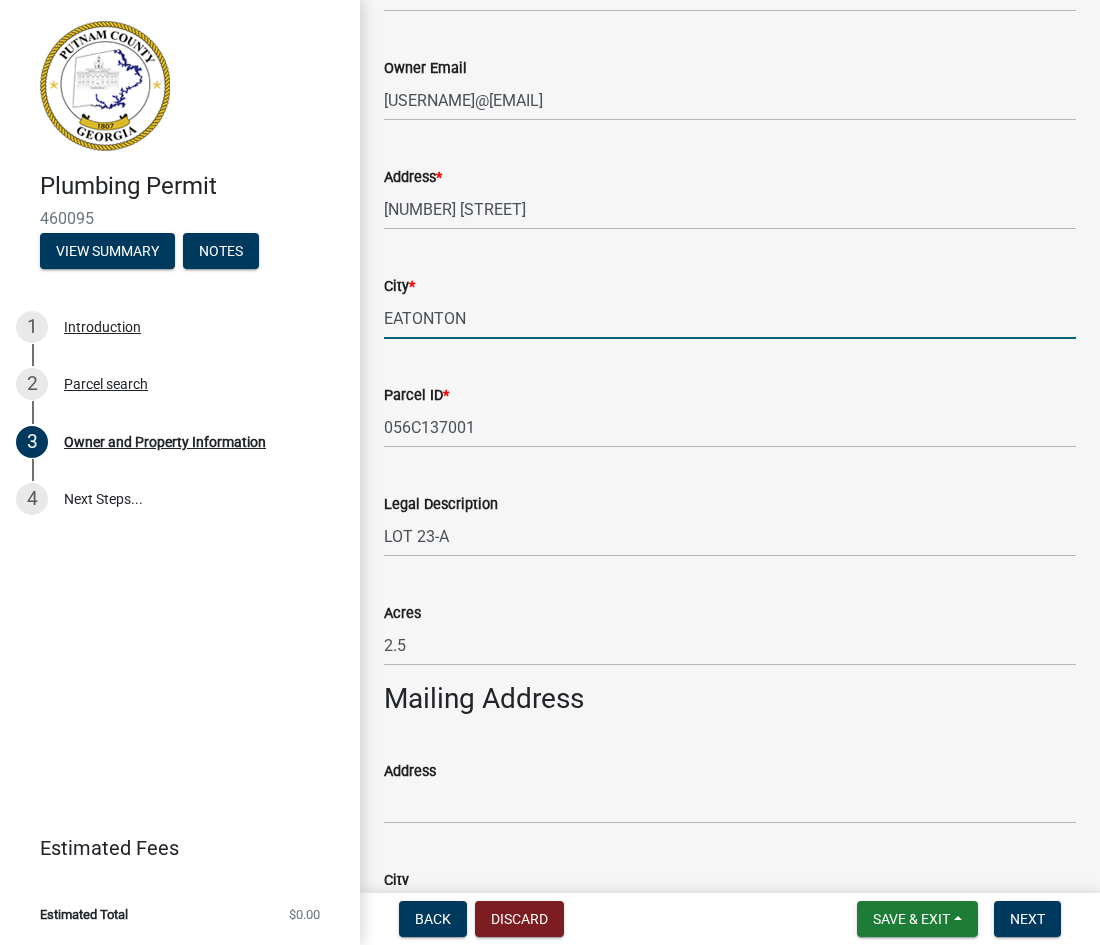 type on "EATONTON" 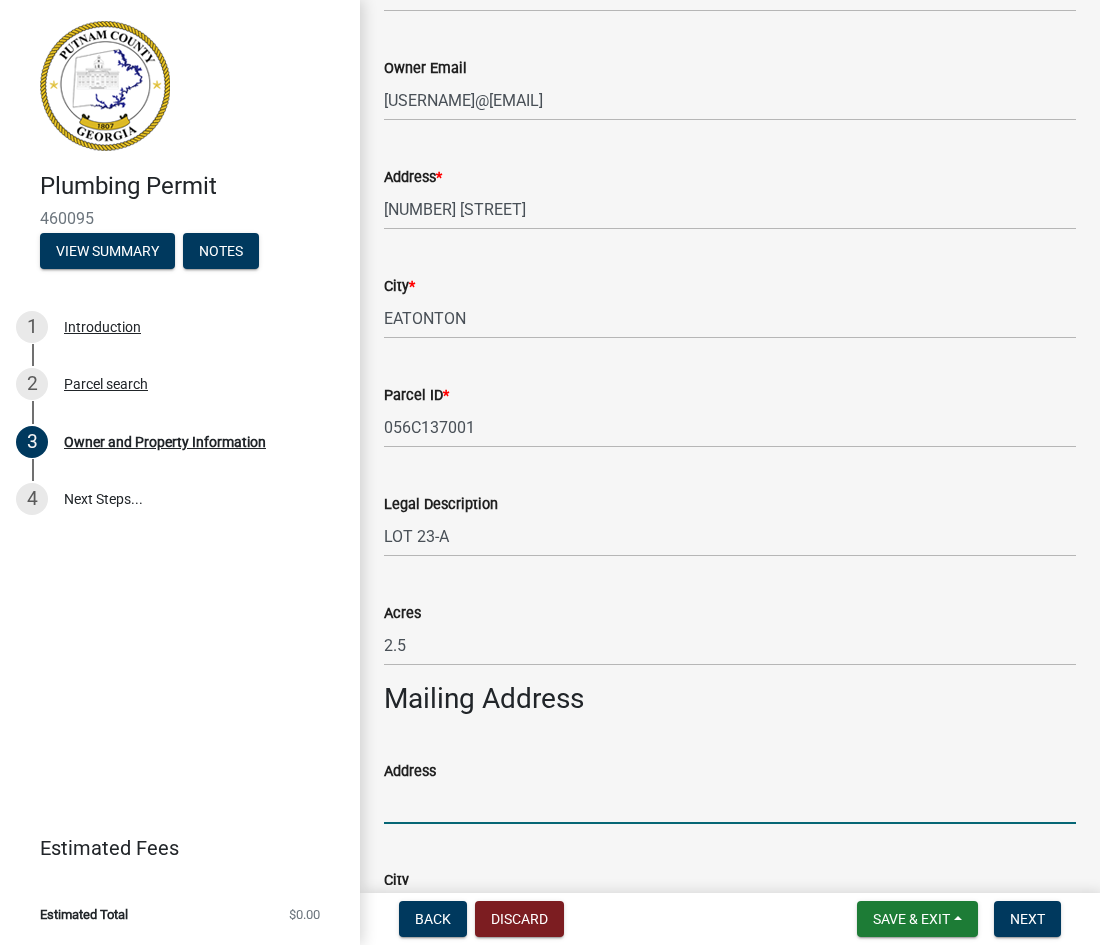 click on "Address" at bounding box center (730, 803) 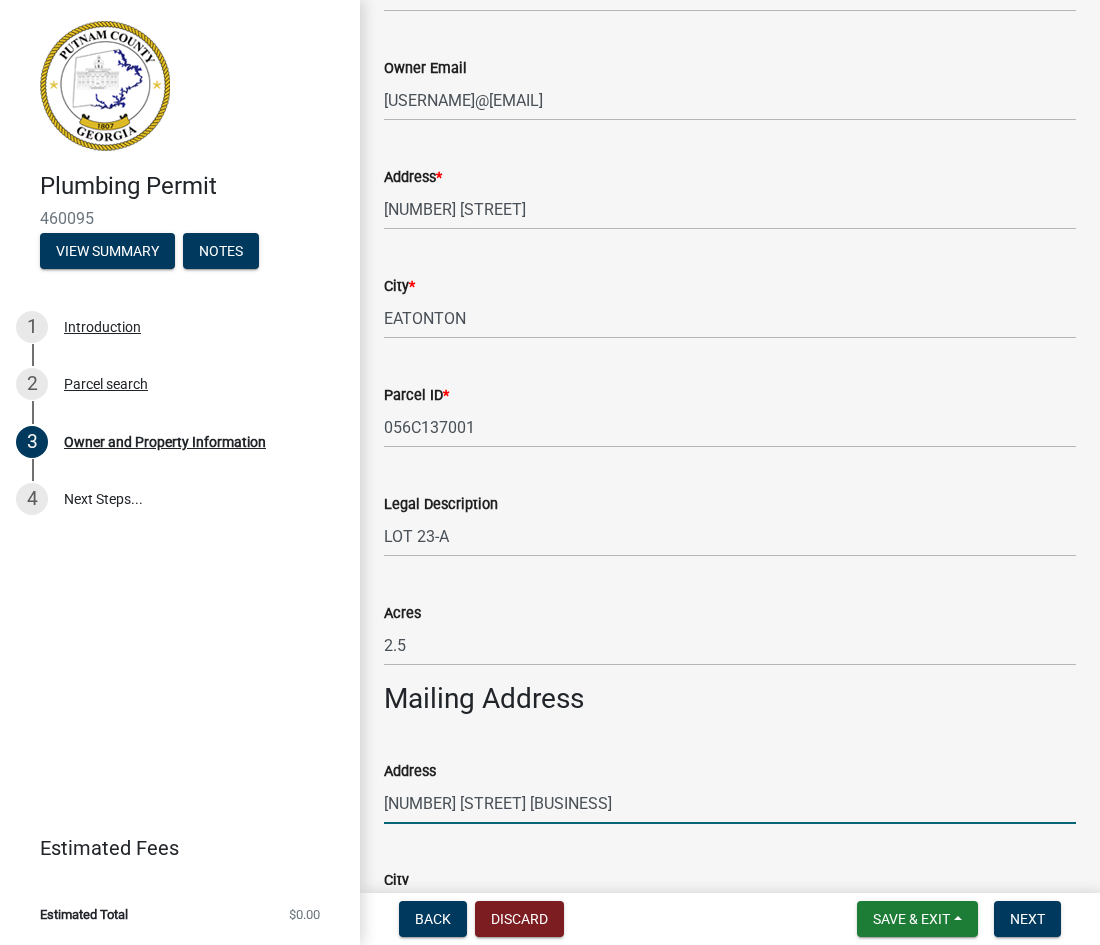 type on "[NUMBER] [STREET] [BUSINESS]" 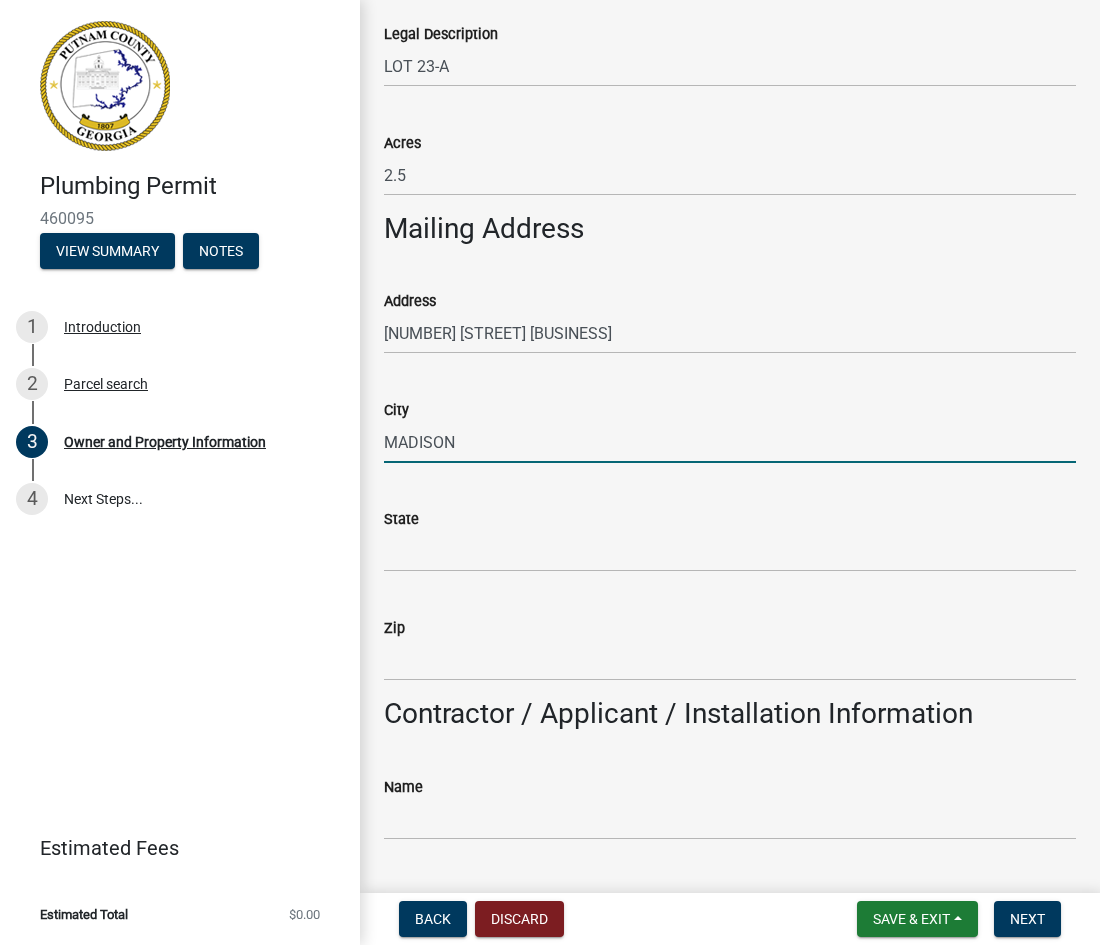 type on "MADISON" 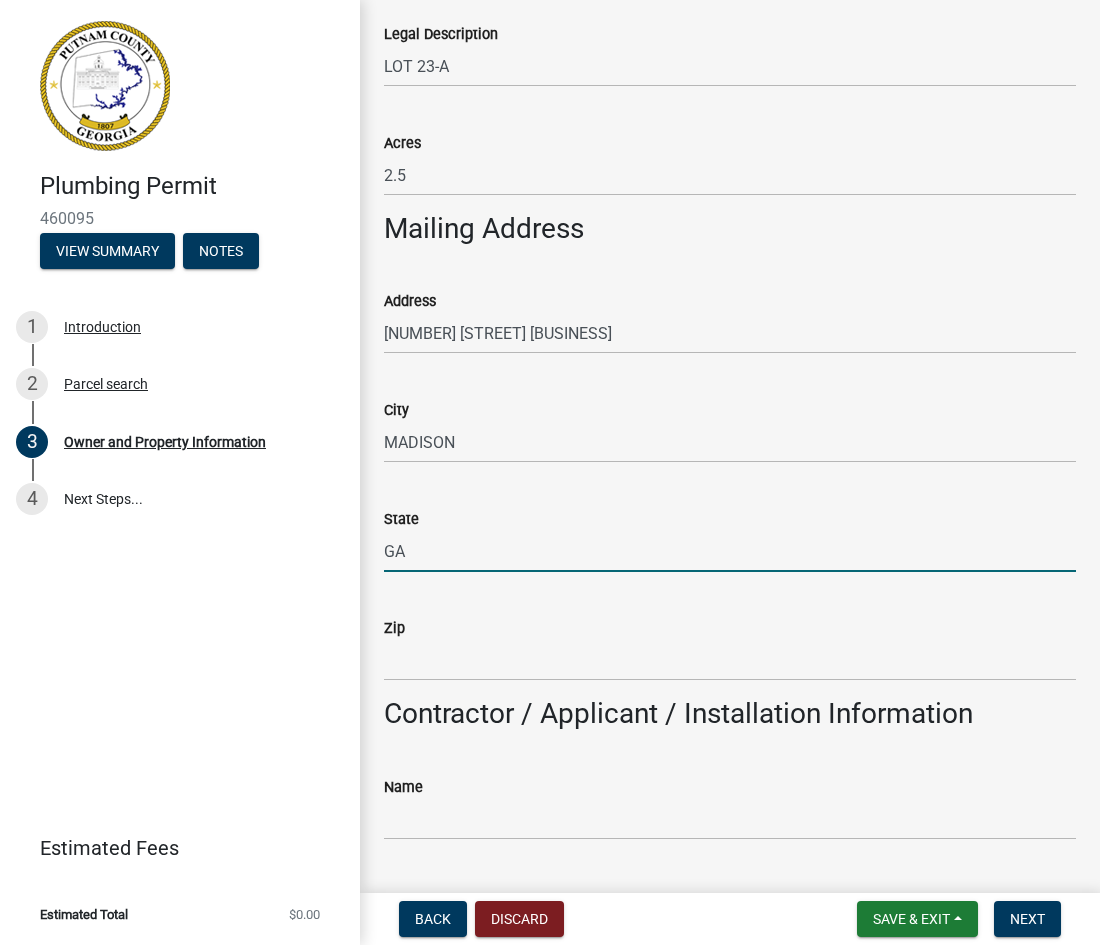 type on "GA" 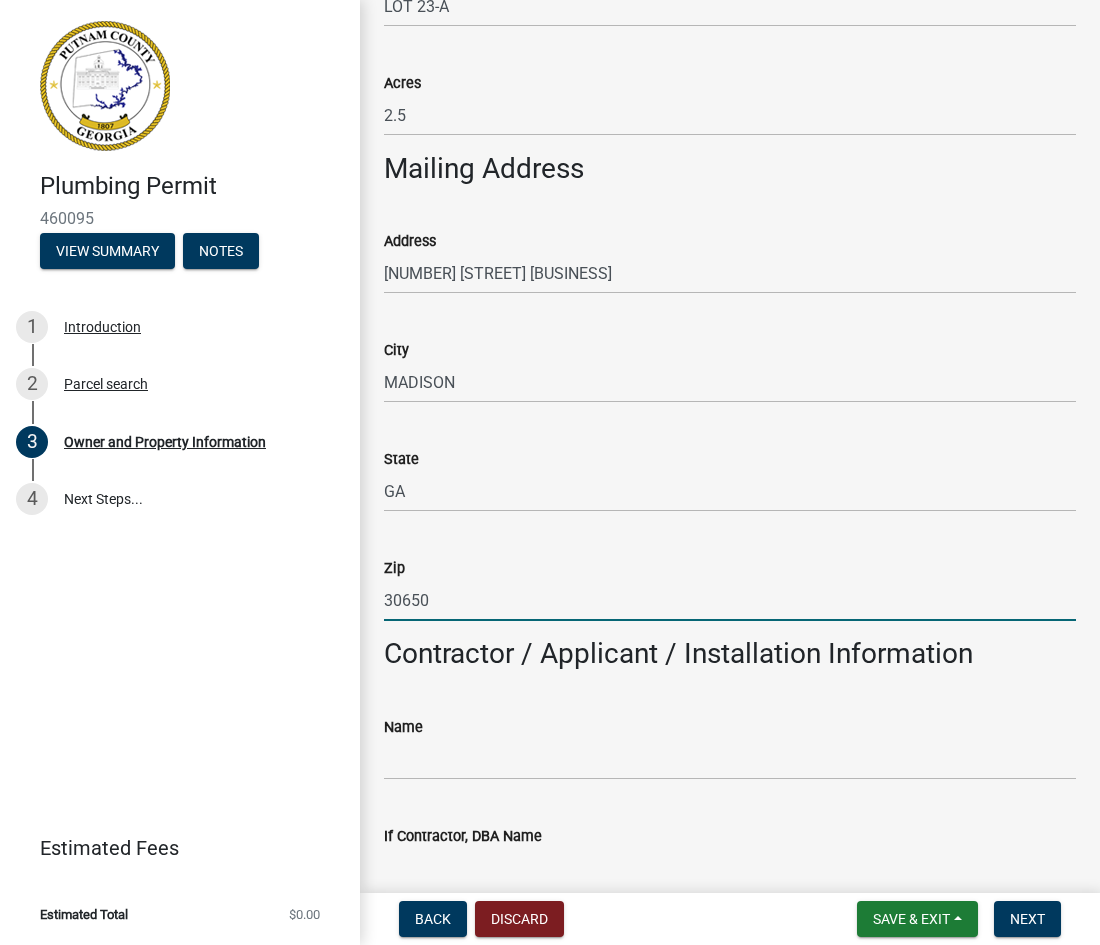 scroll, scrollTop: 1118, scrollLeft: 0, axis: vertical 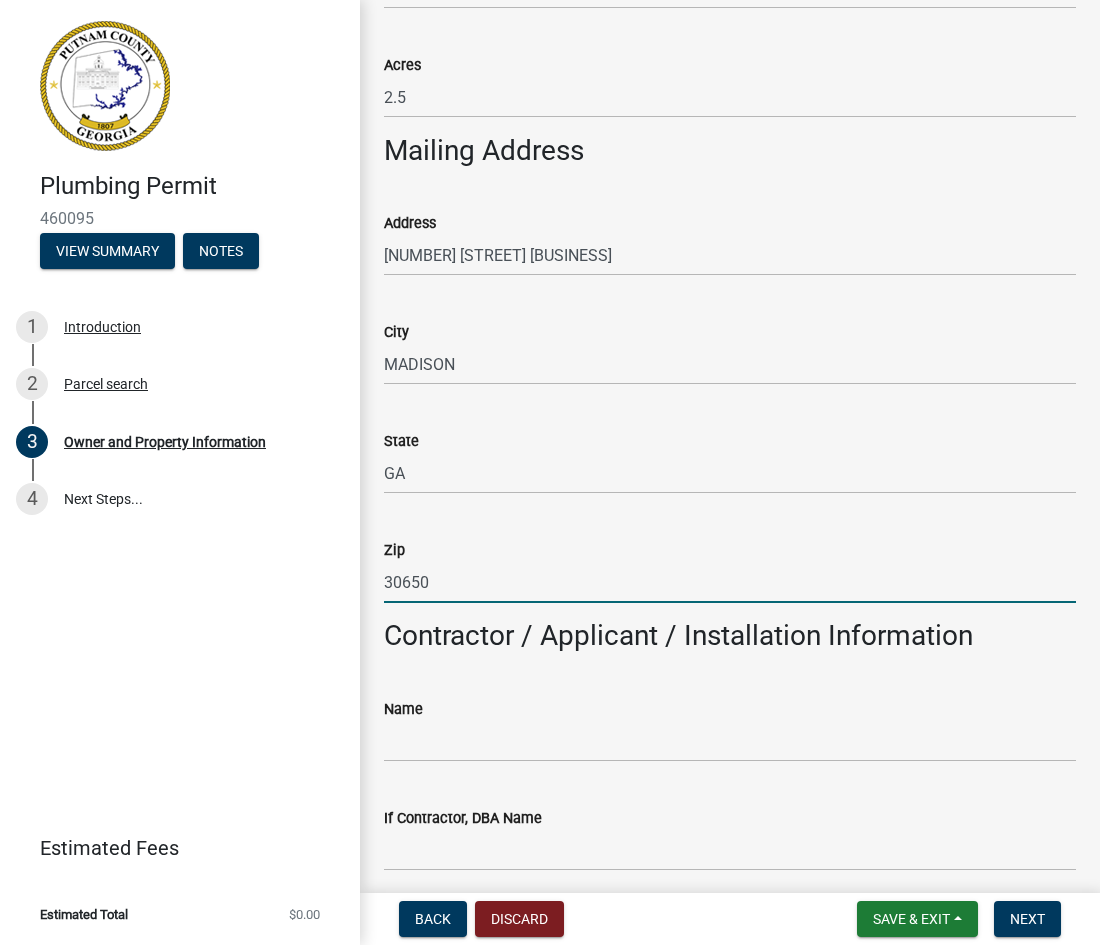 type on "30650" 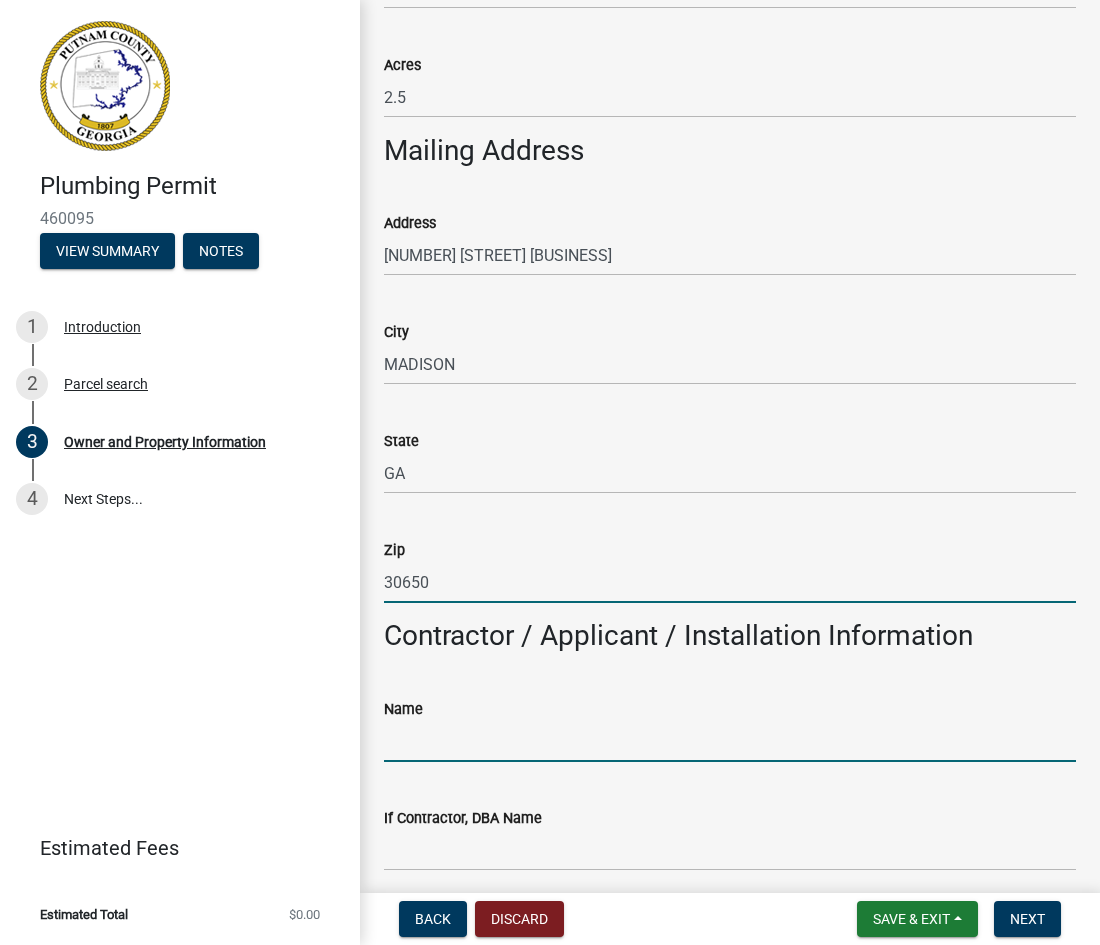 click on "Name" at bounding box center (730, 741) 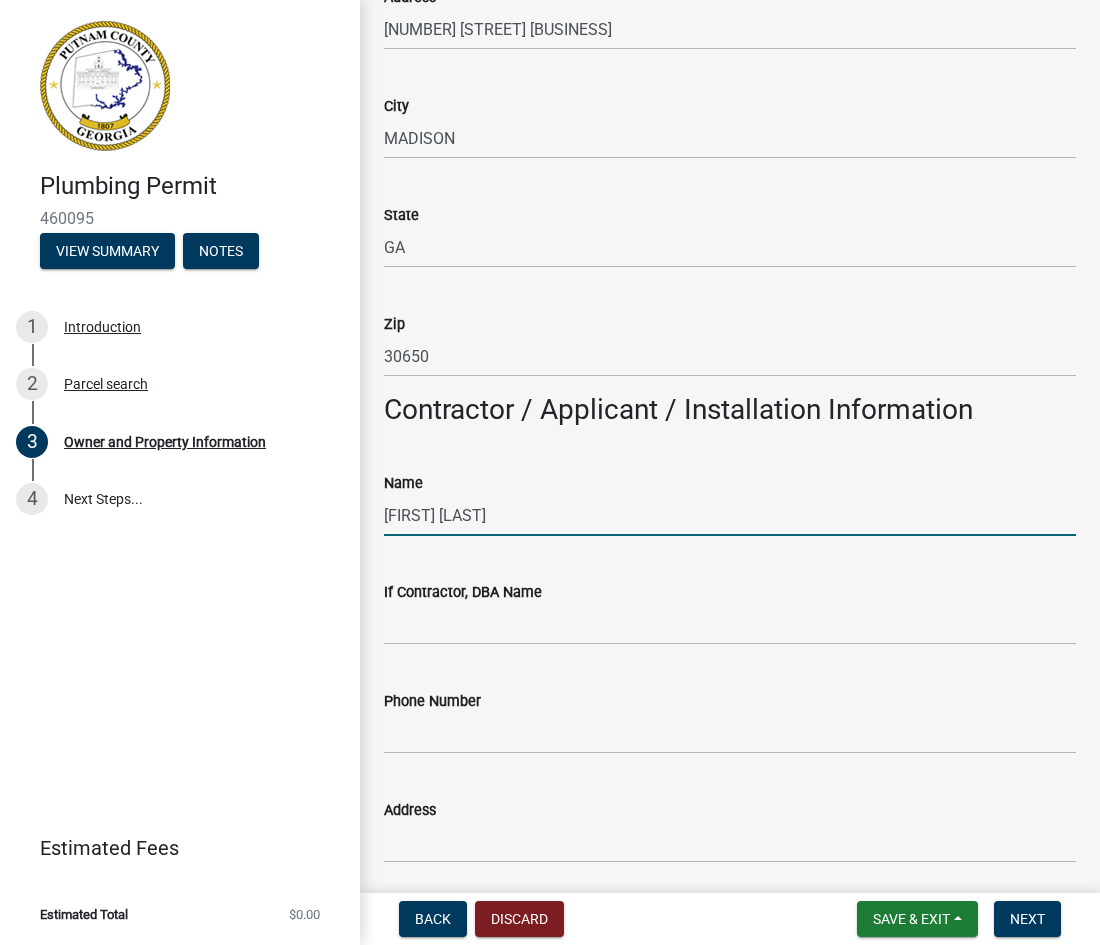 scroll, scrollTop: 1359, scrollLeft: 0, axis: vertical 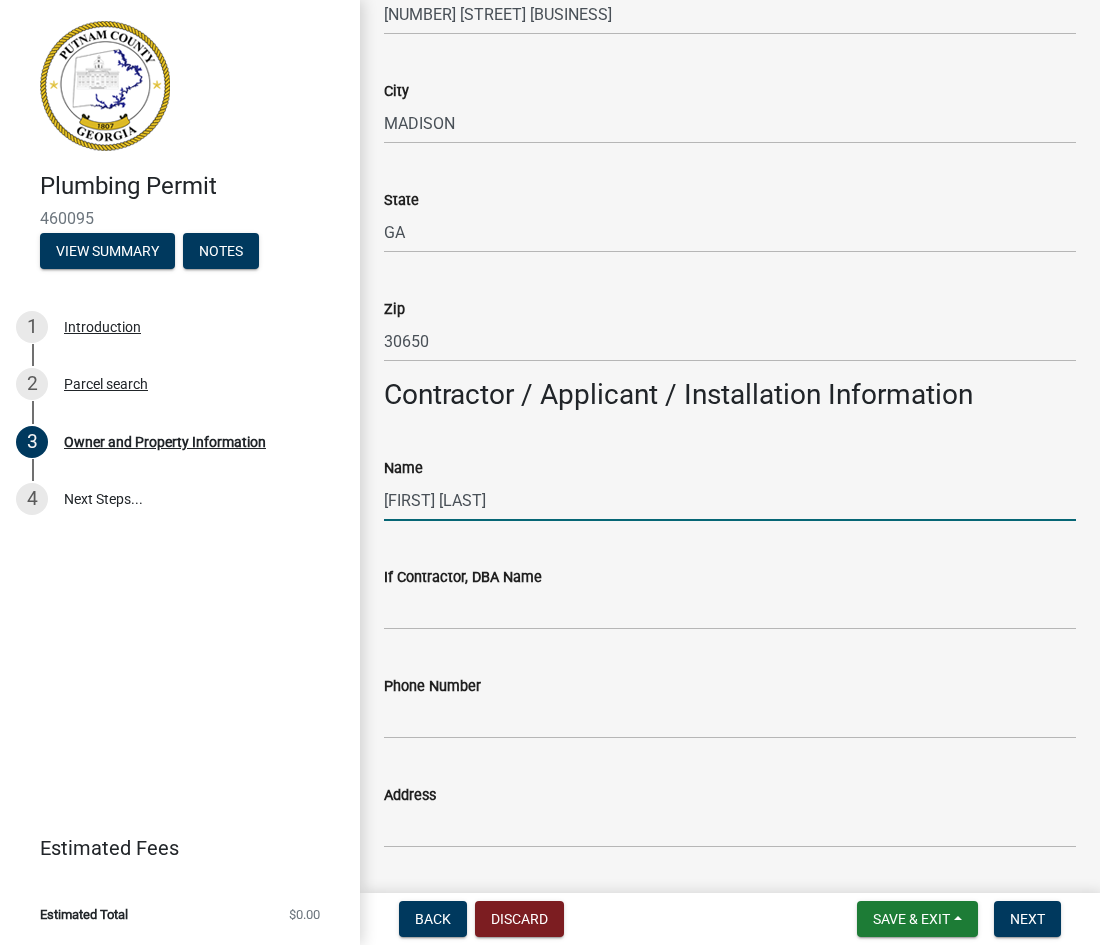 type on "[FIRST] [LAST]" 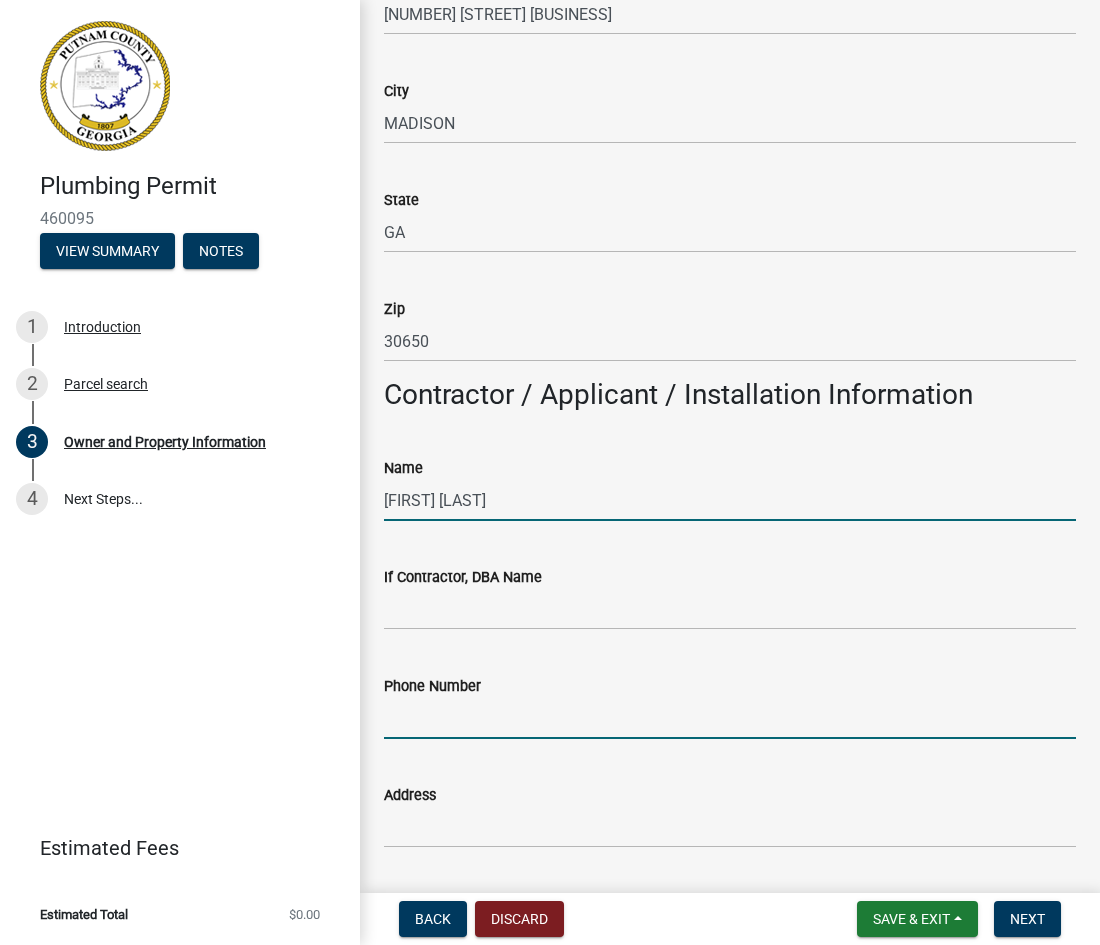 click on "Phone Number" at bounding box center [730, 718] 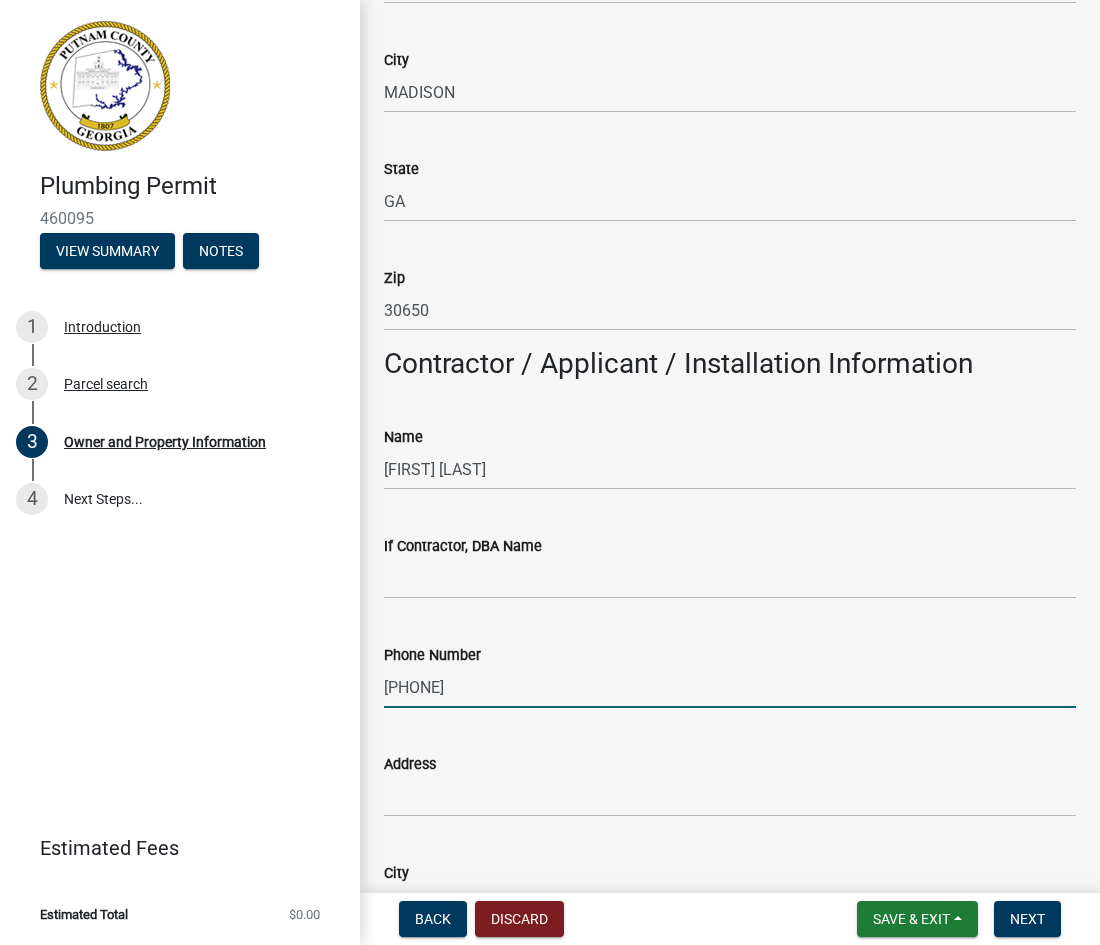 scroll, scrollTop: 1391, scrollLeft: 0, axis: vertical 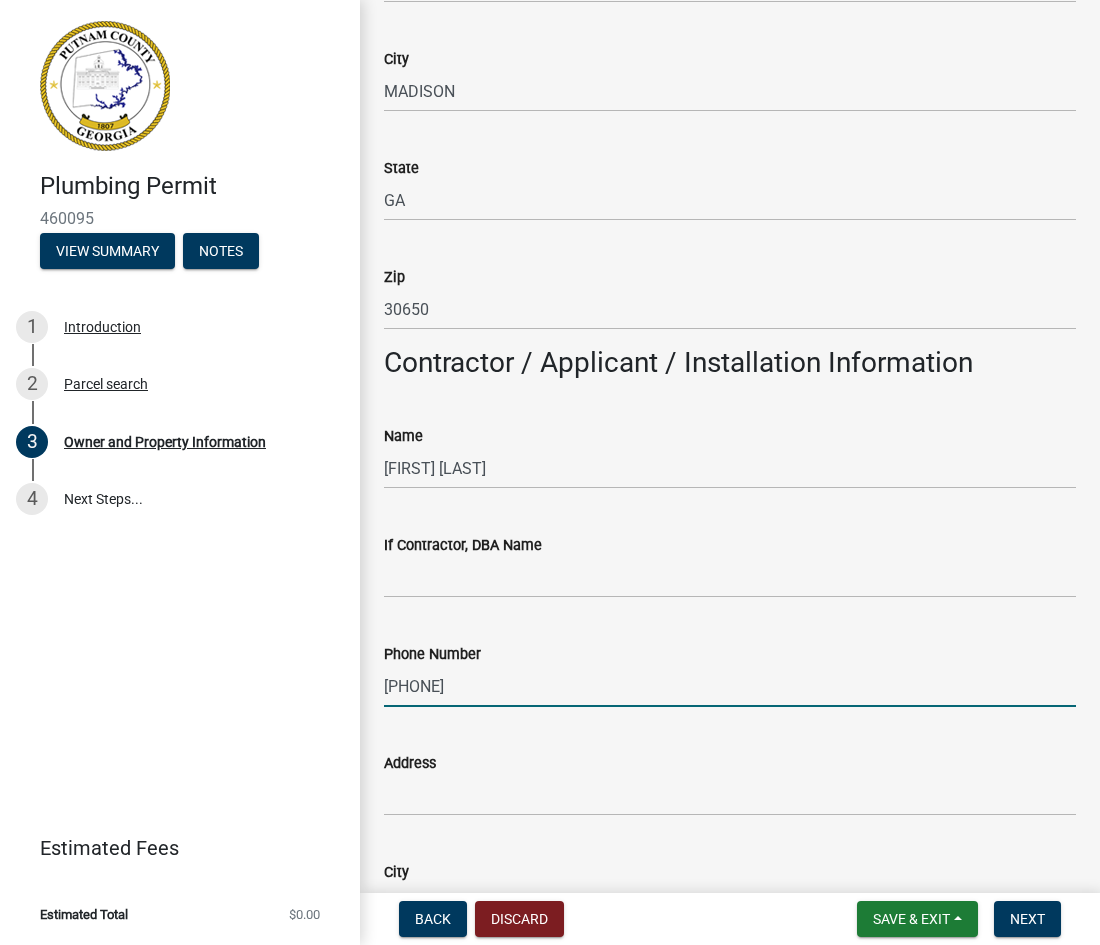 type on "[PHONE]" 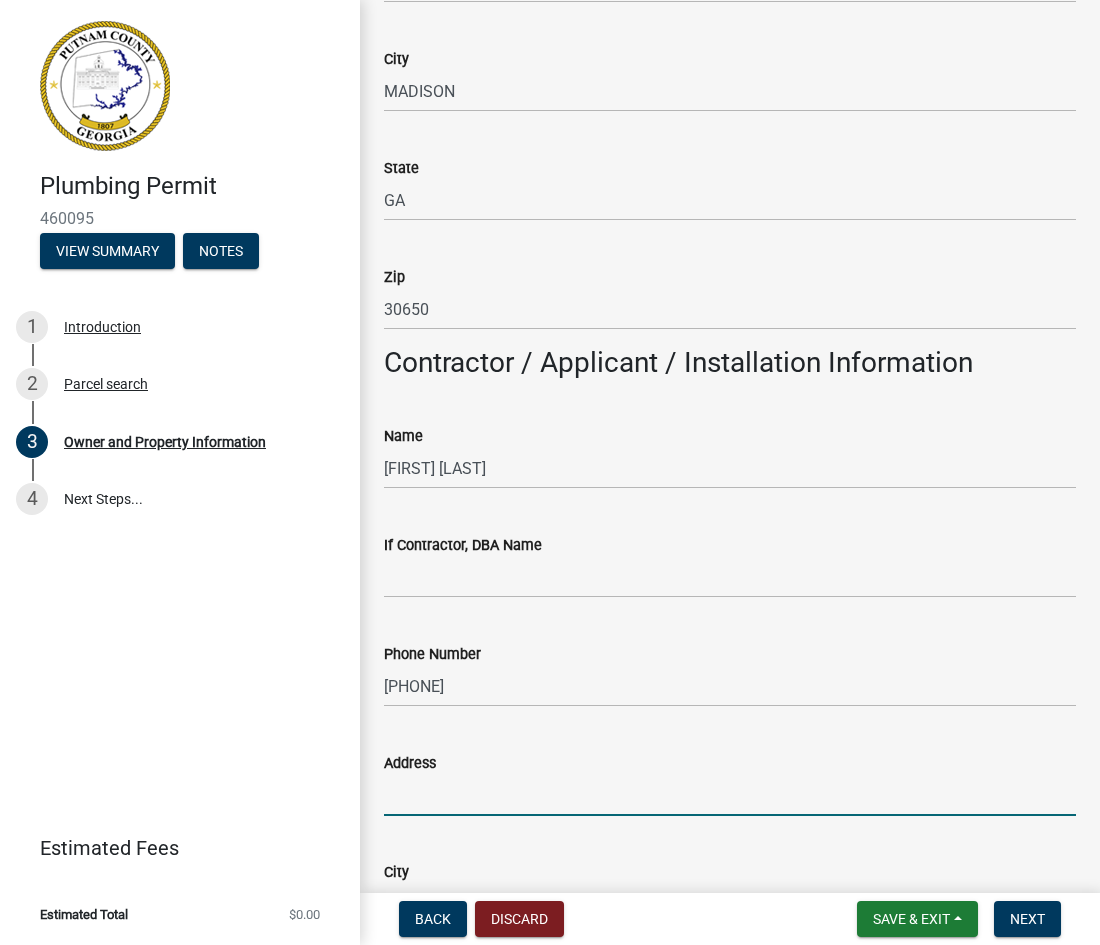 click on "Address" at bounding box center (730, 795) 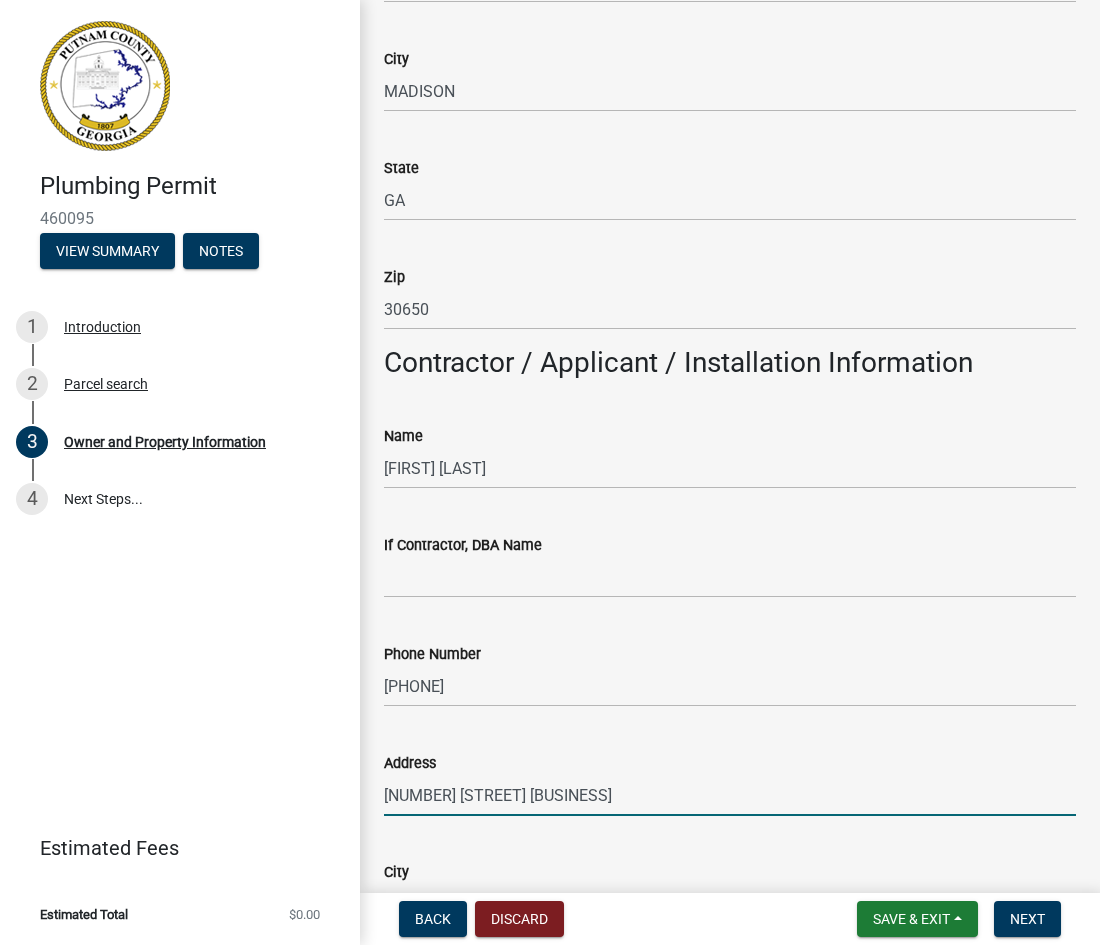 type on "[NUMBER] [STREET] [BUSINESS]" 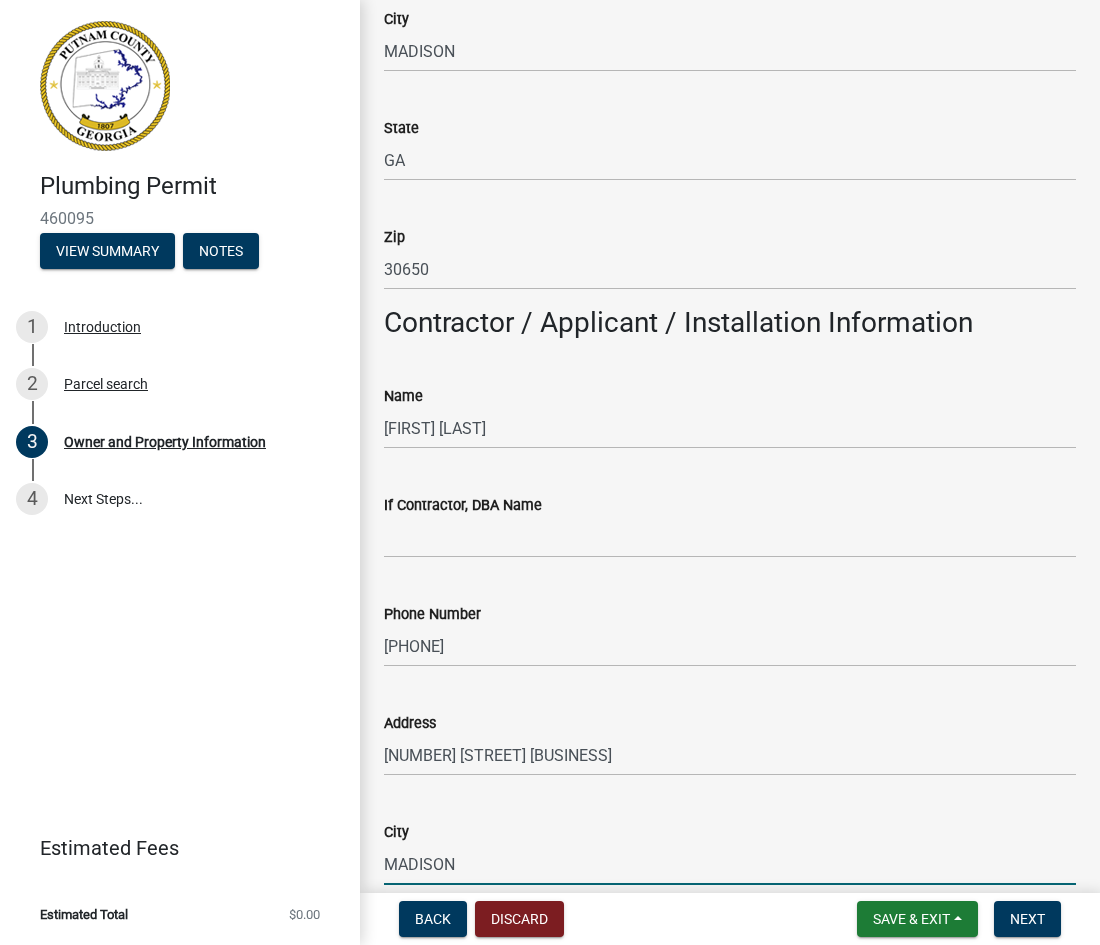 type on "MADISON" 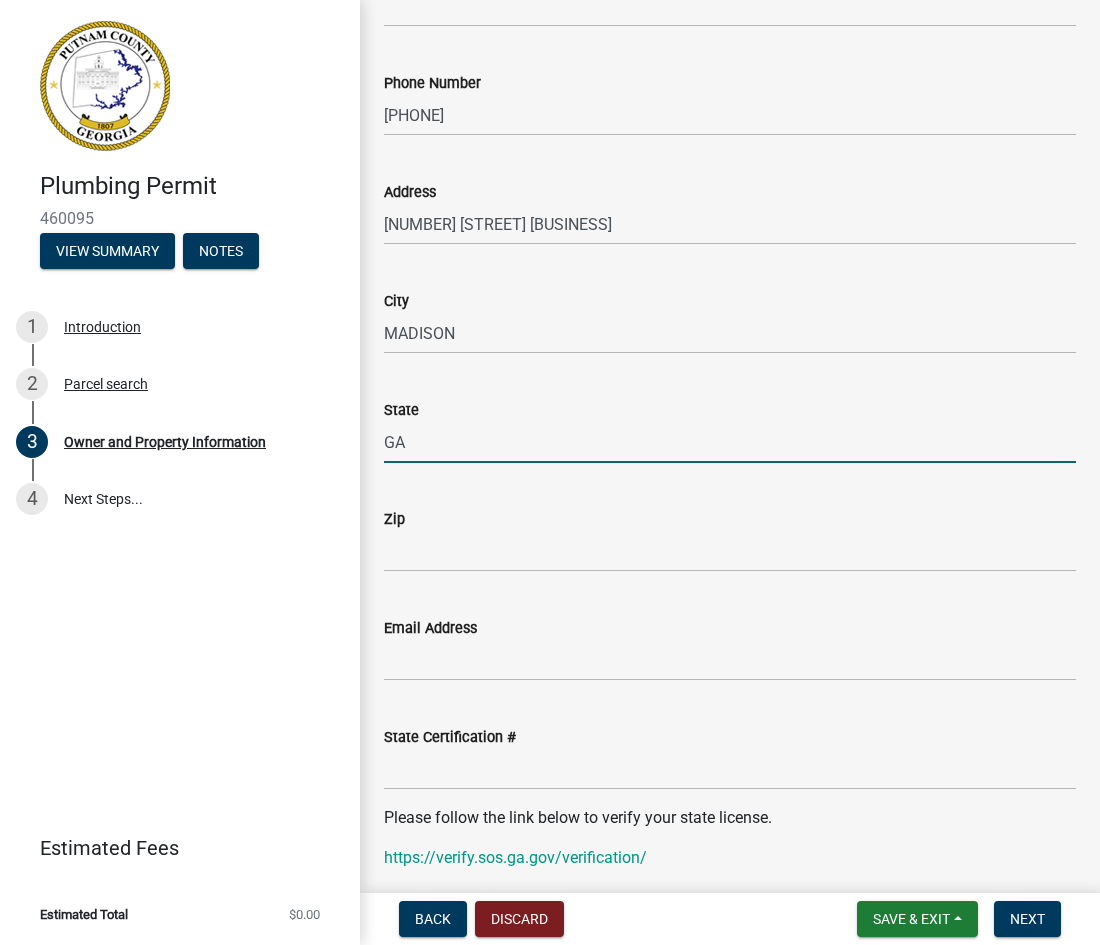 type on "GA" 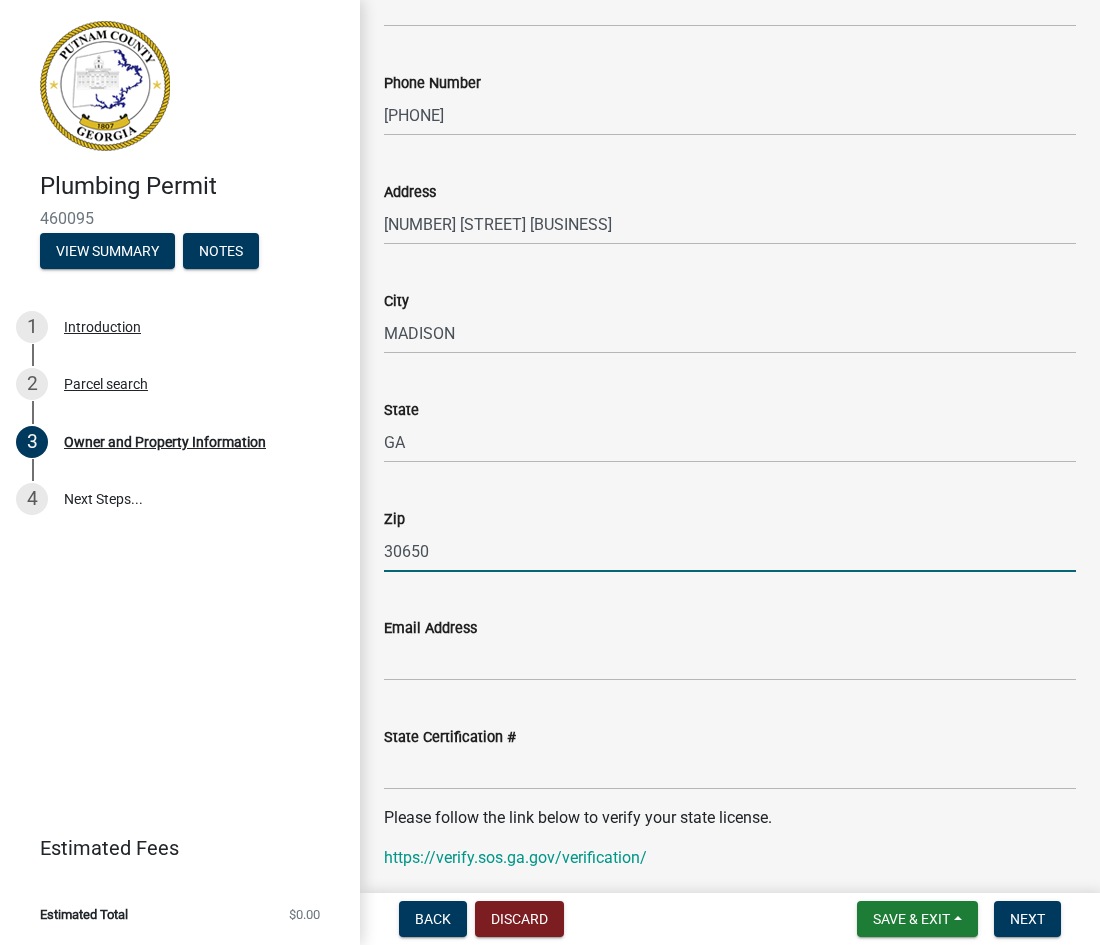 type on "30650" 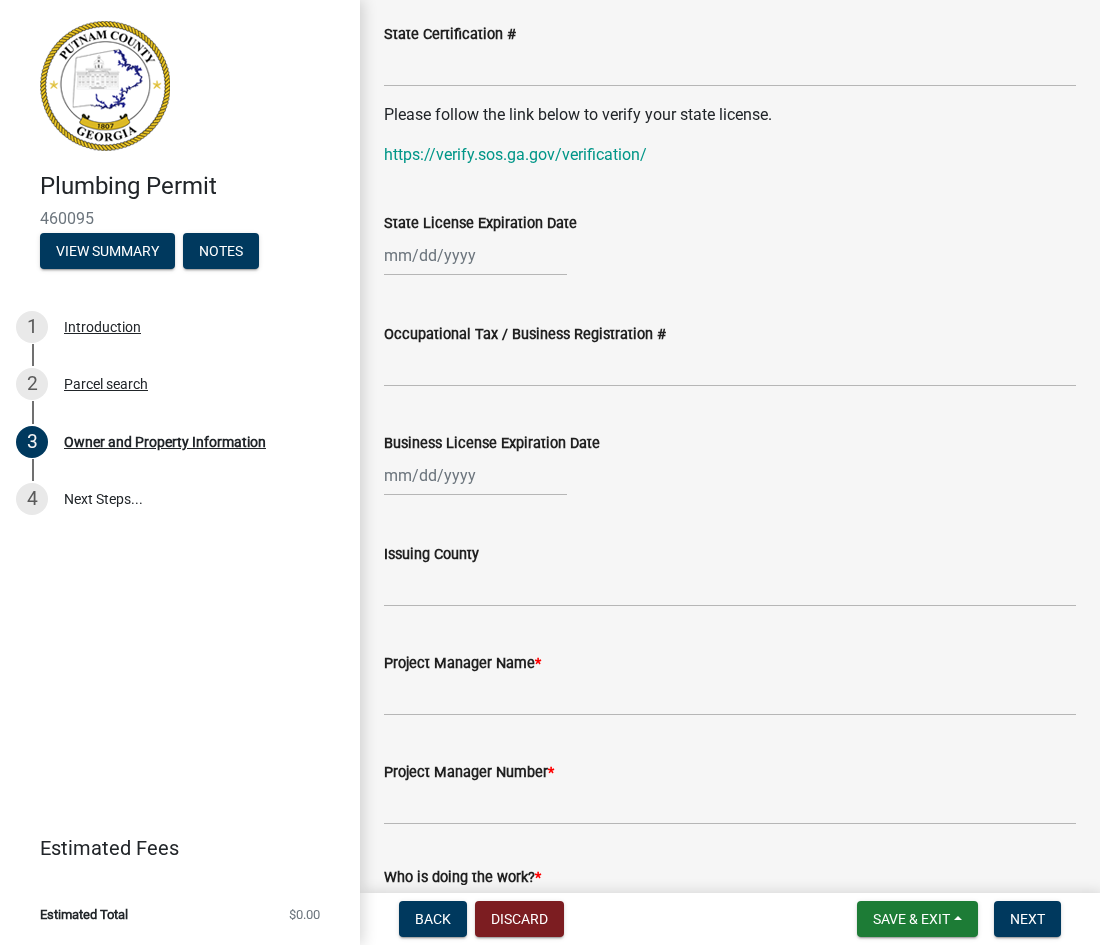 scroll, scrollTop: 2667, scrollLeft: 0, axis: vertical 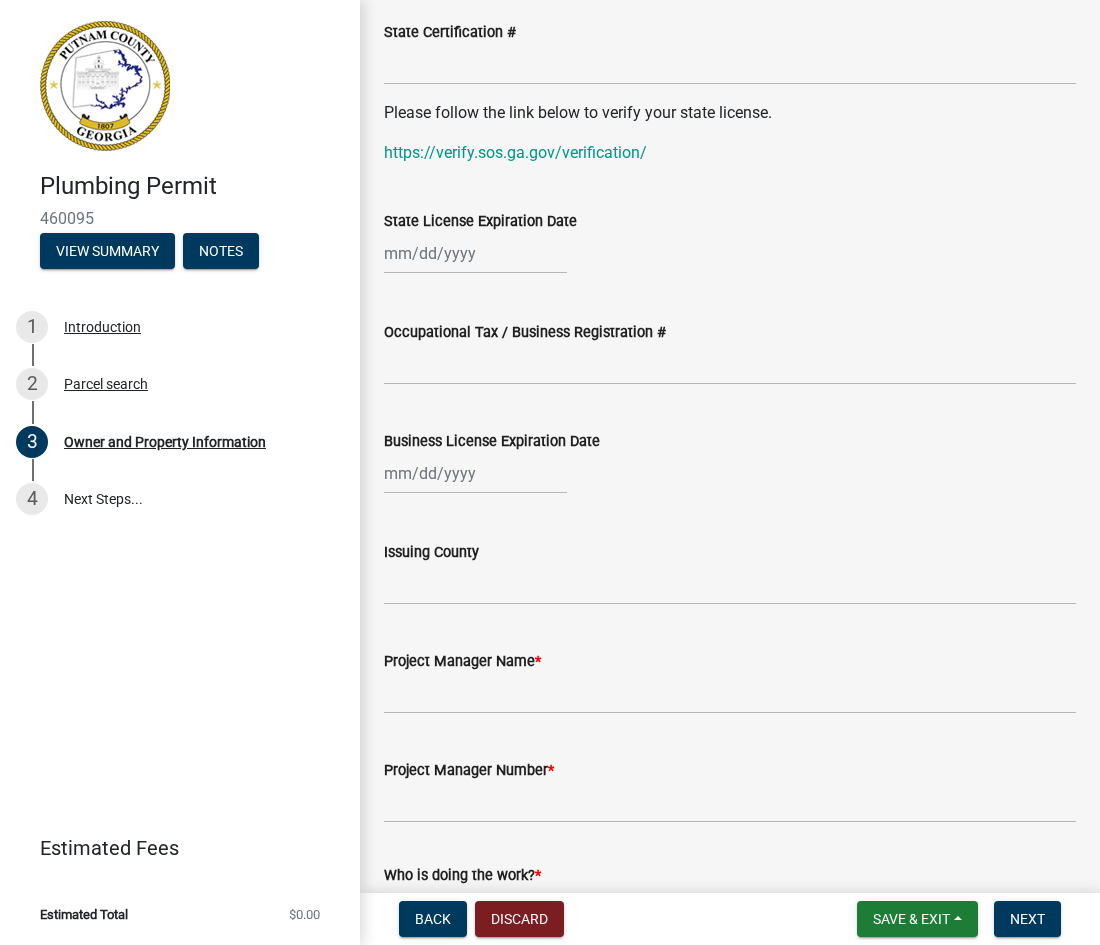 type on "[USERNAME]@[EMAIL]" 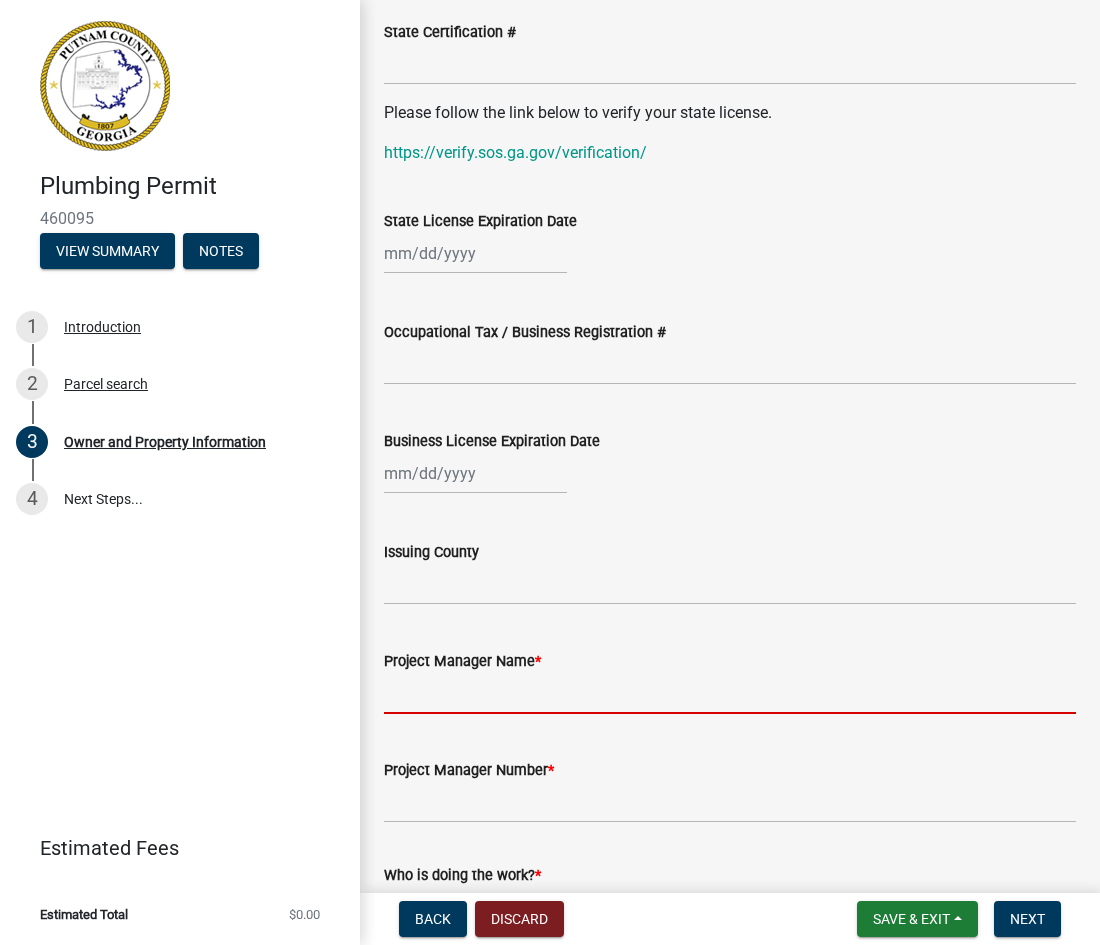 click on "Project Manager Name  *" at bounding box center [730, 693] 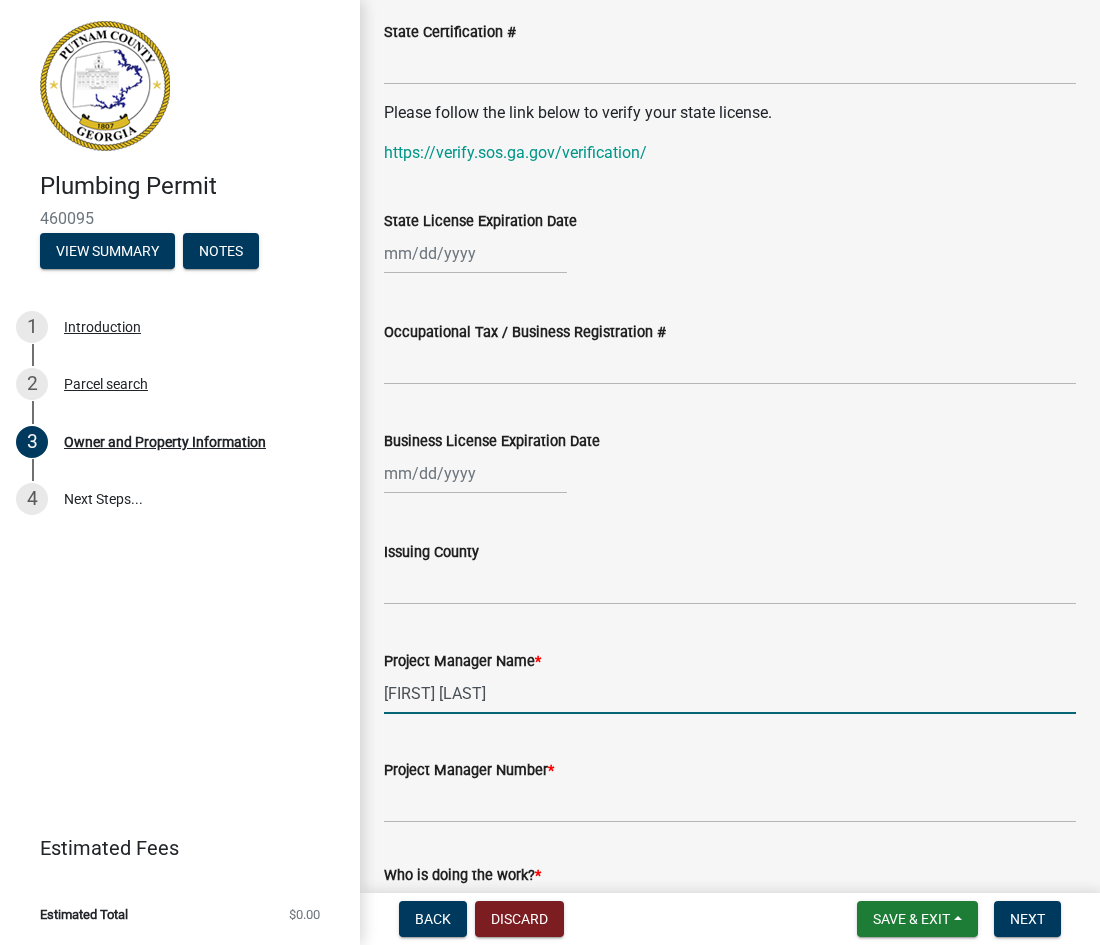 type on "[FIRST] [LAST]" 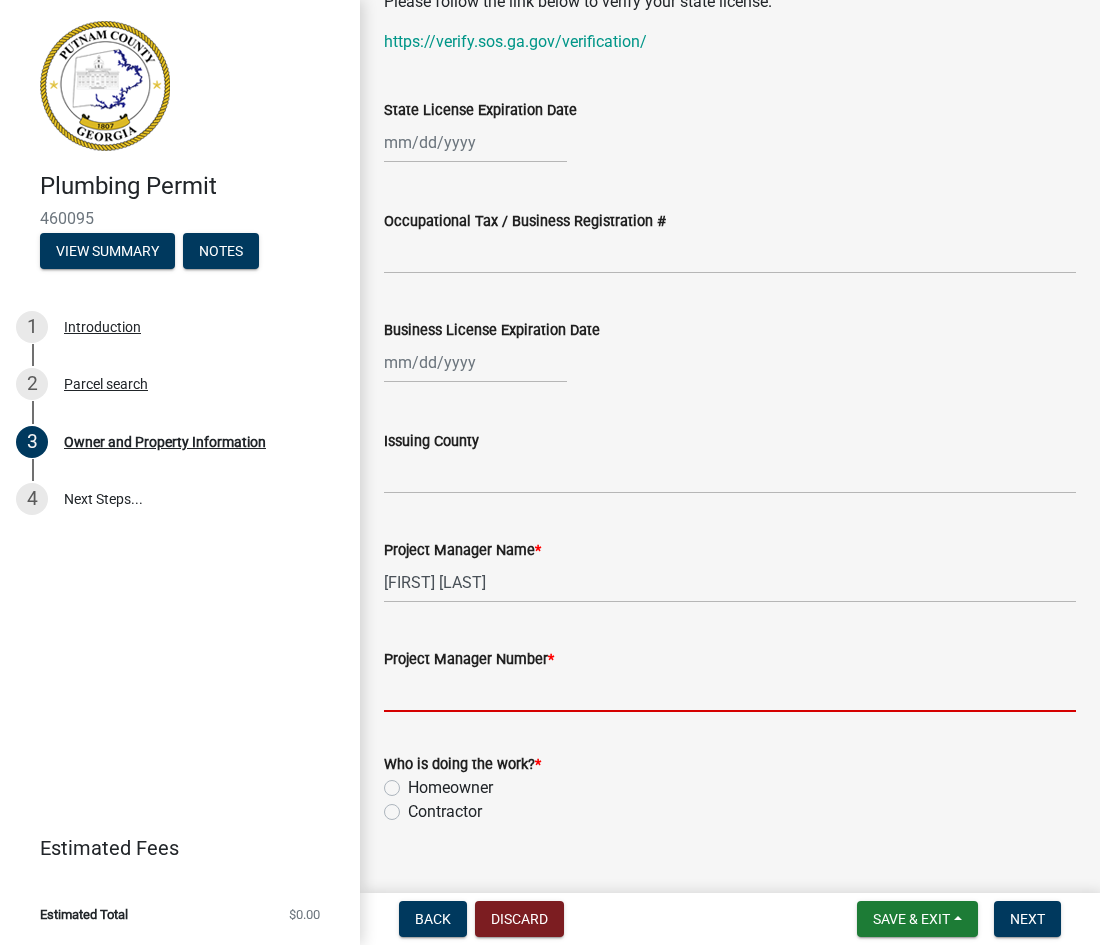 scroll, scrollTop: 2788, scrollLeft: 0, axis: vertical 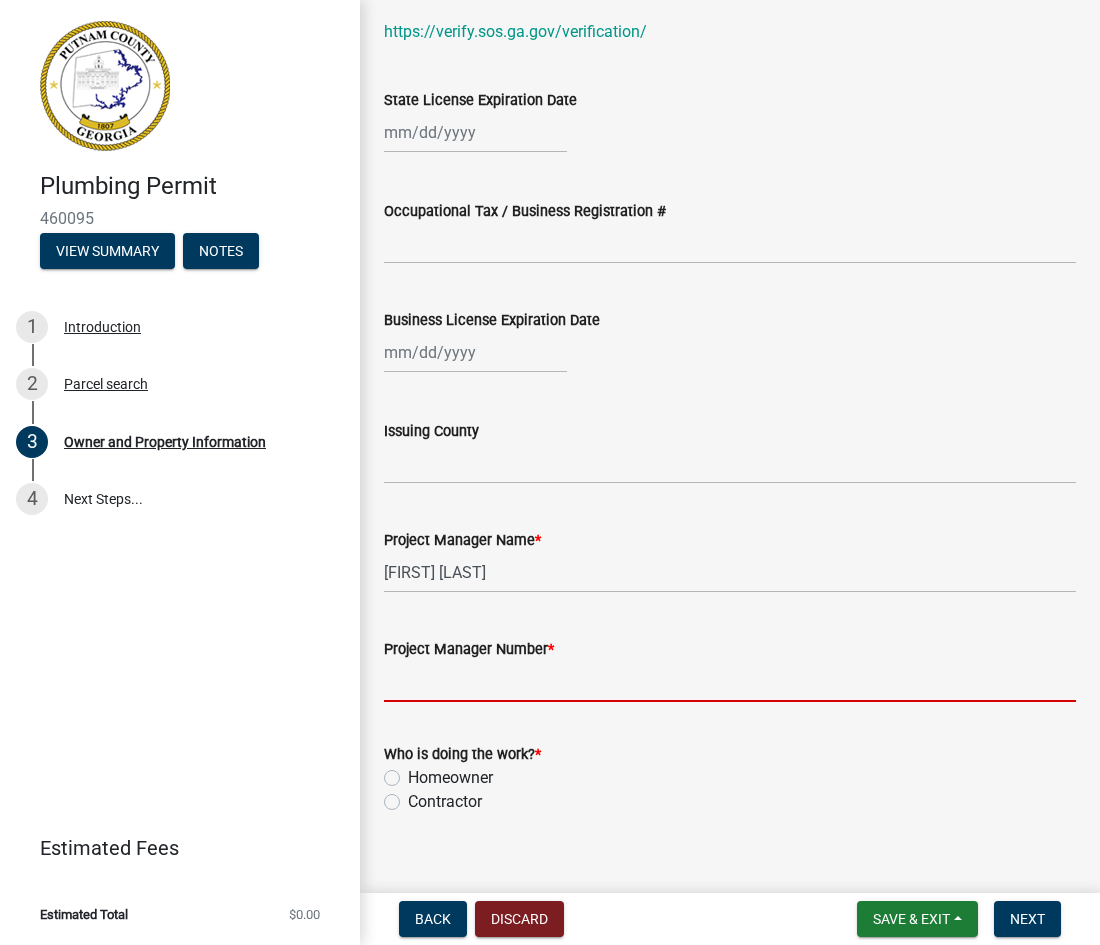 click on "Who is doing the work? * Homeowner Contractor" 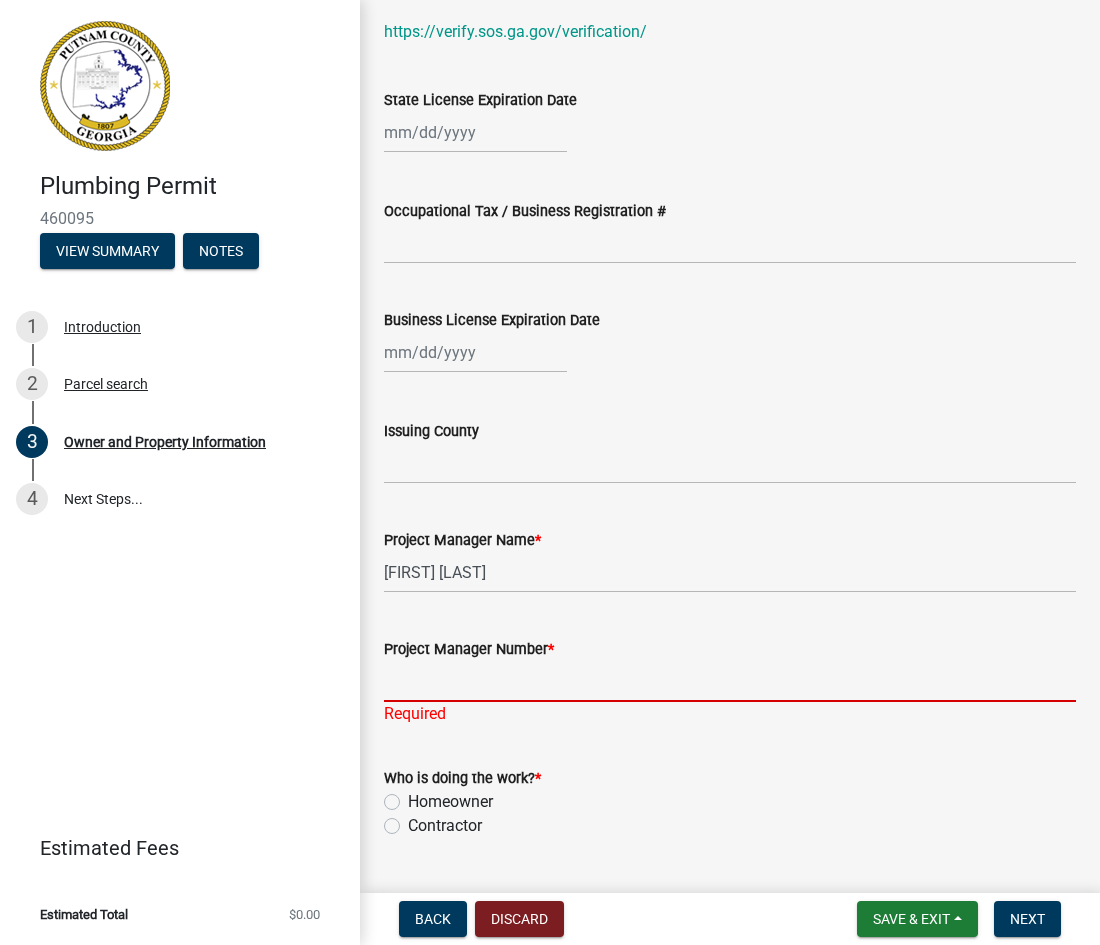 click on "Project Manager Number  *" at bounding box center (730, 681) 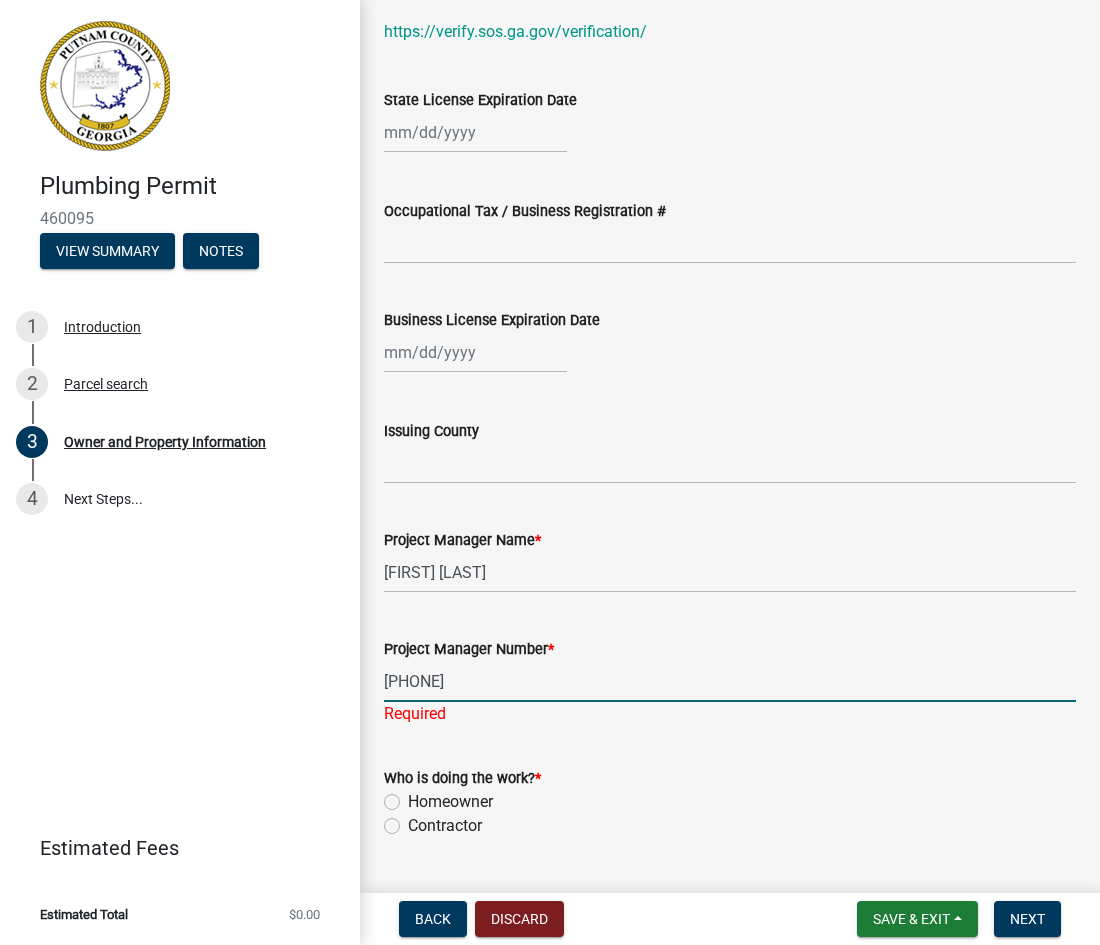 type on "[PHONE]" 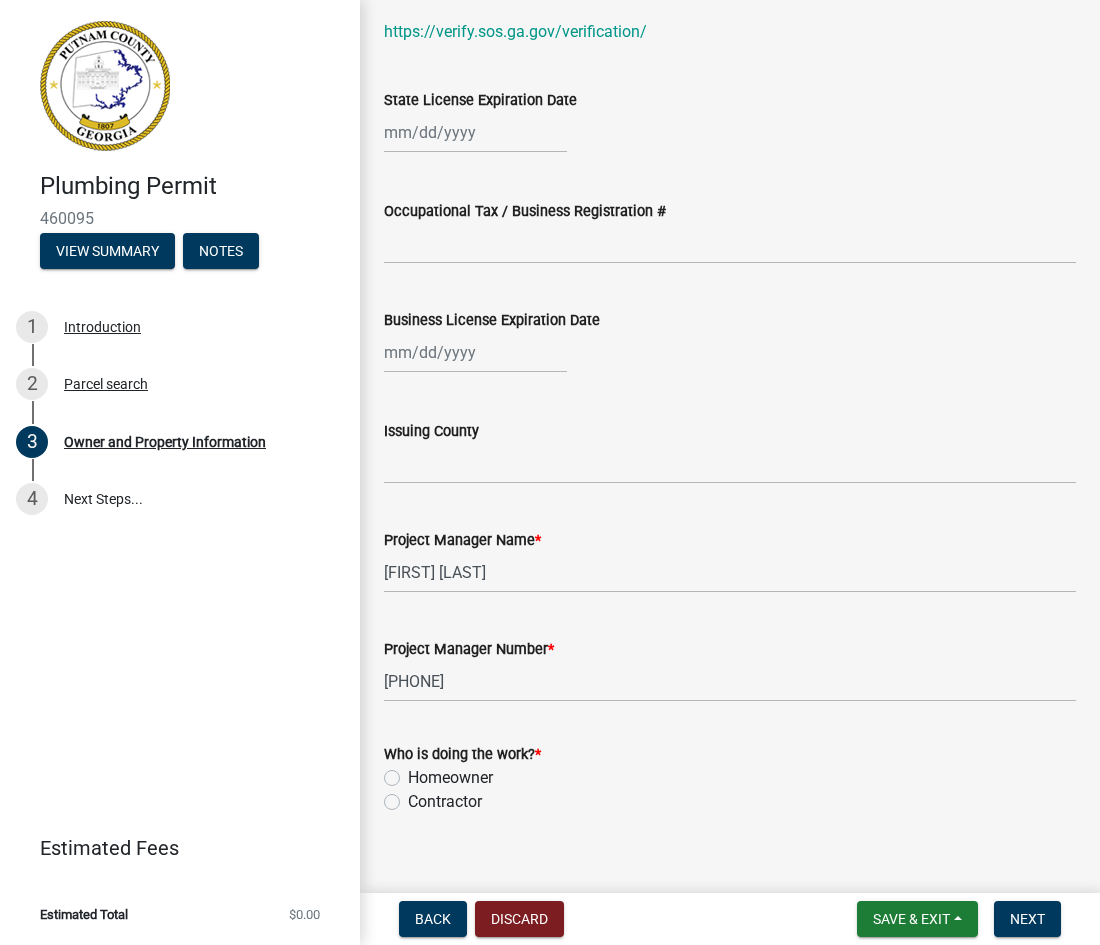click on "Who is doing the work? * Homeowner Contractor" 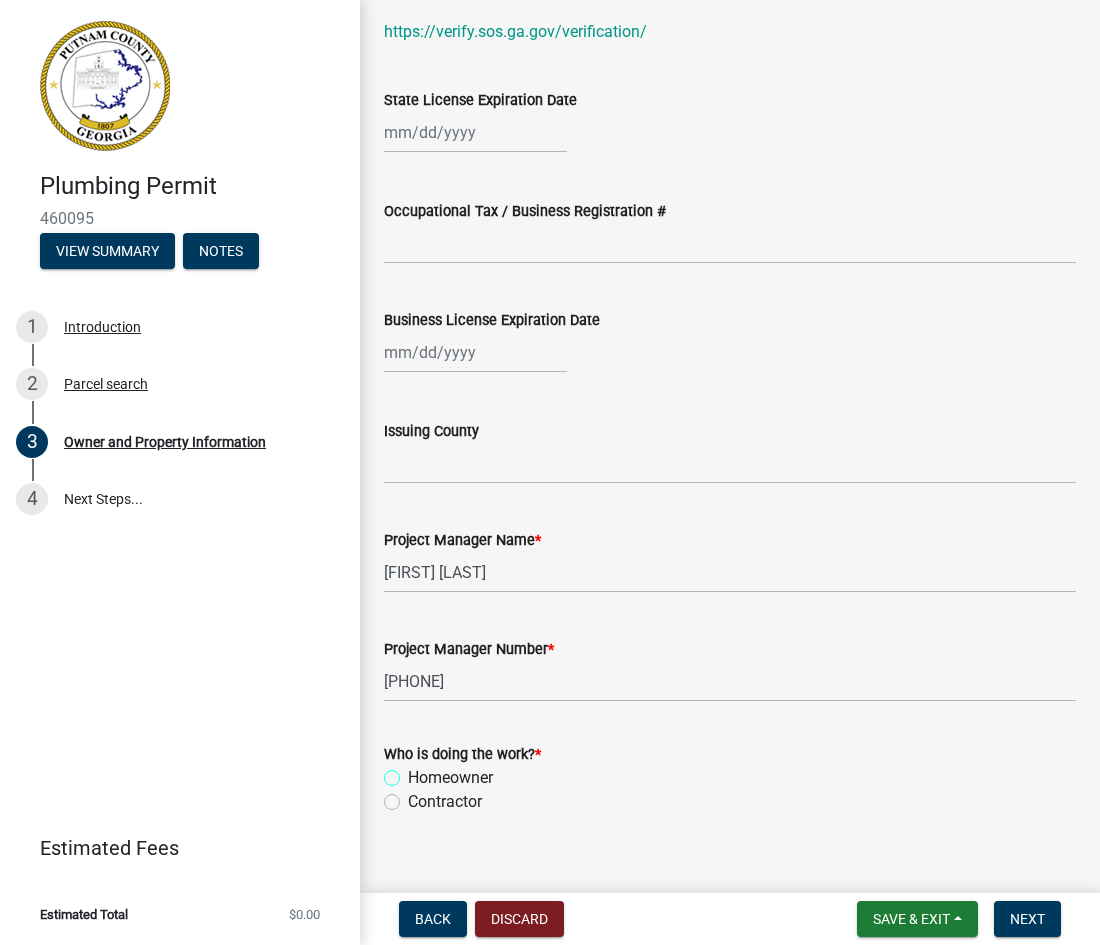 click on "Homeowner" at bounding box center [414, 772] 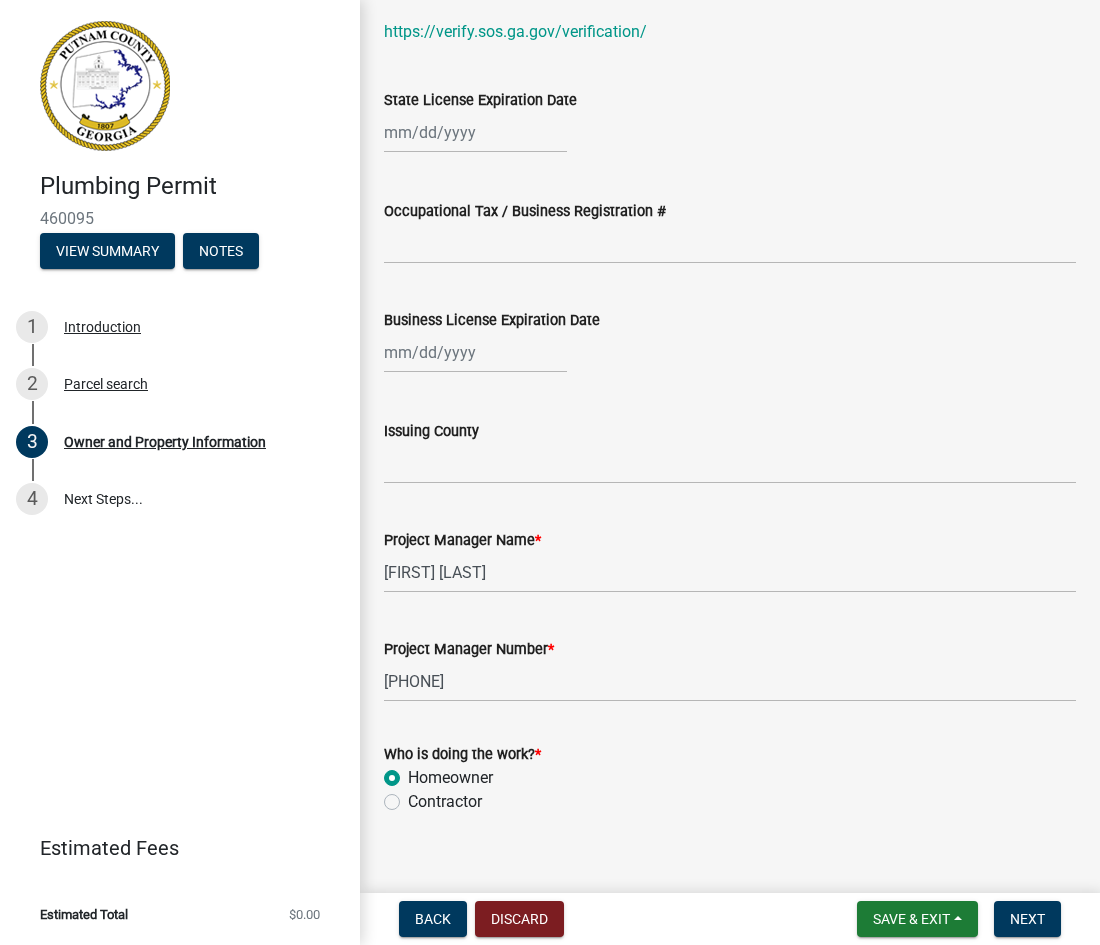 radio on "true" 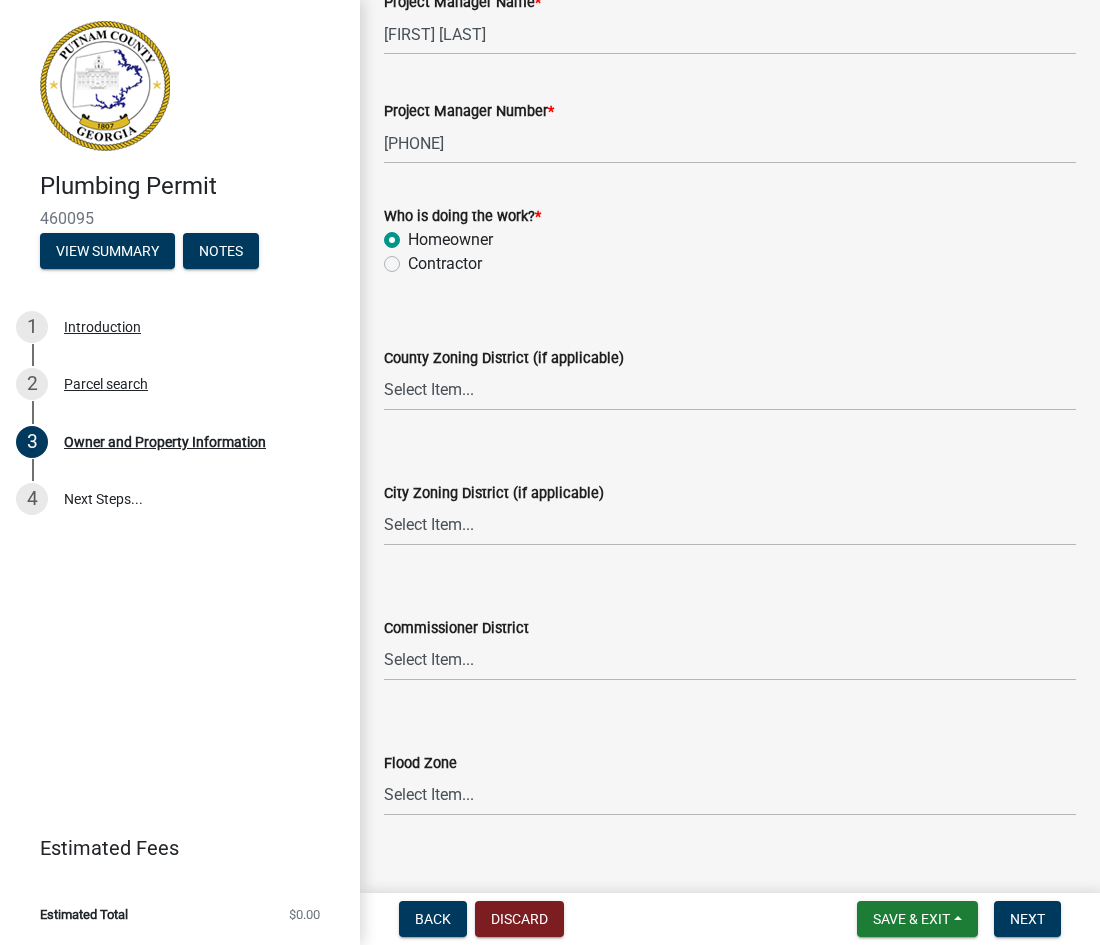 scroll, scrollTop: 3353, scrollLeft: 0, axis: vertical 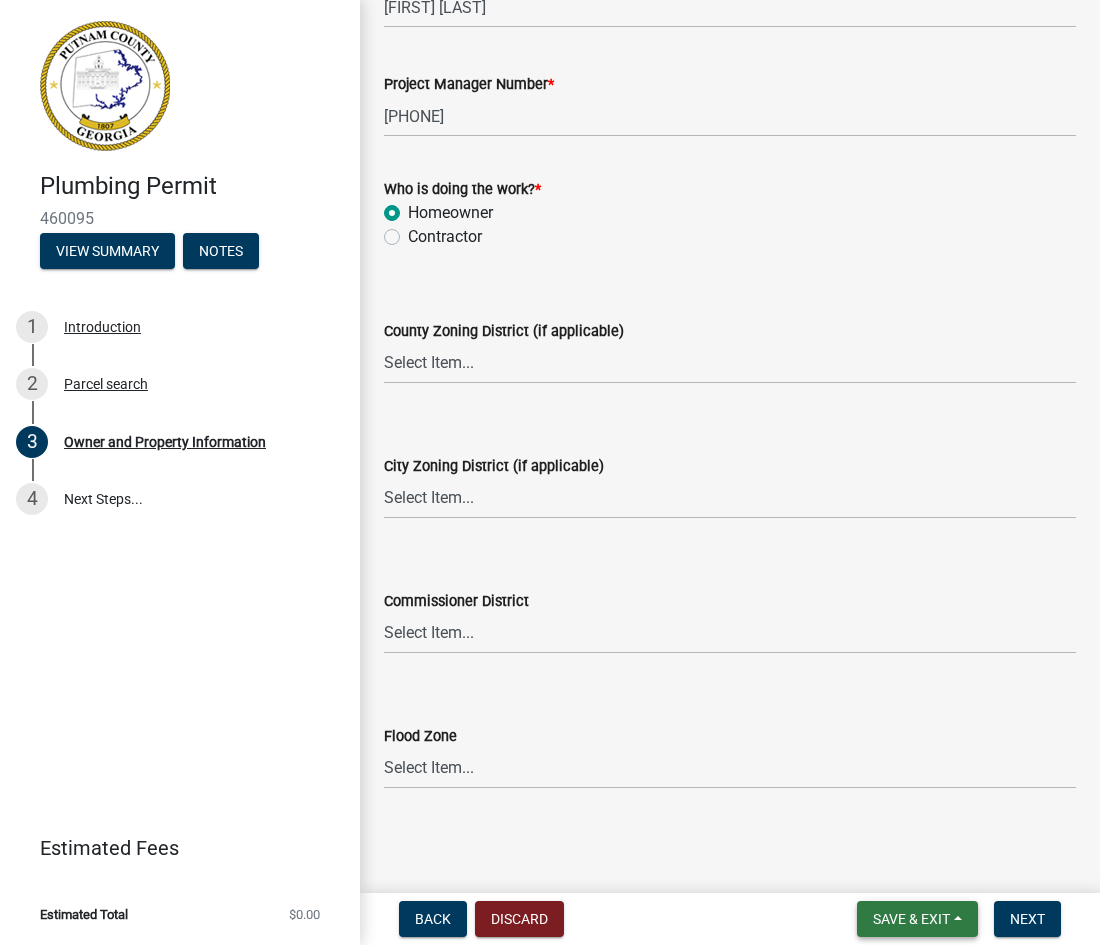 click on "Save & Exit" at bounding box center (911, 919) 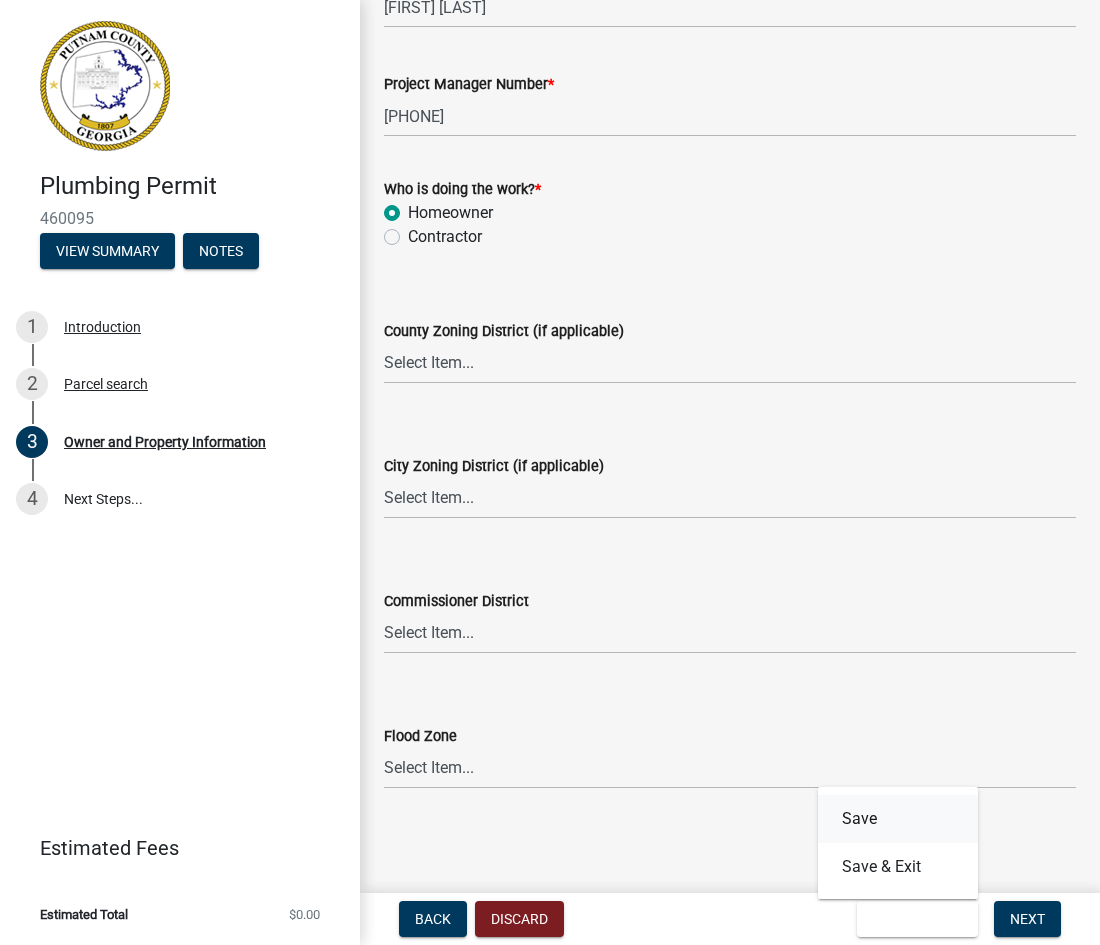 click on "Save" at bounding box center (898, 819) 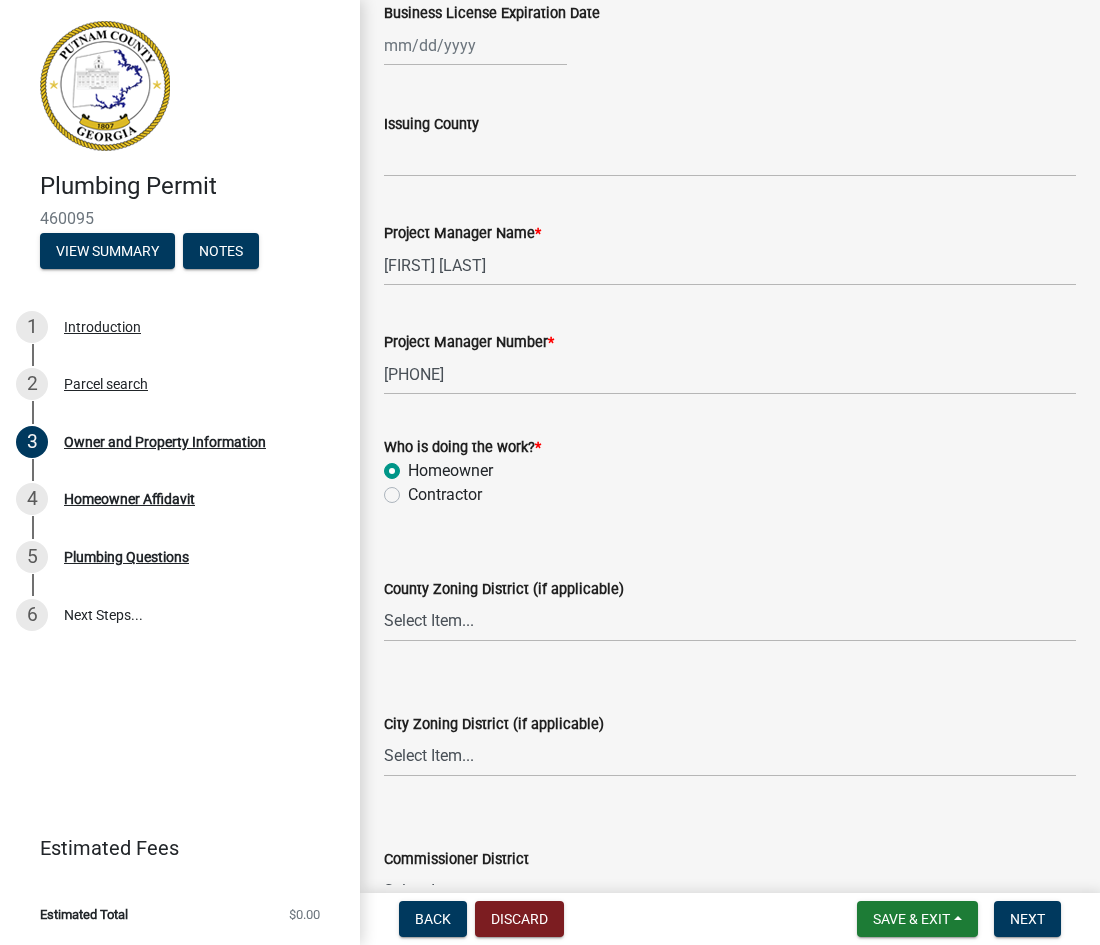 scroll, scrollTop: 3353, scrollLeft: 0, axis: vertical 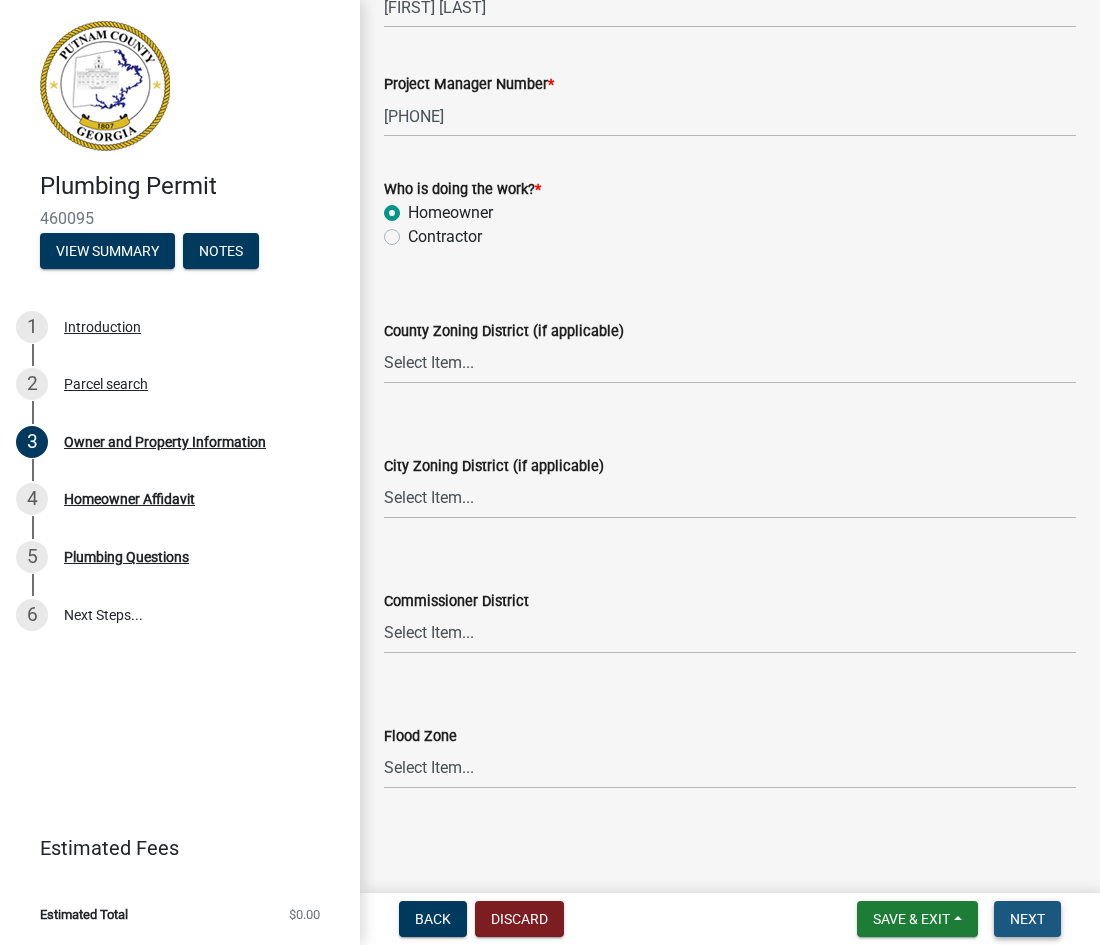 click on "Next" at bounding box center (1027, 919) 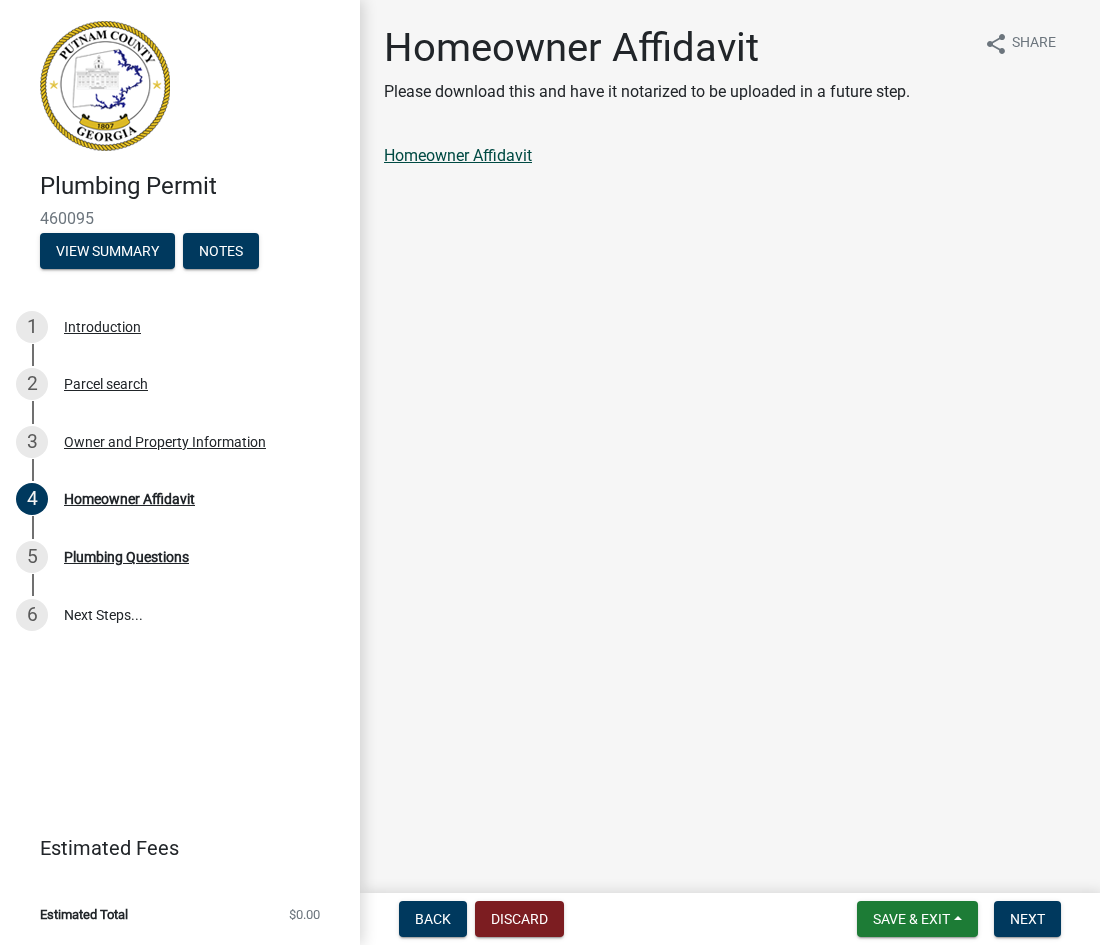 click on "Homeowner Affidavit" 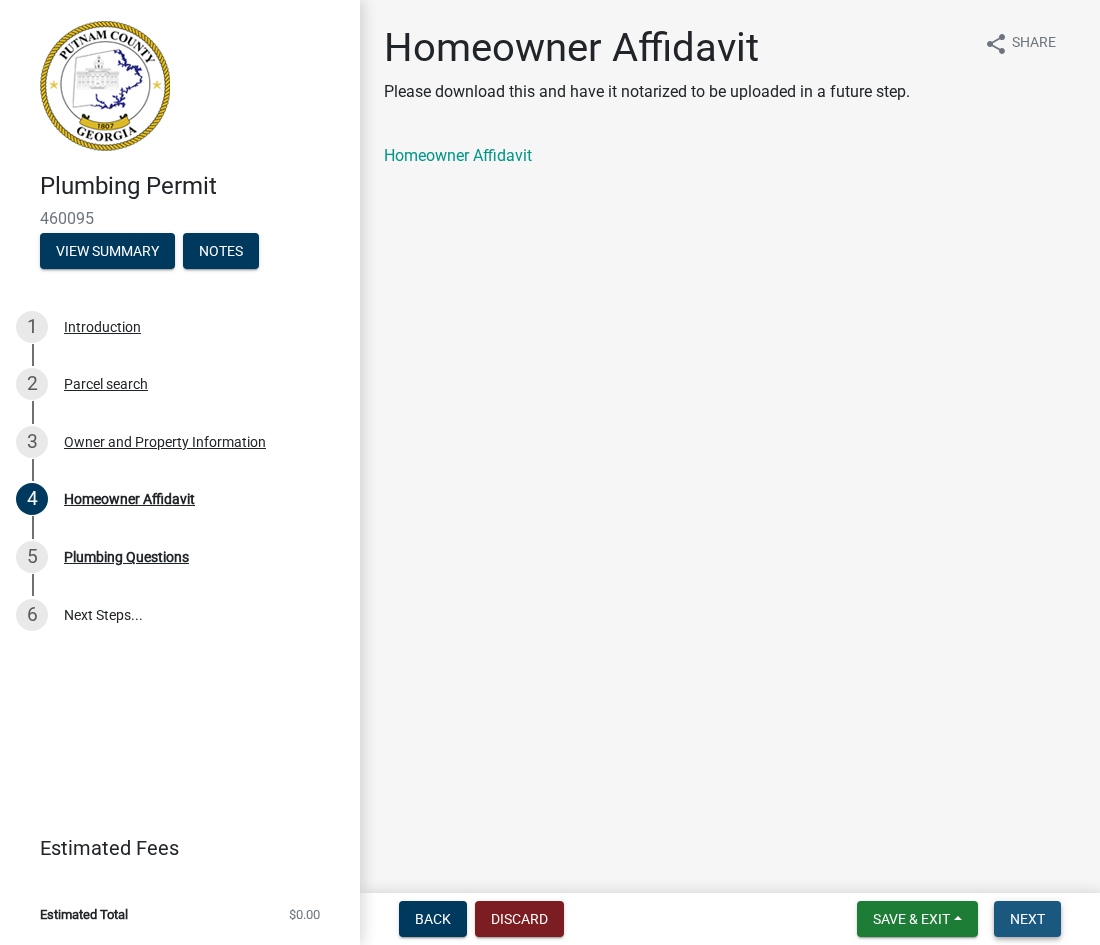 click on "Next" at bounding box center [1027, 919] 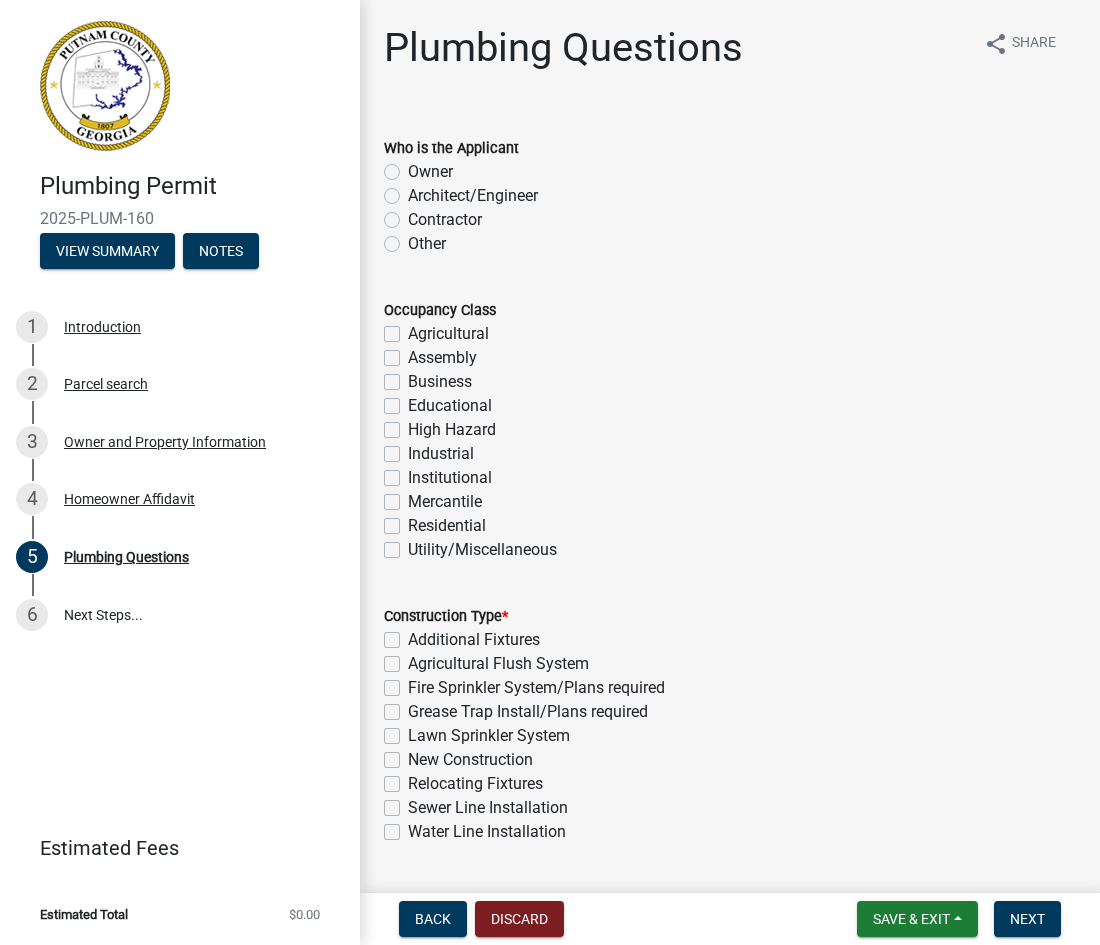 click on "Owner" 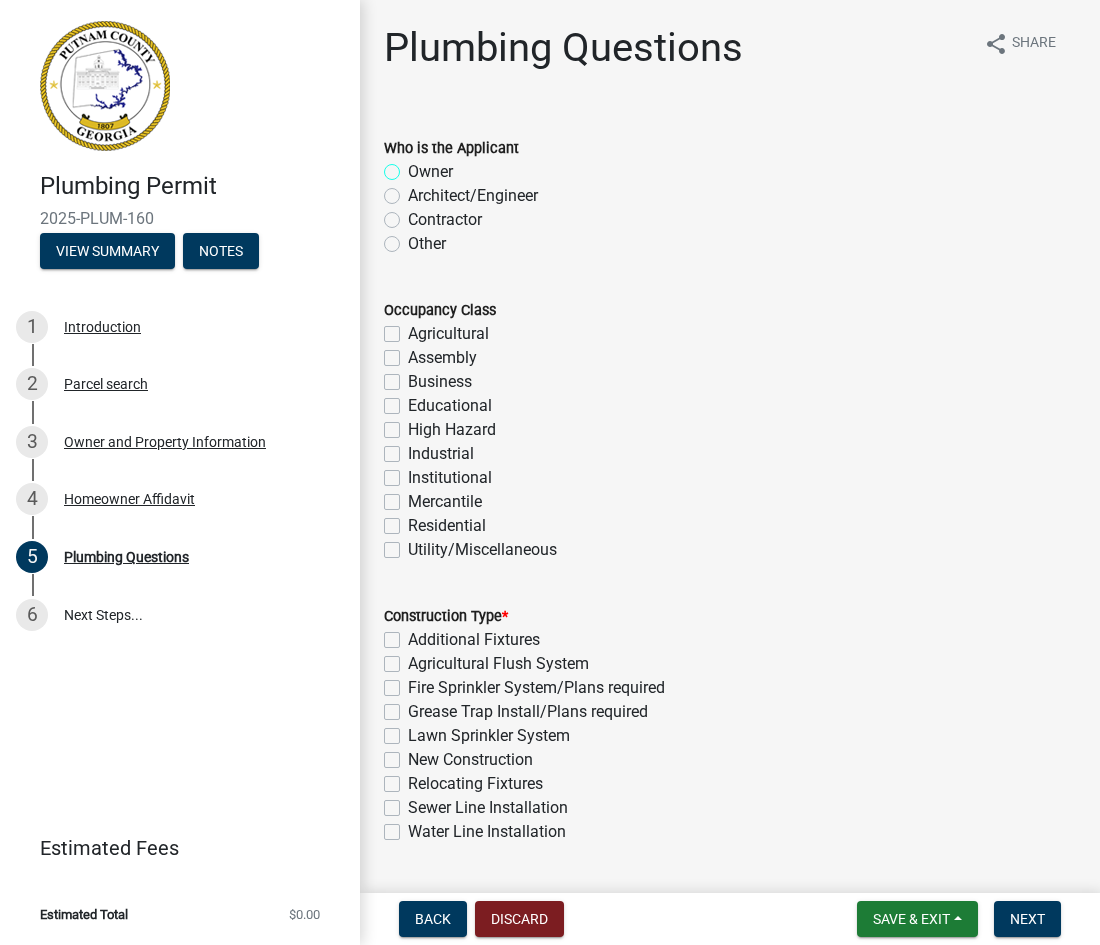 click on "Owner" at bounding box center [414, 166] 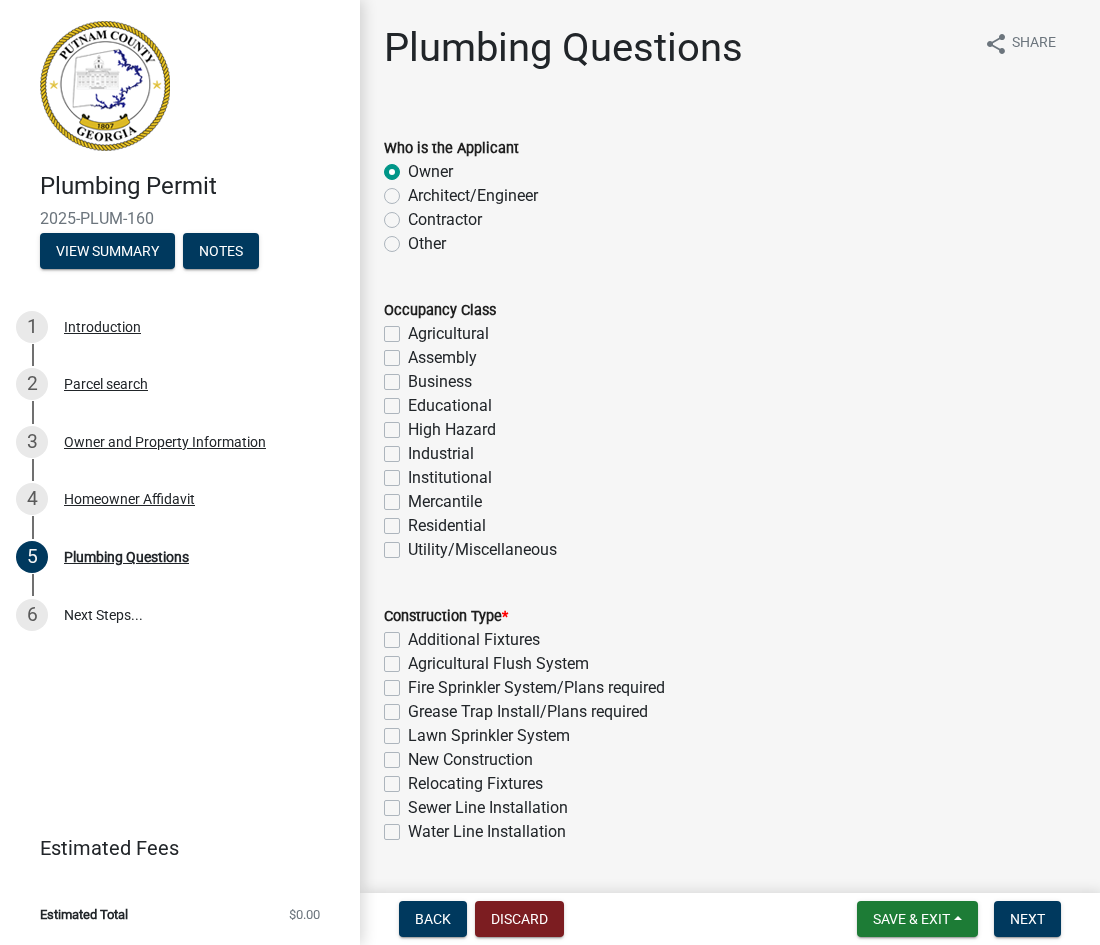 radio on "true" 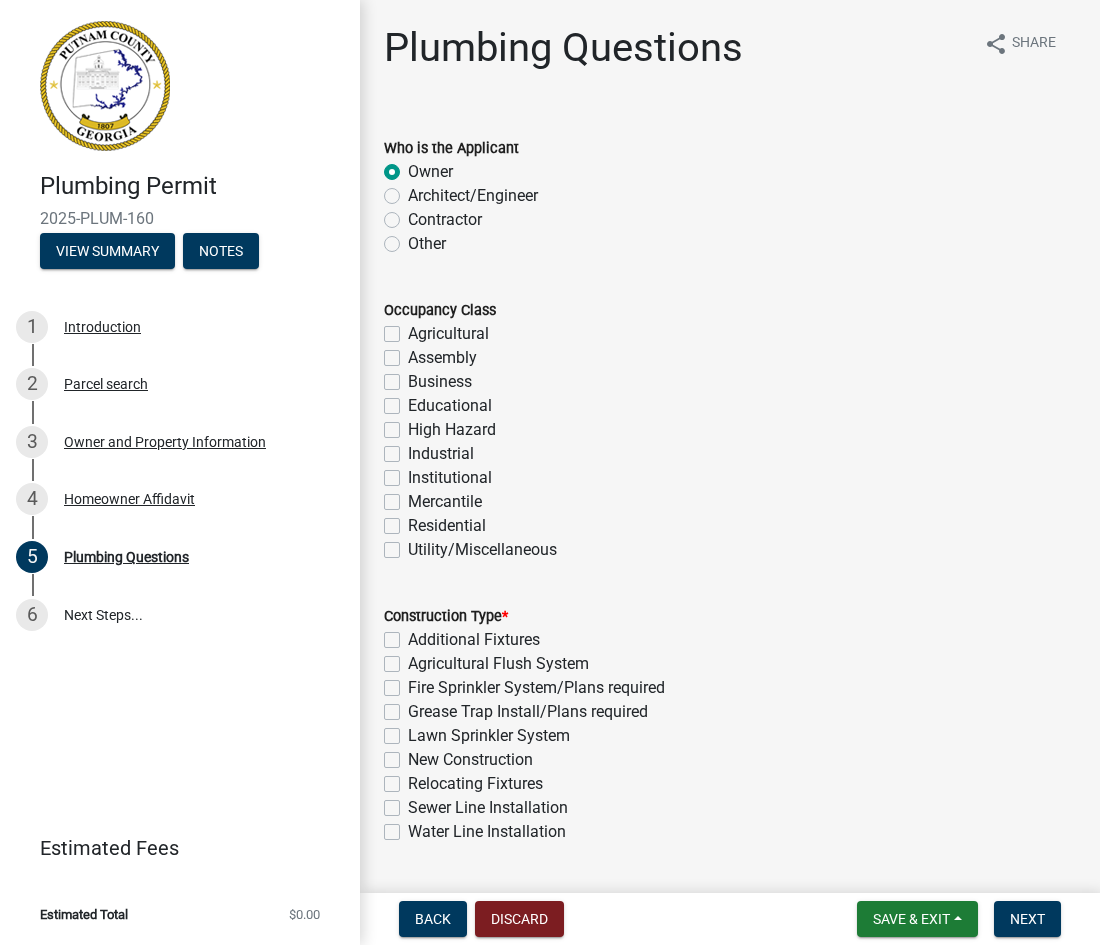 click on "Residential" 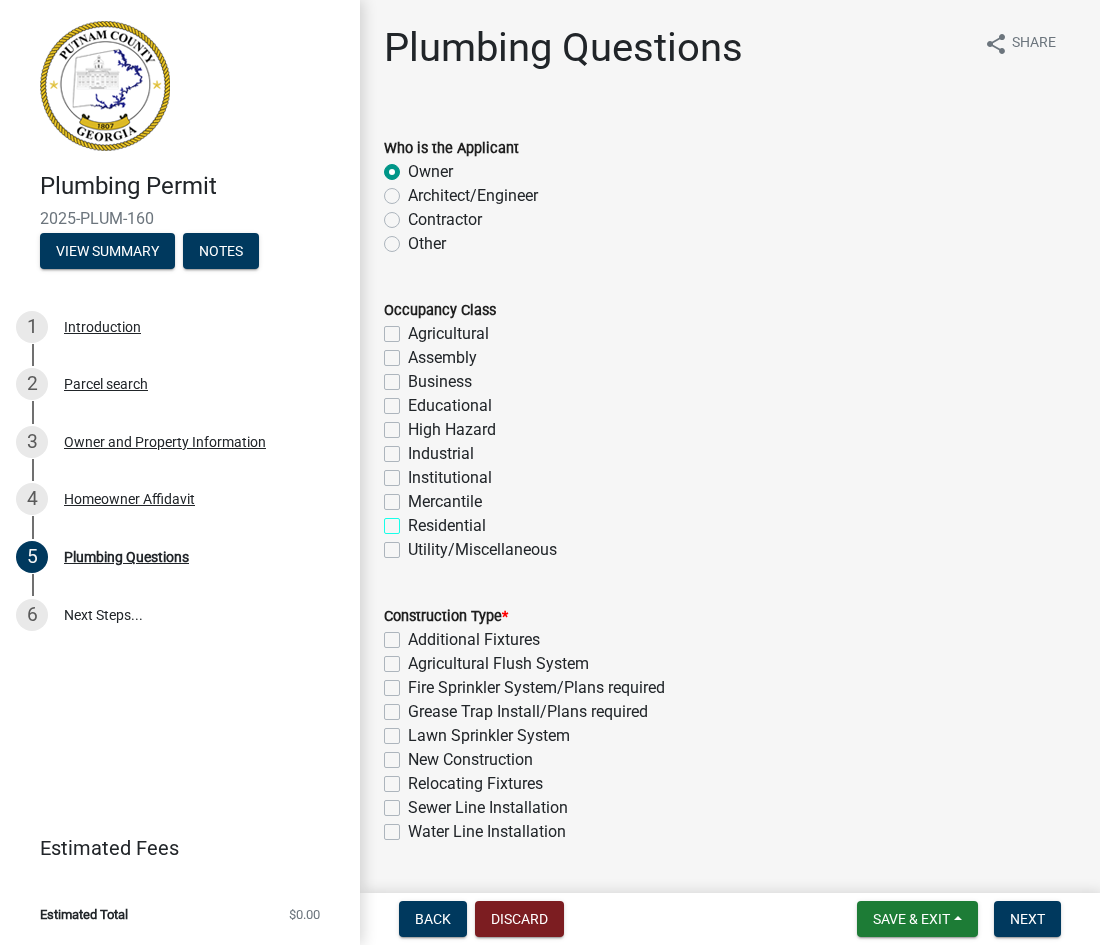 click on "Residential" at bounding box center (414, 520) 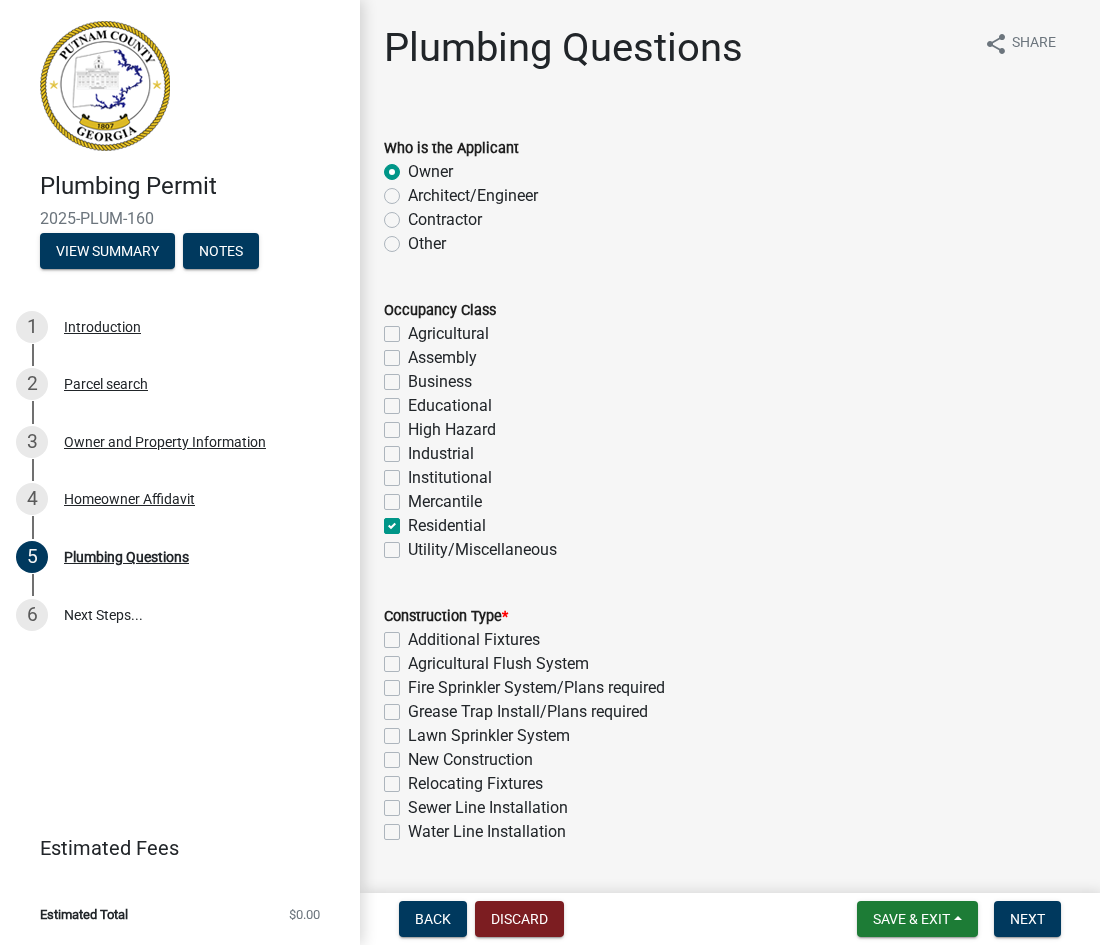 checkbox on "false" 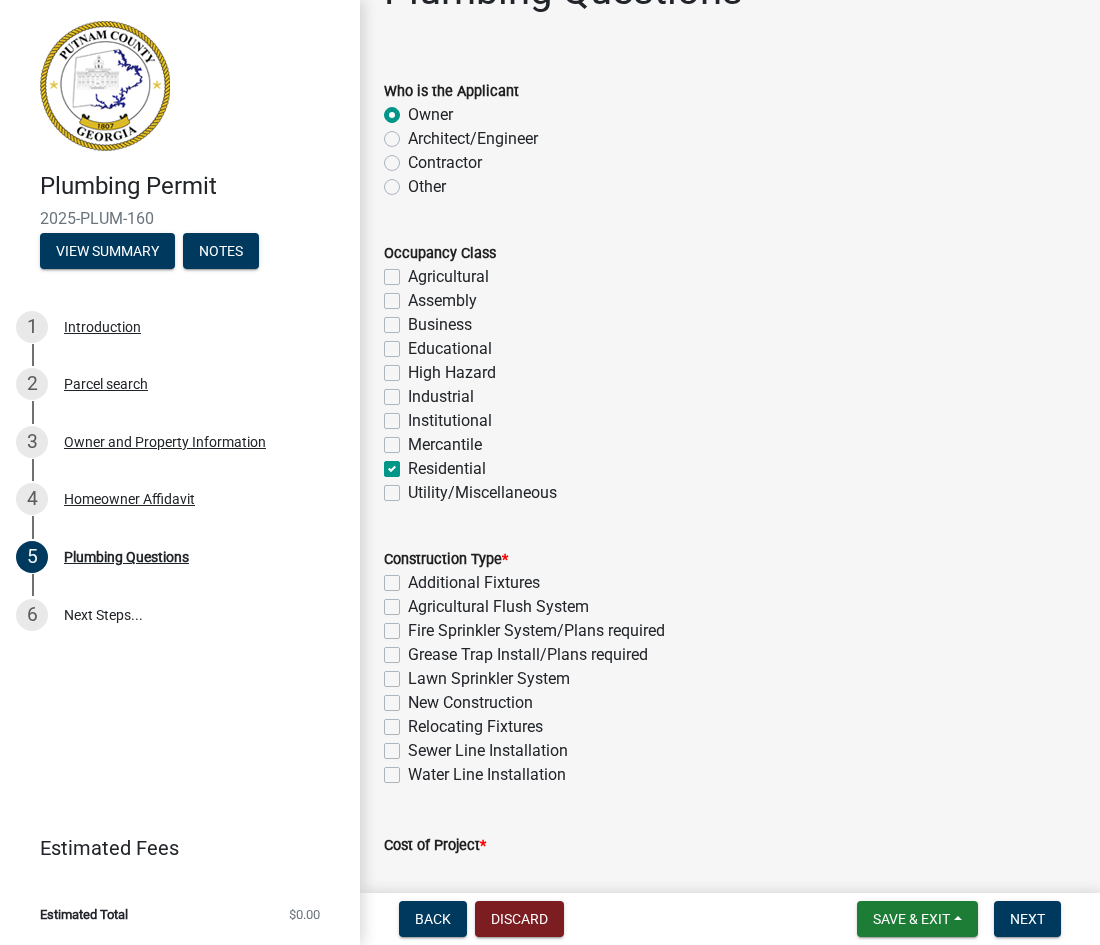 scroll, scrollTop: 75, scrollLeft: 0, axis: vertical 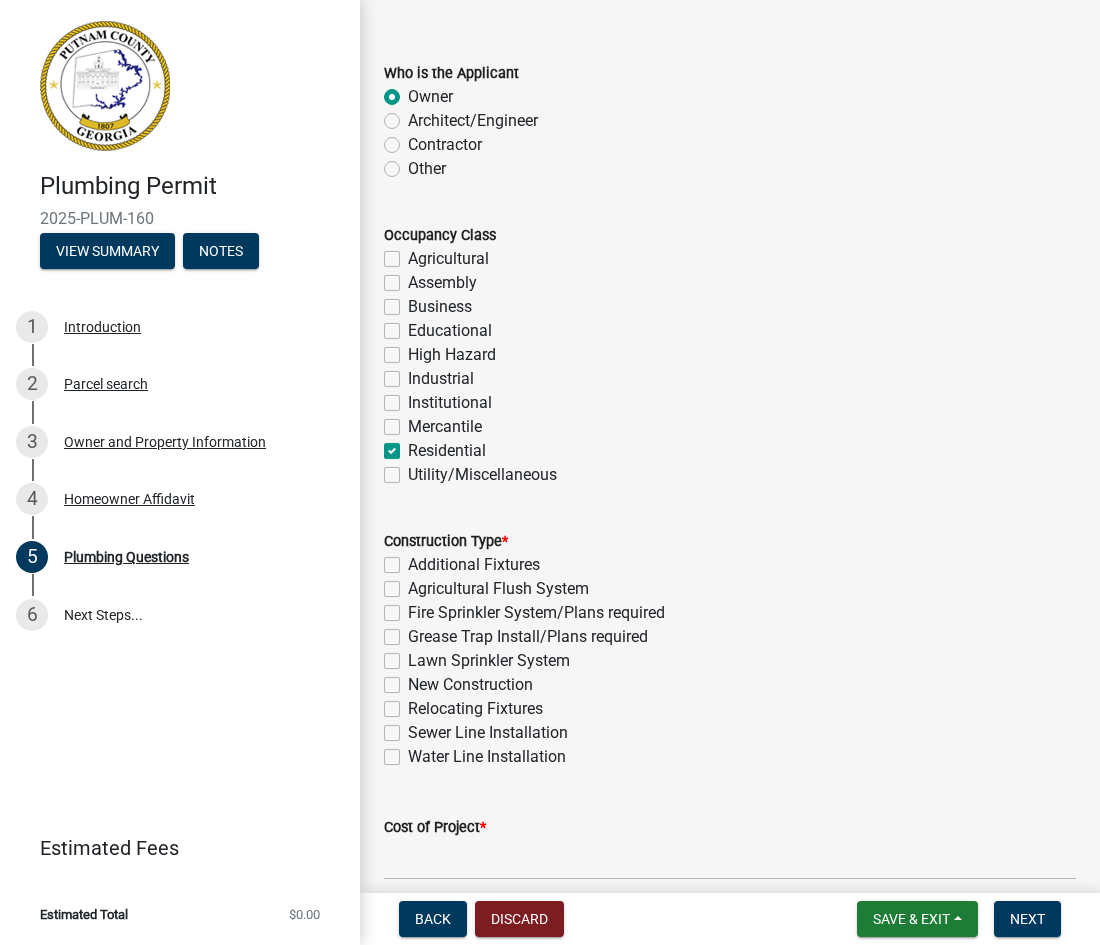 click on "New Construction" 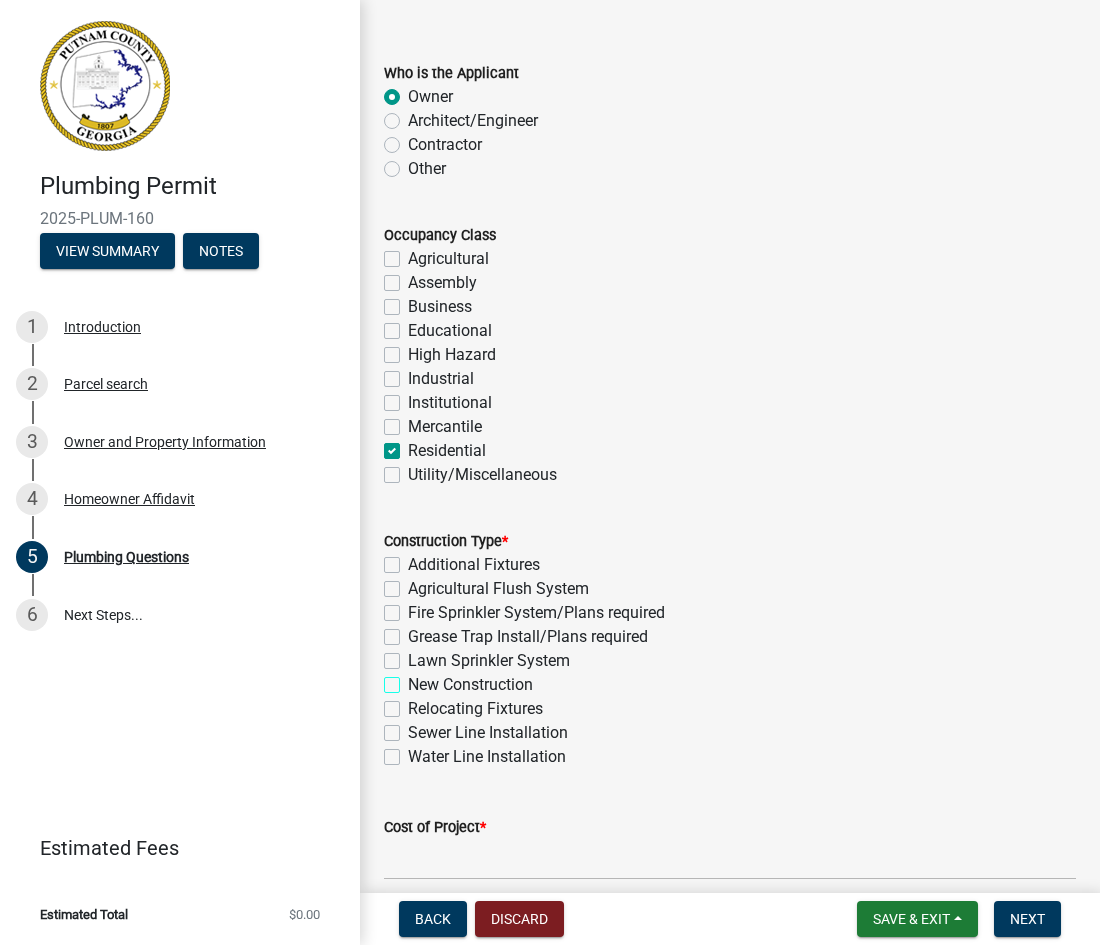 click on "New Construction" at bounding box center [414, 679] 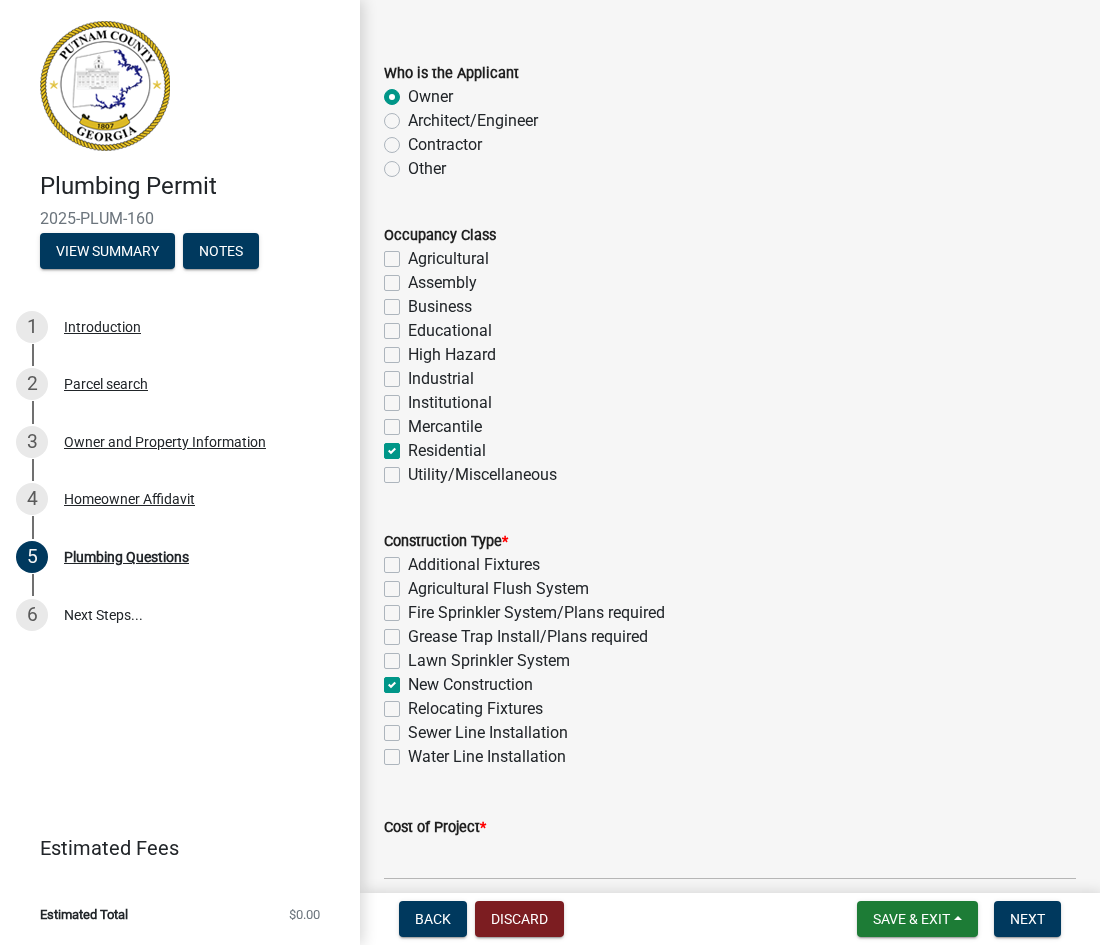checkbox on "false" 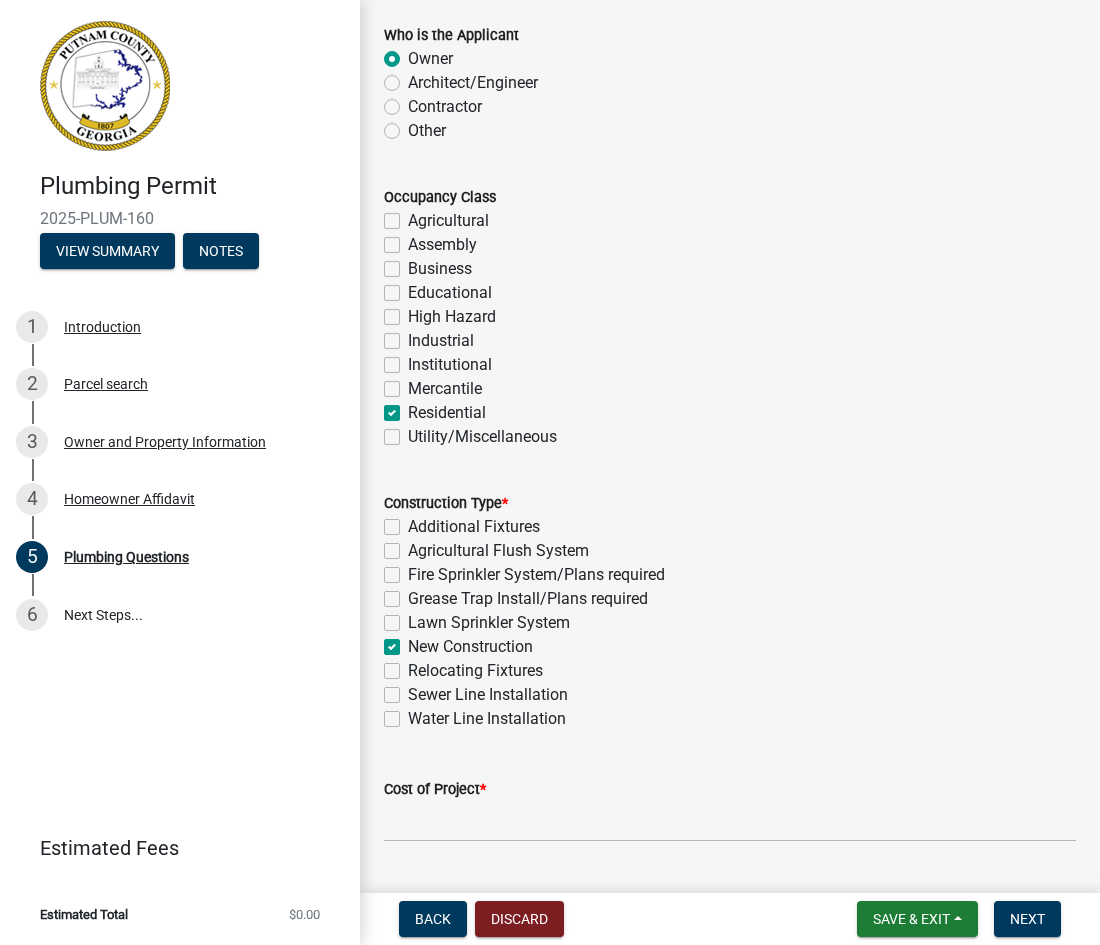 scroll, scrollTop: 156, scrollLeft: 0, axis: vertical 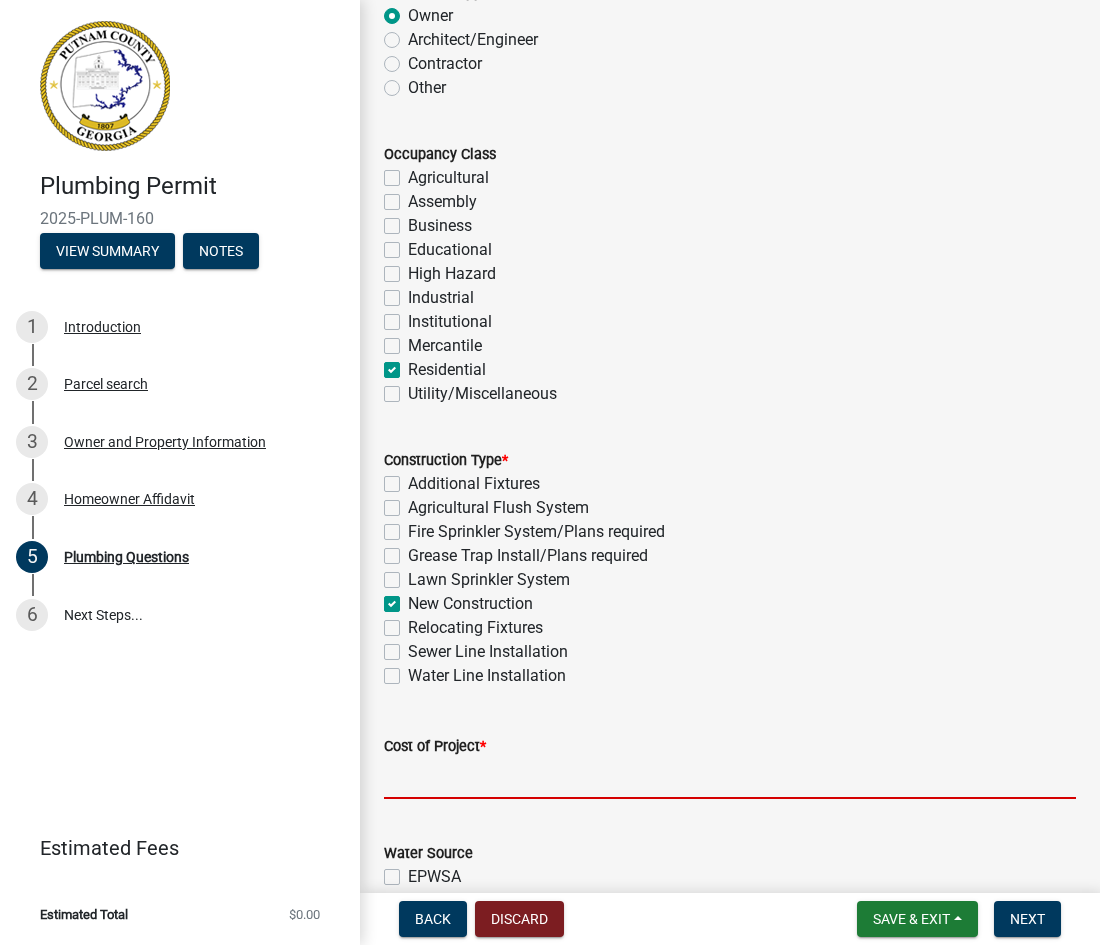 click 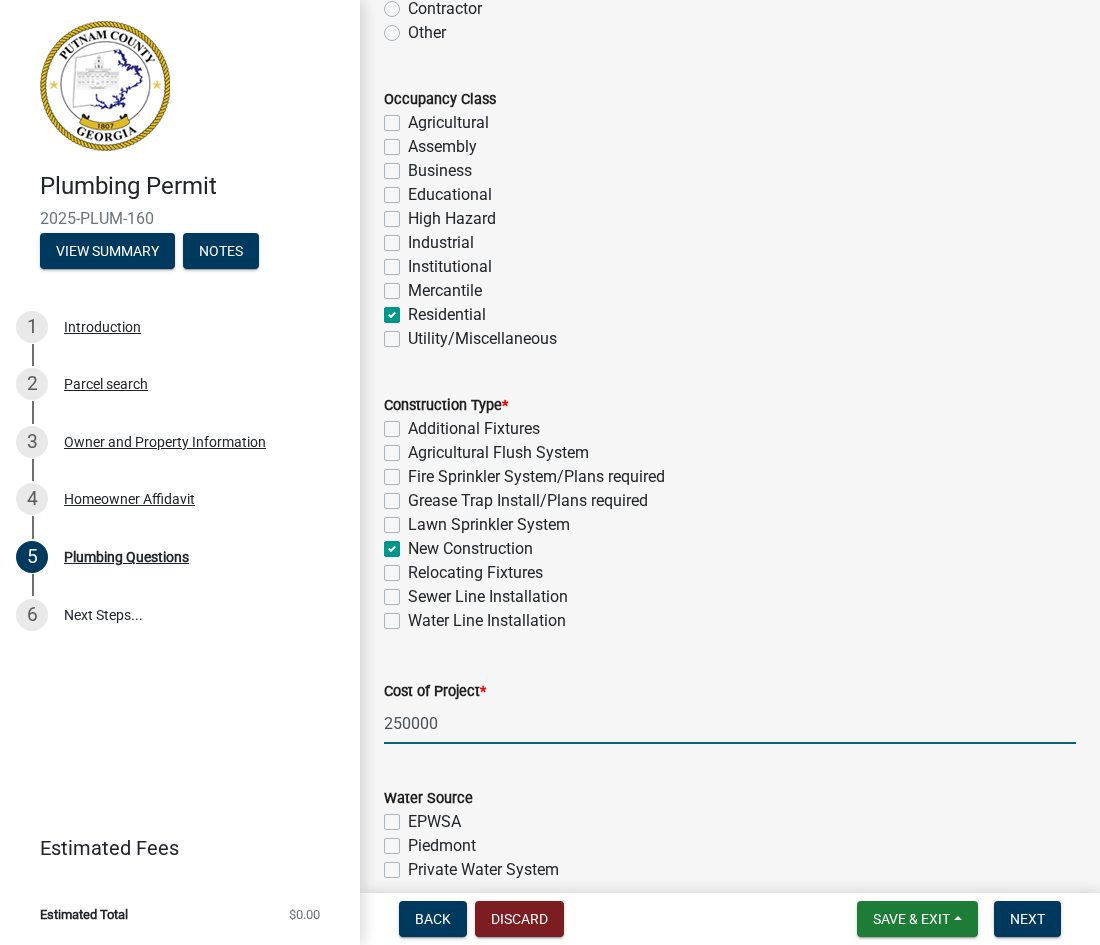 scroll, scrollTop: 256, scrollLeft: 0, axis: vertical 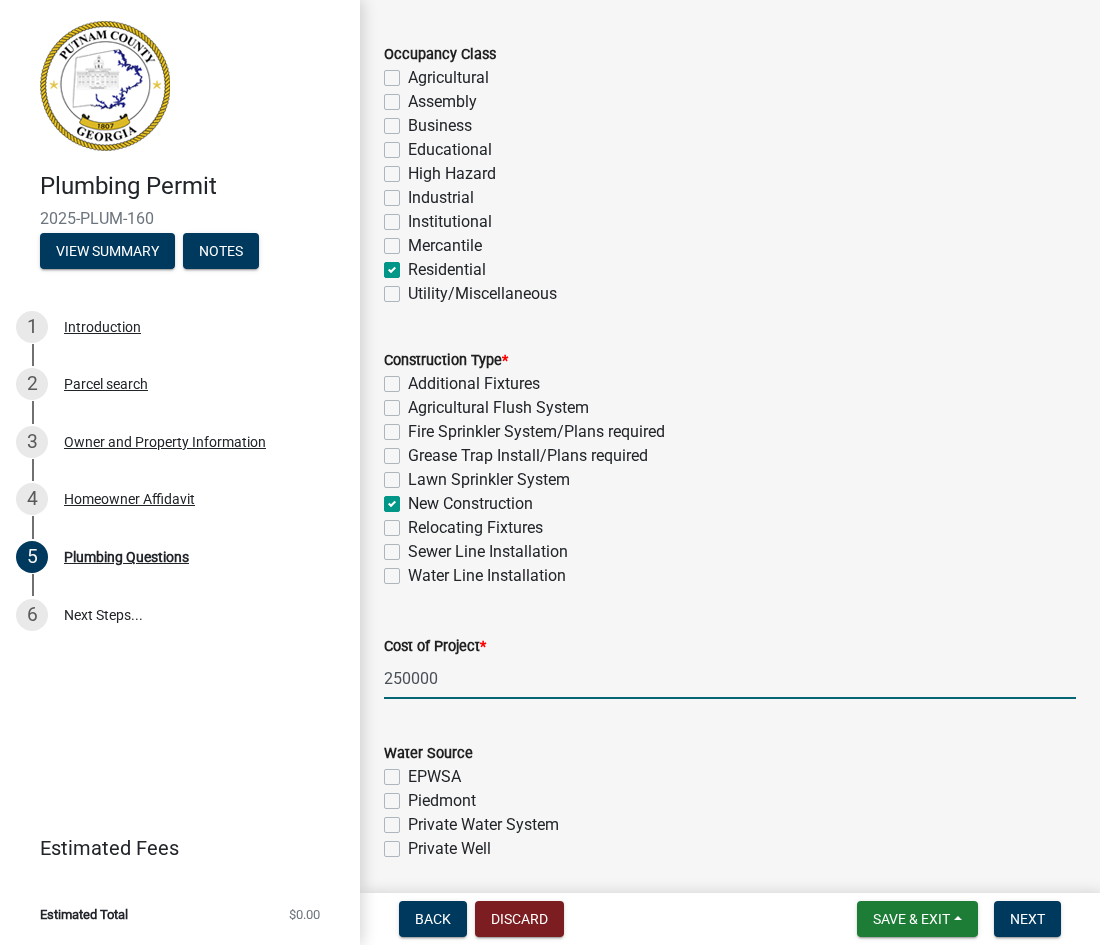 type on "250000" 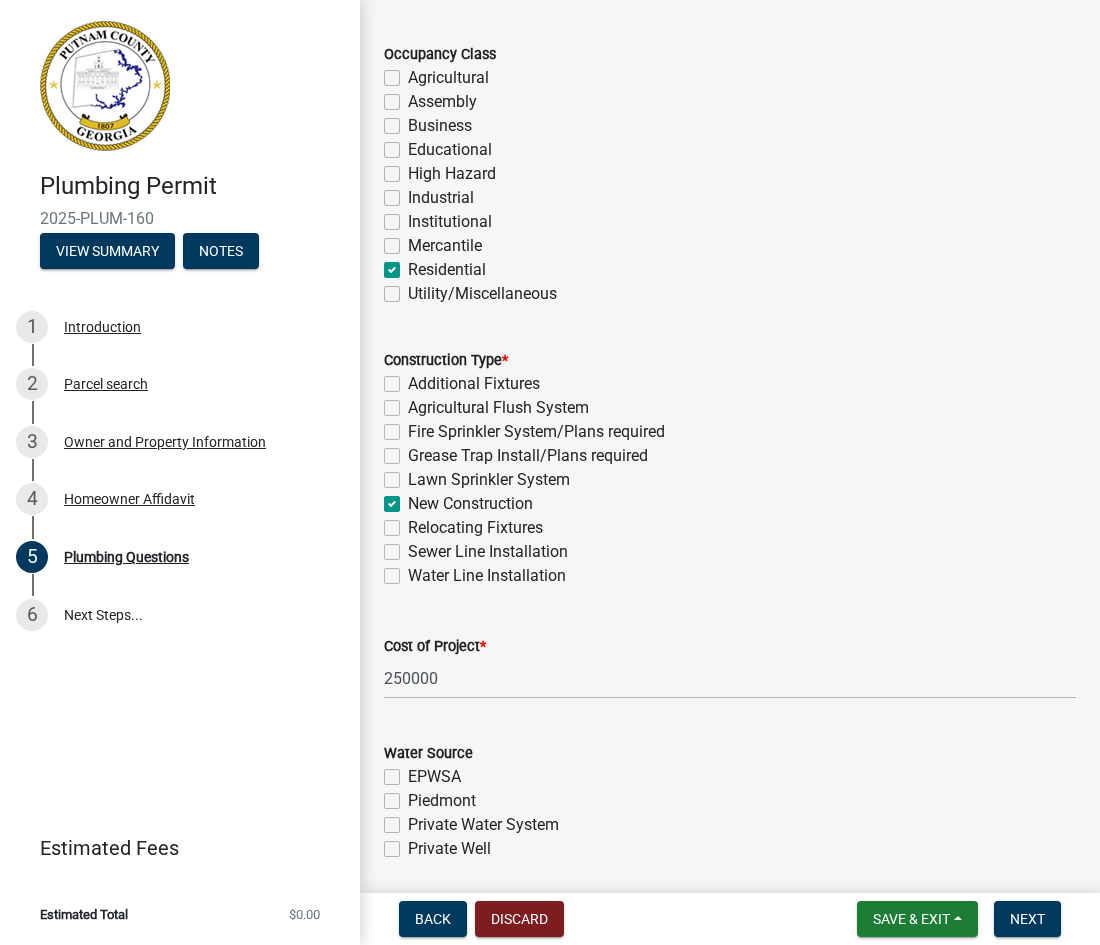 click on "EPWSA" 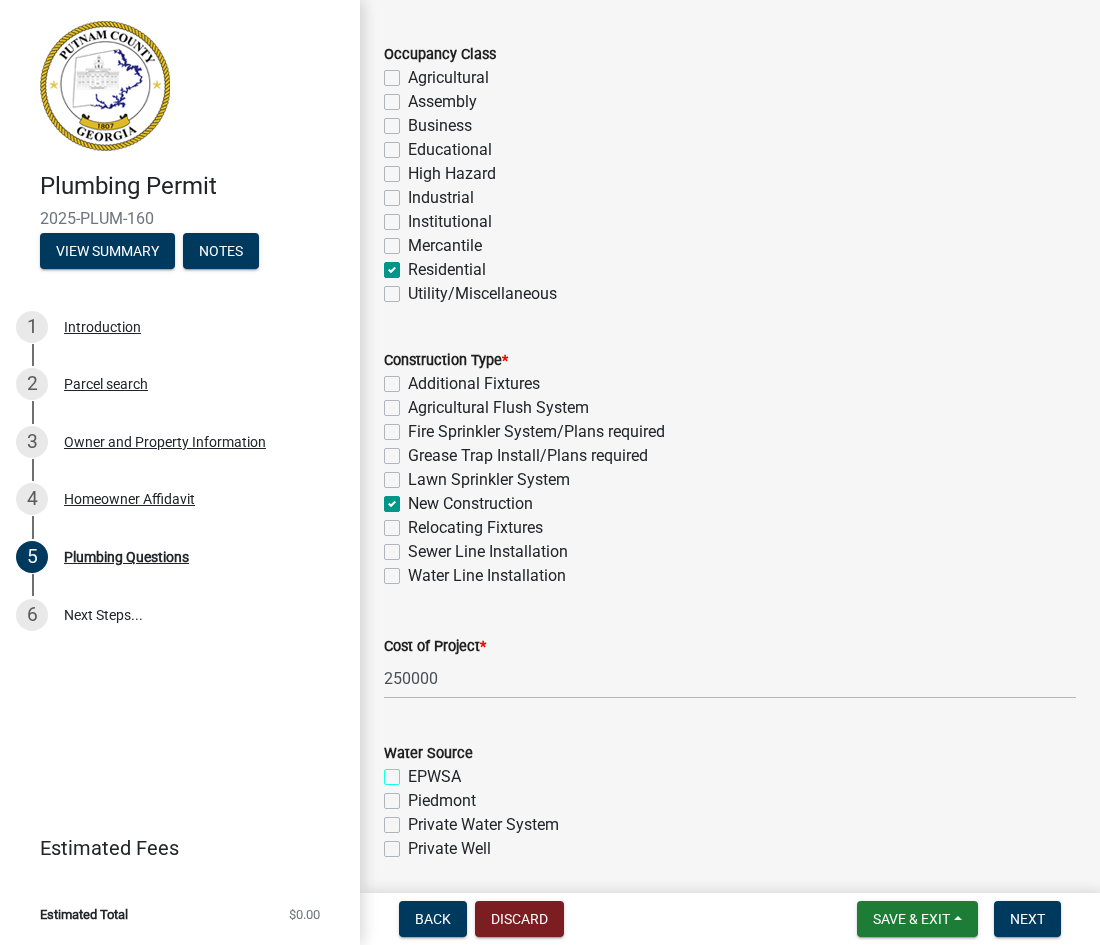 click on "EPWSA" at bounding box center [414, 771] 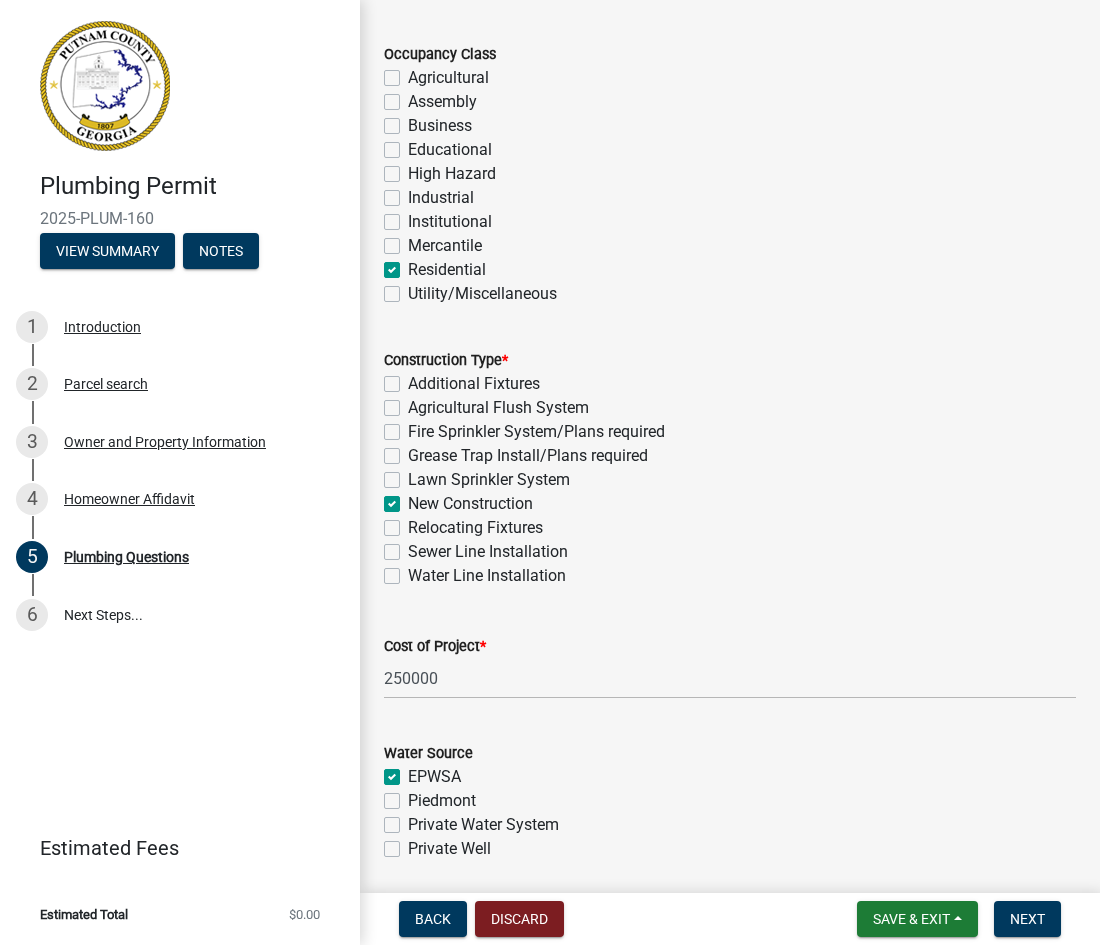checkbox on "true" 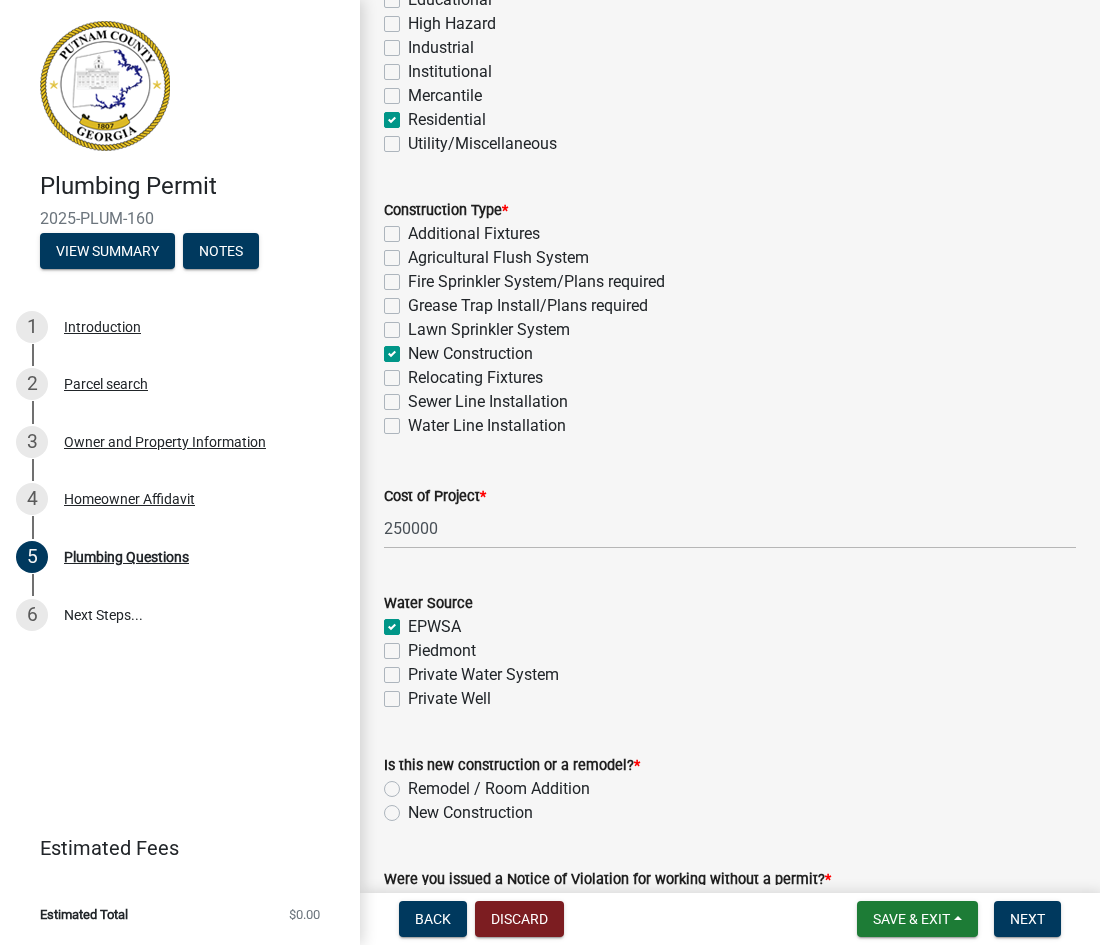 scroll, scrollTop: 415, scrollLeft: 0, axis: vertical 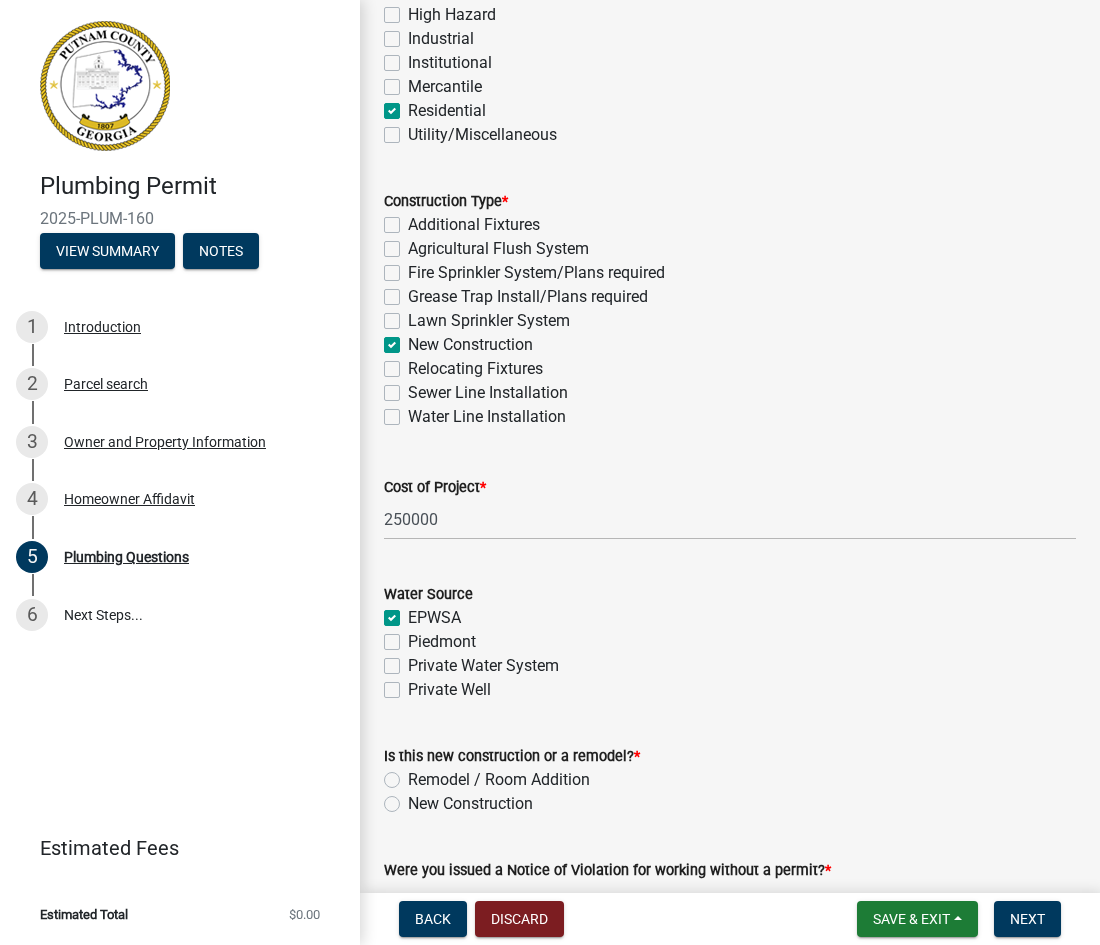 click on "New Construction" 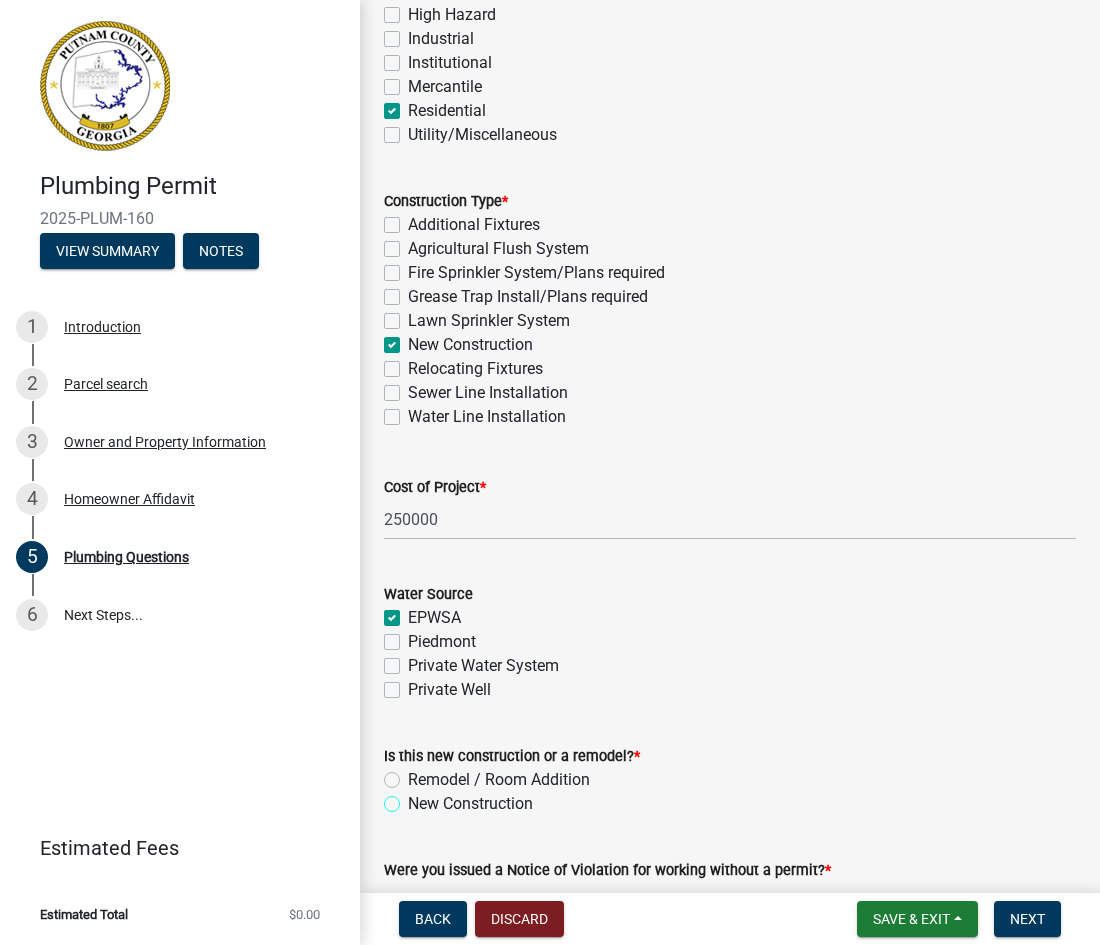 click on "New Construction" at bounding box center (414, 798) 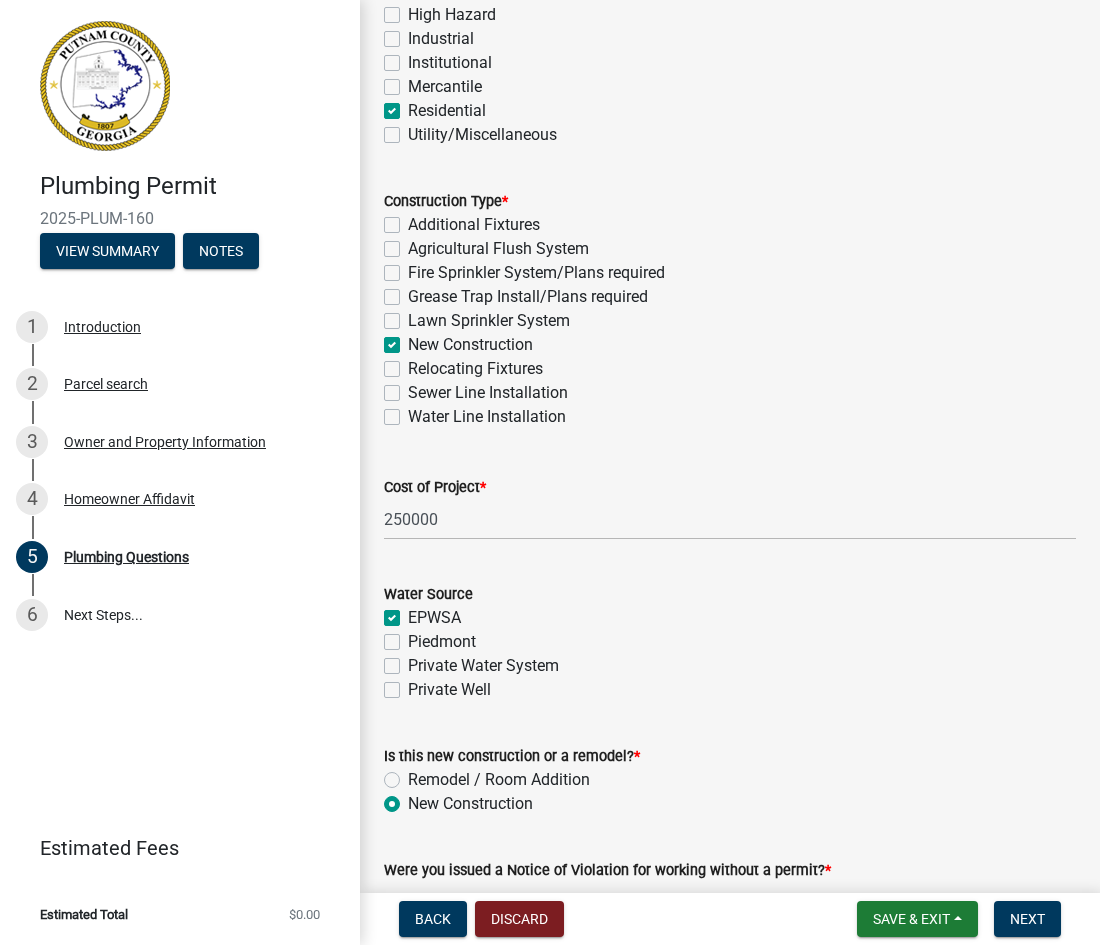 radio on "true" 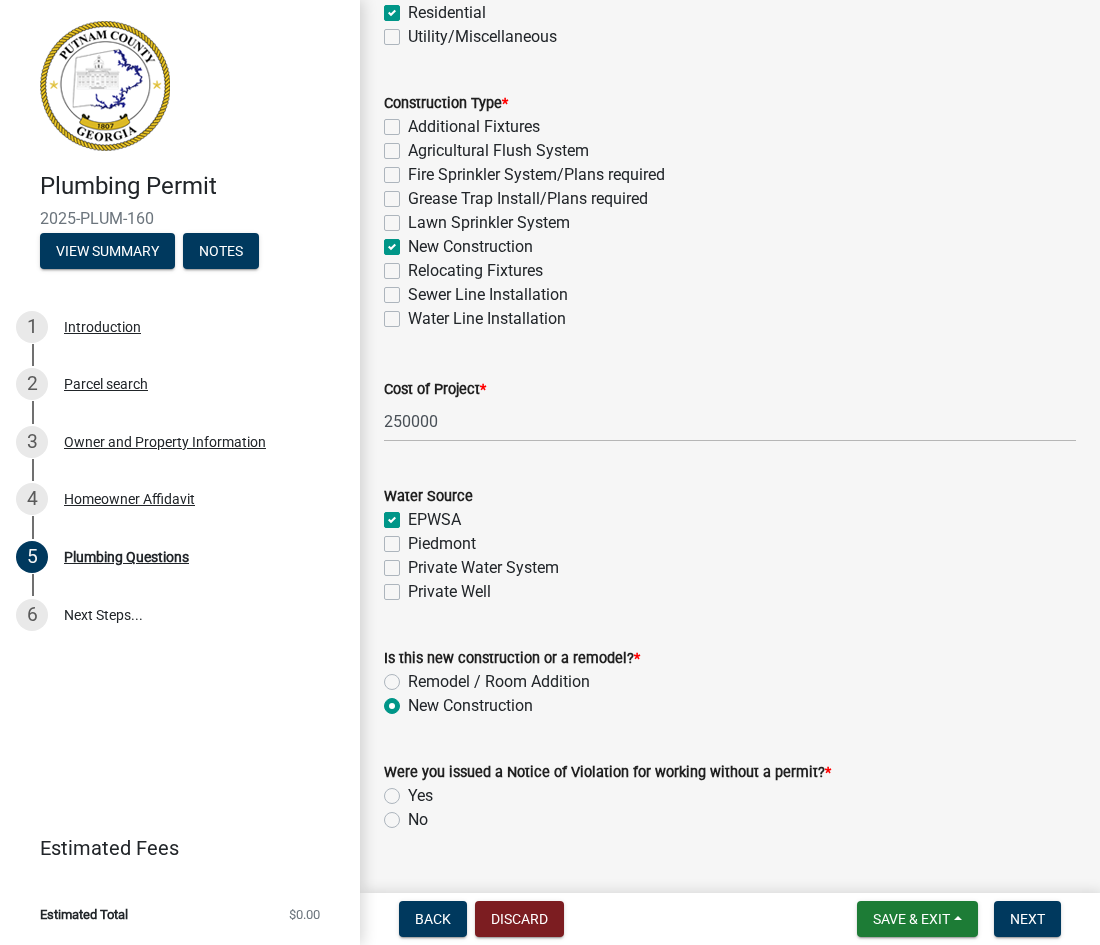 scroll, scrollTop: 533, scrollLeft: 0, axis: vertical 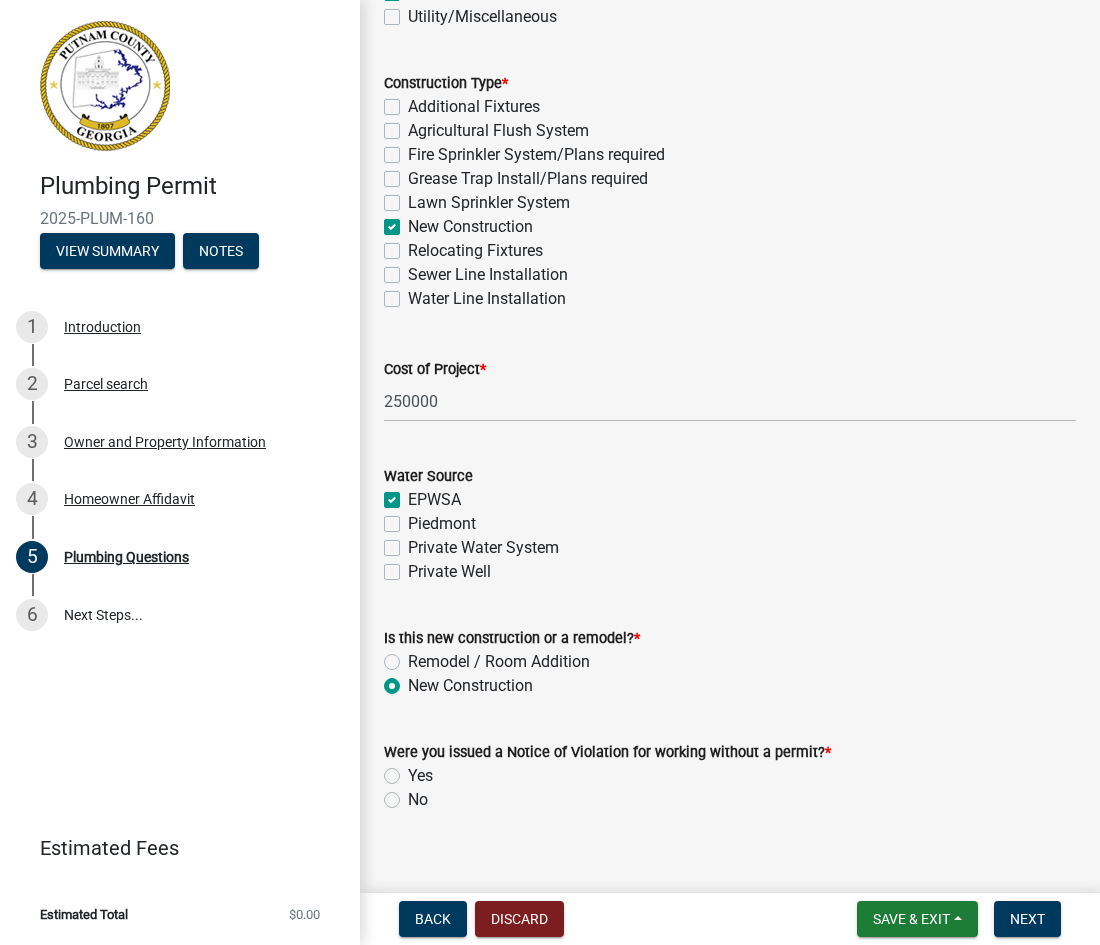 click on "No" 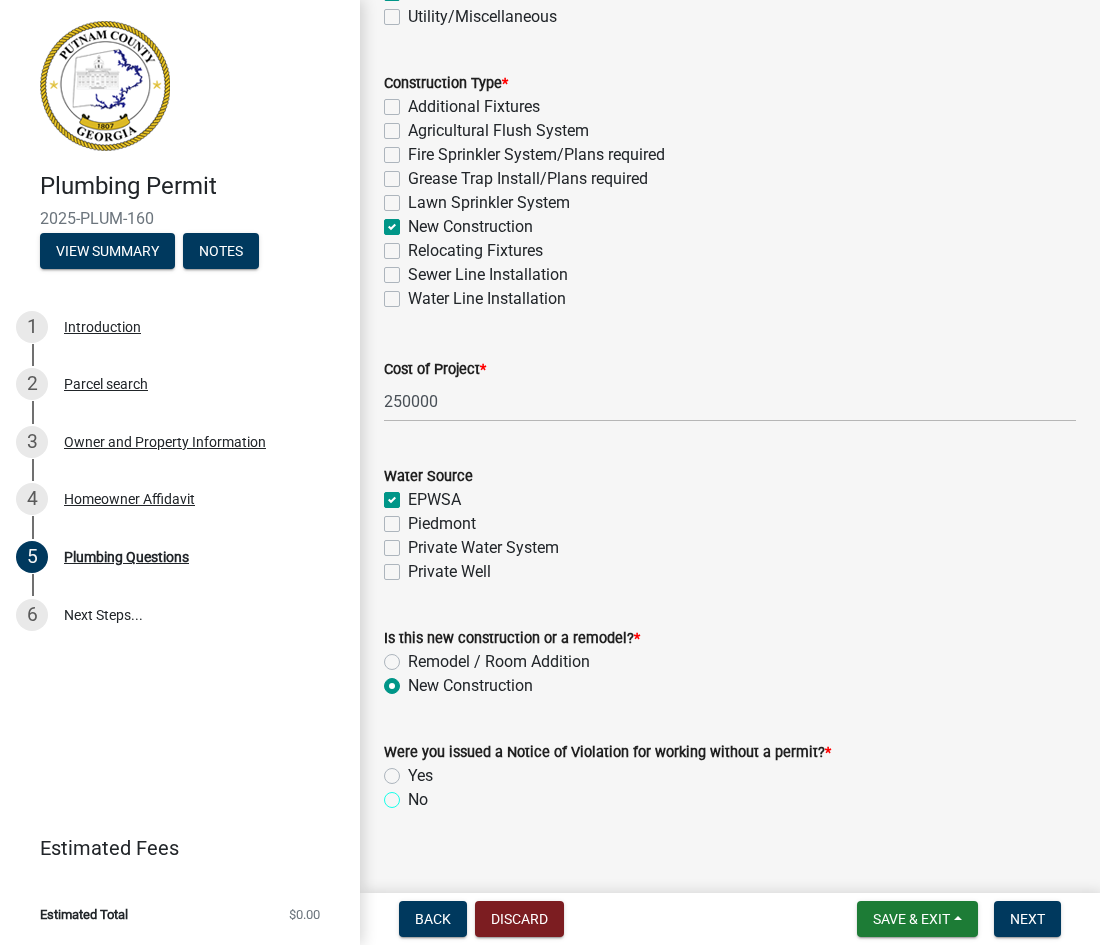 click on "No" at bounding box center (414, 794) 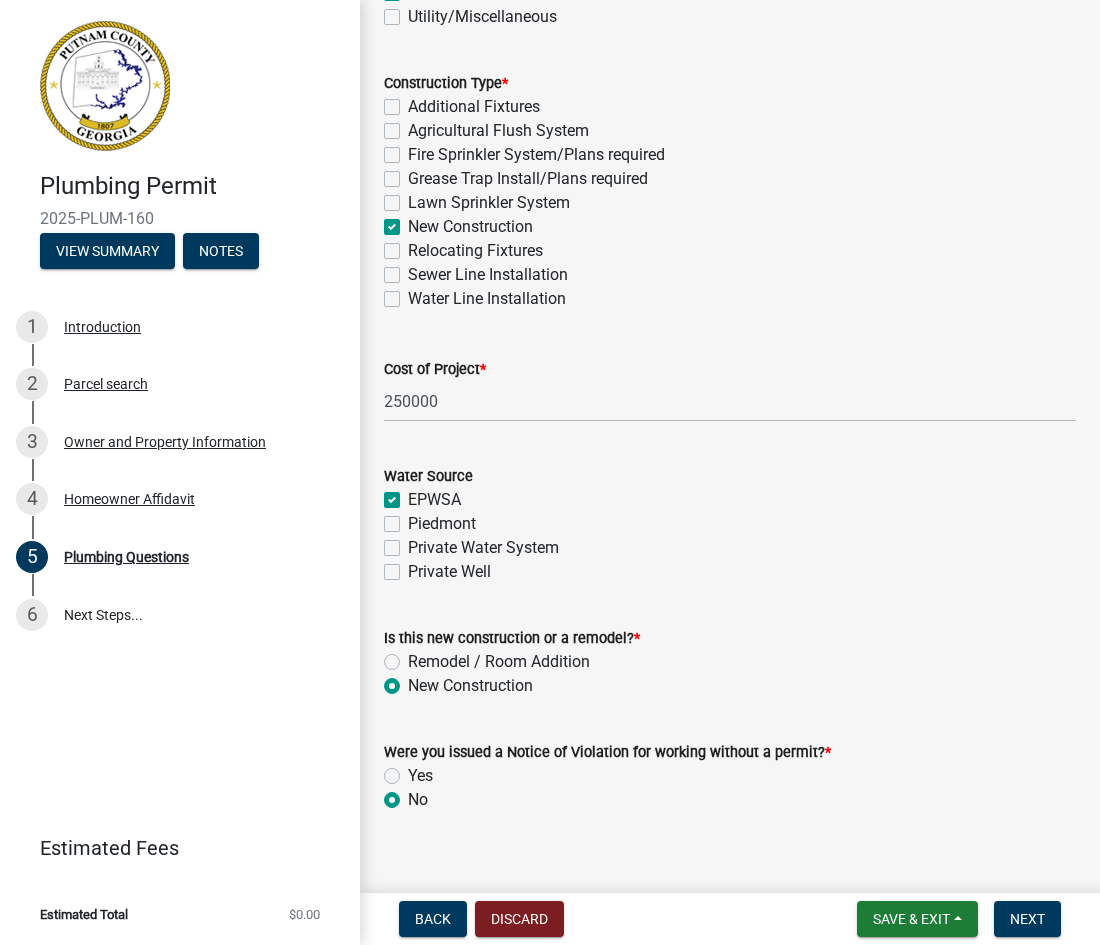 radio on "true" 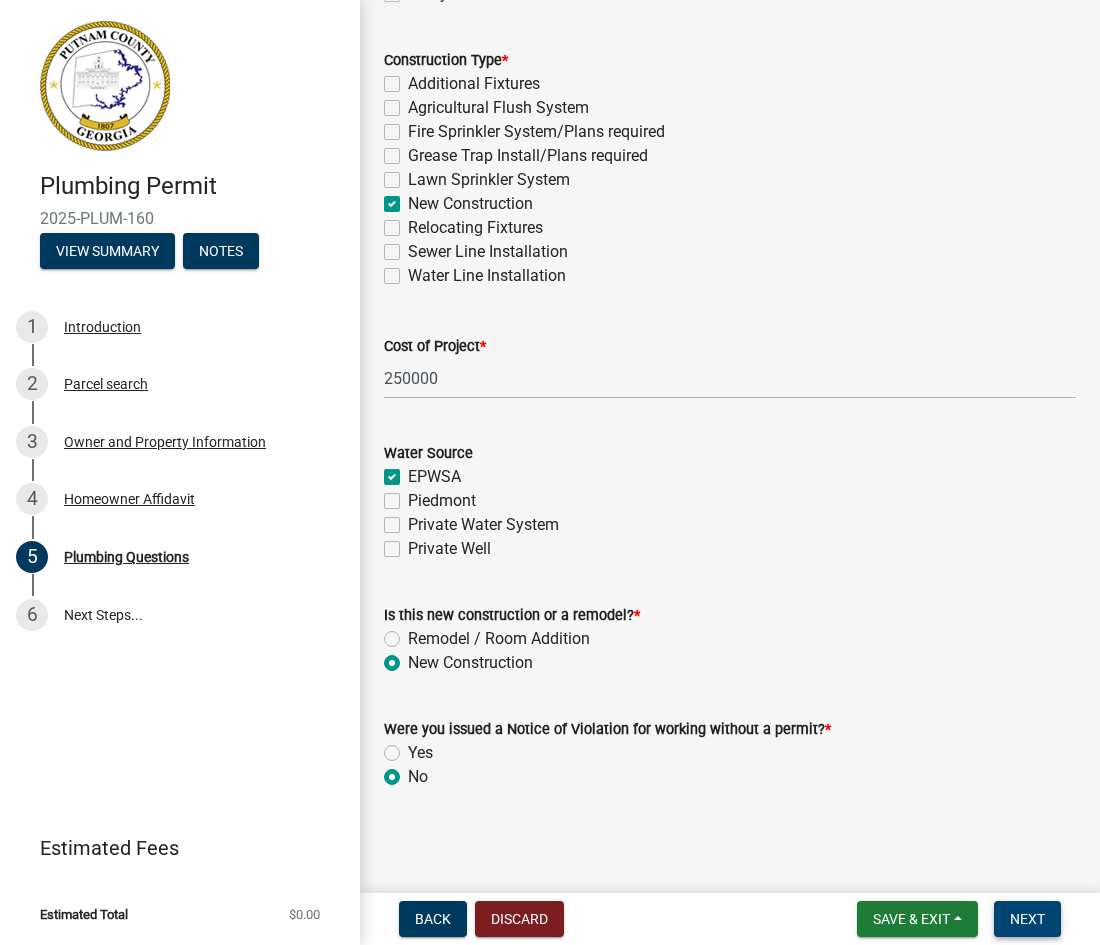 click on "Next" at bounding box center (1027, 919) 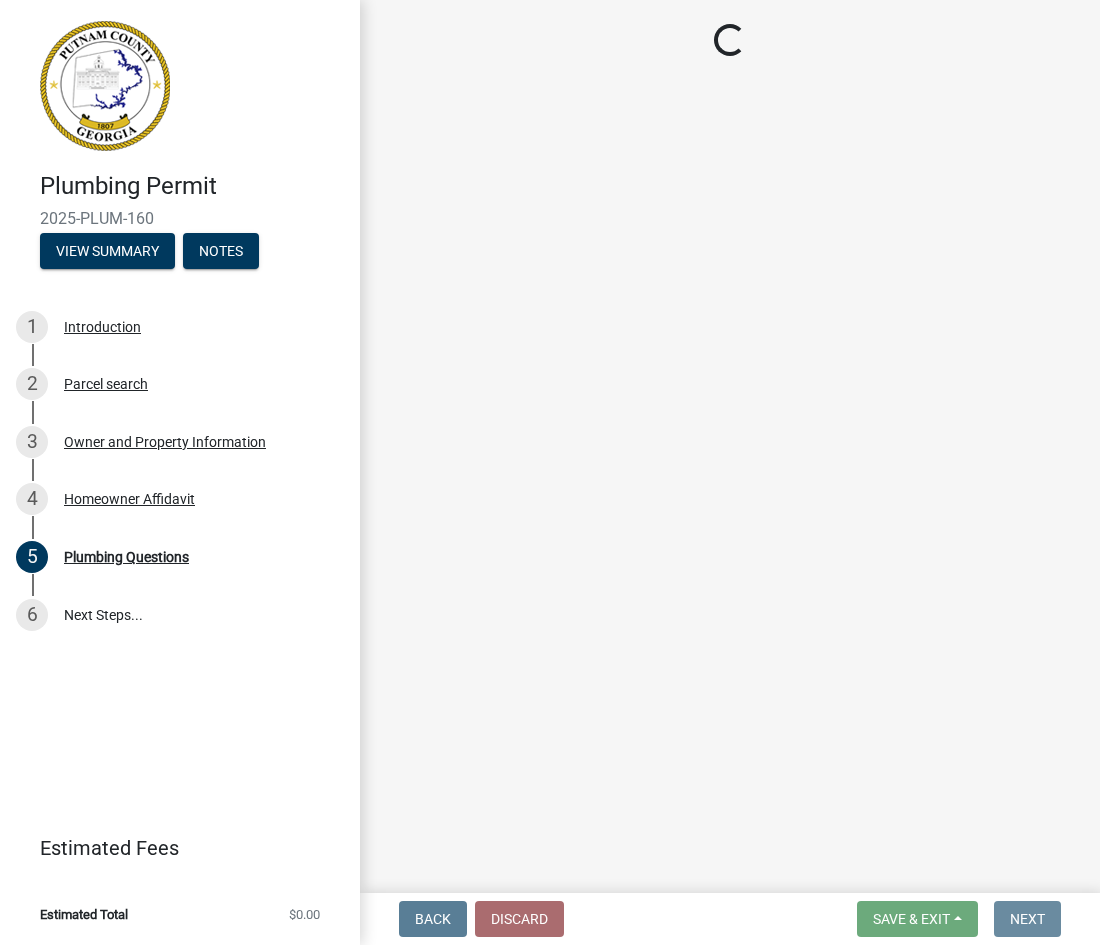 scroll, scrollTop: 0, scrollLeft: 0, axis: both 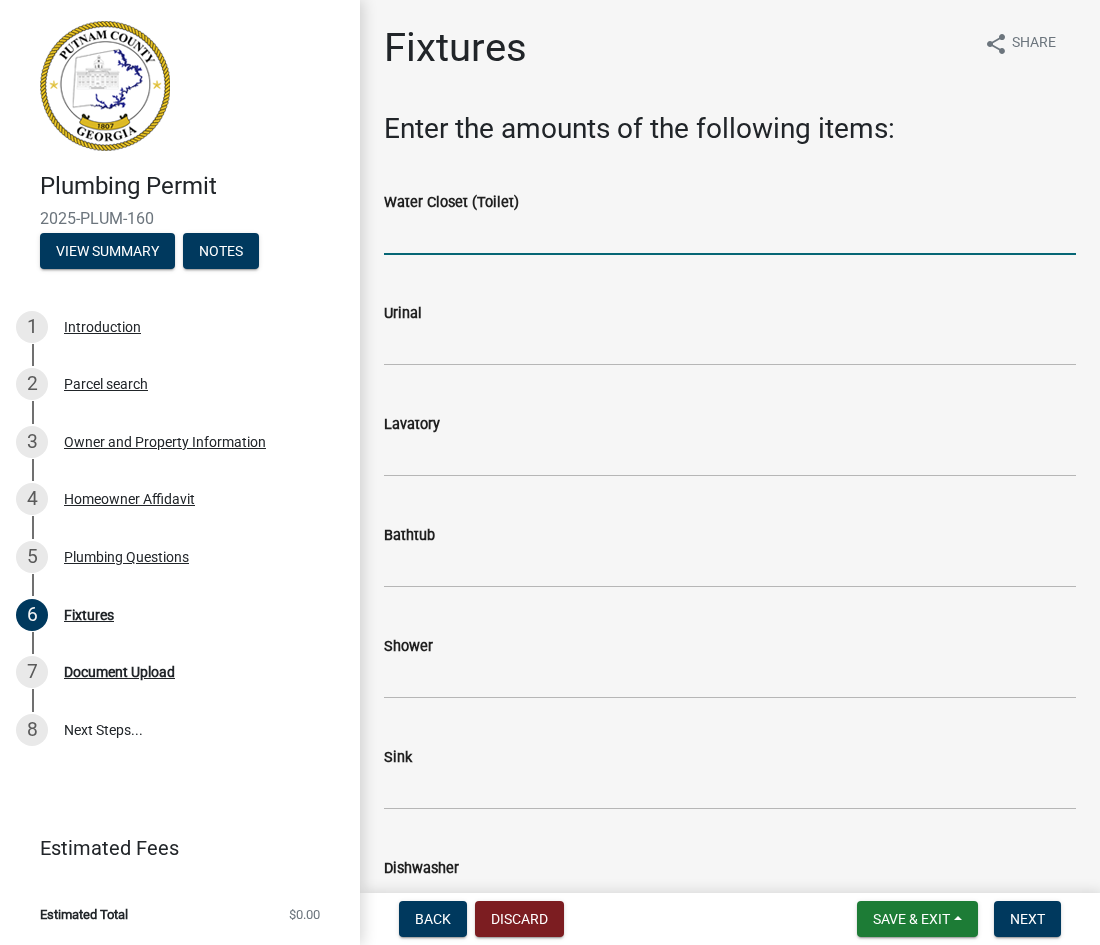 click 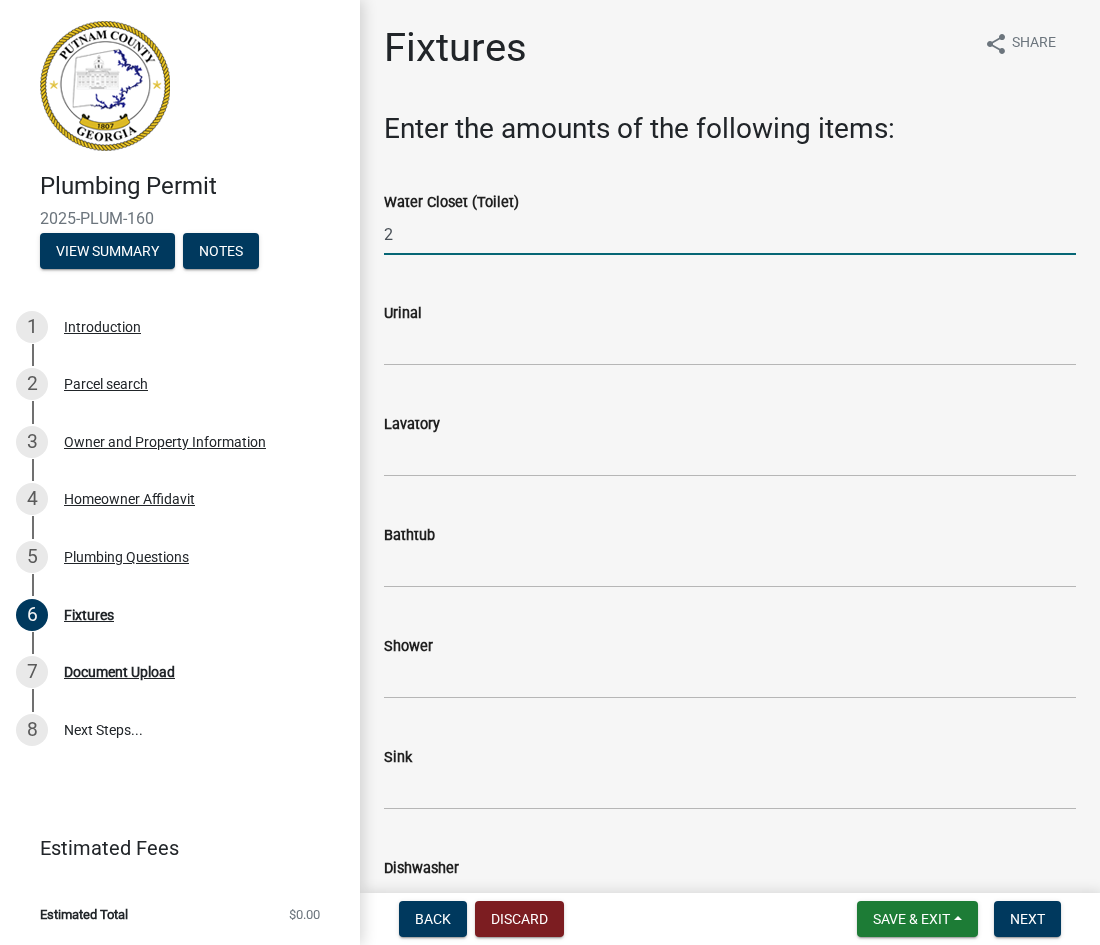 type on "2" 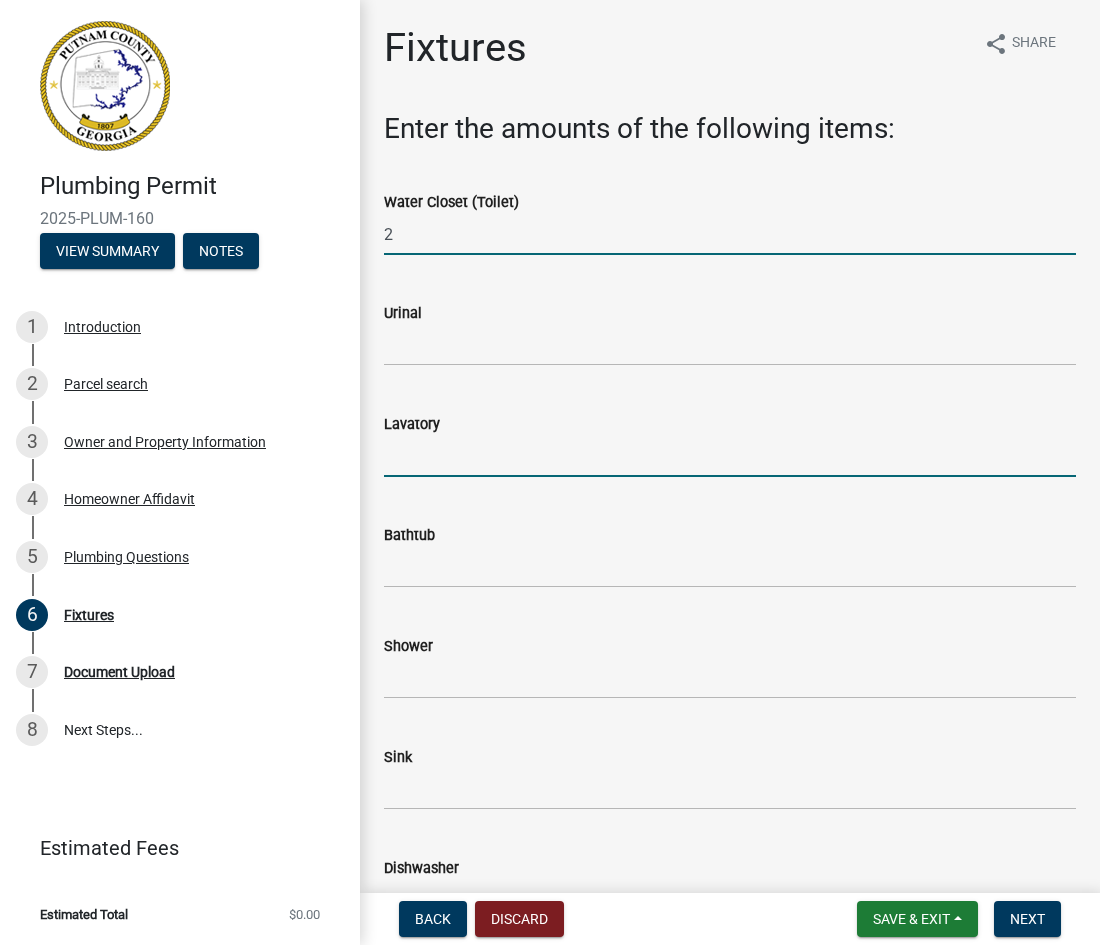 click 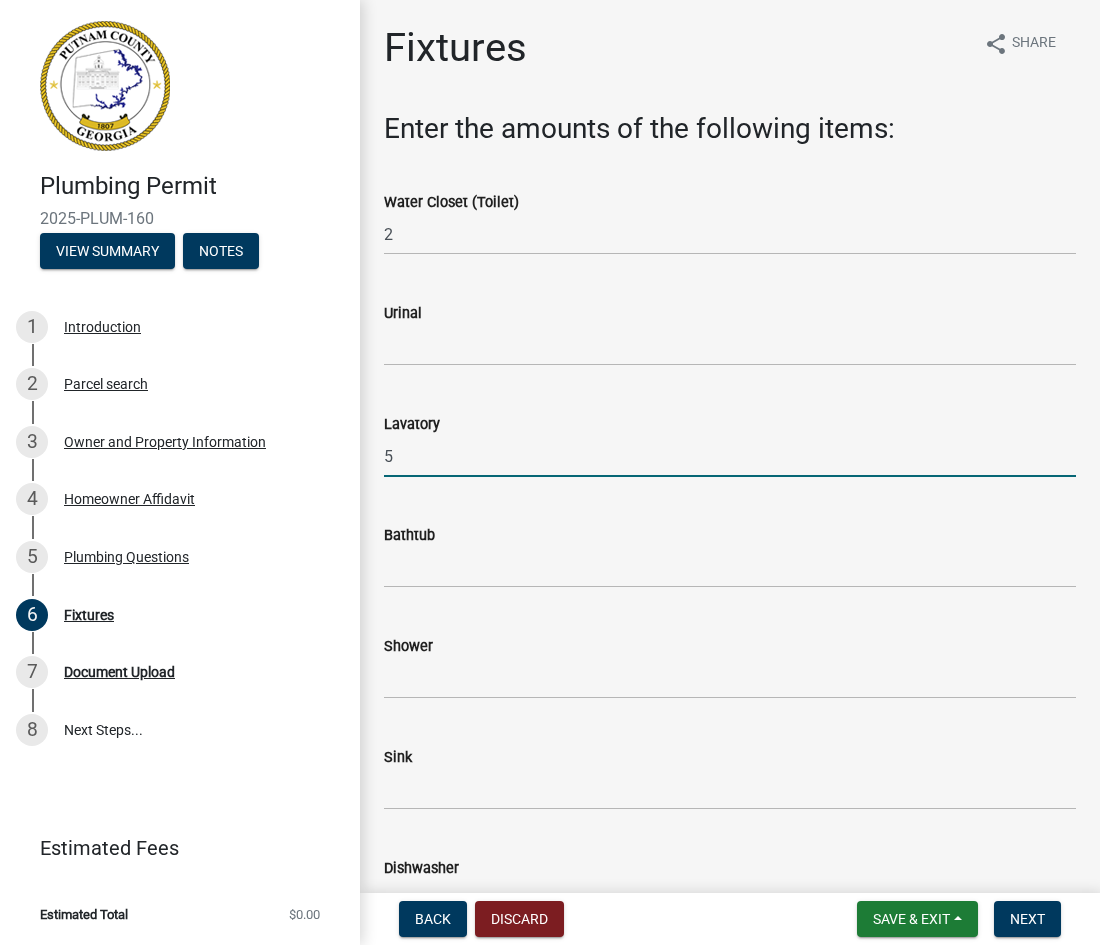 type on "5" 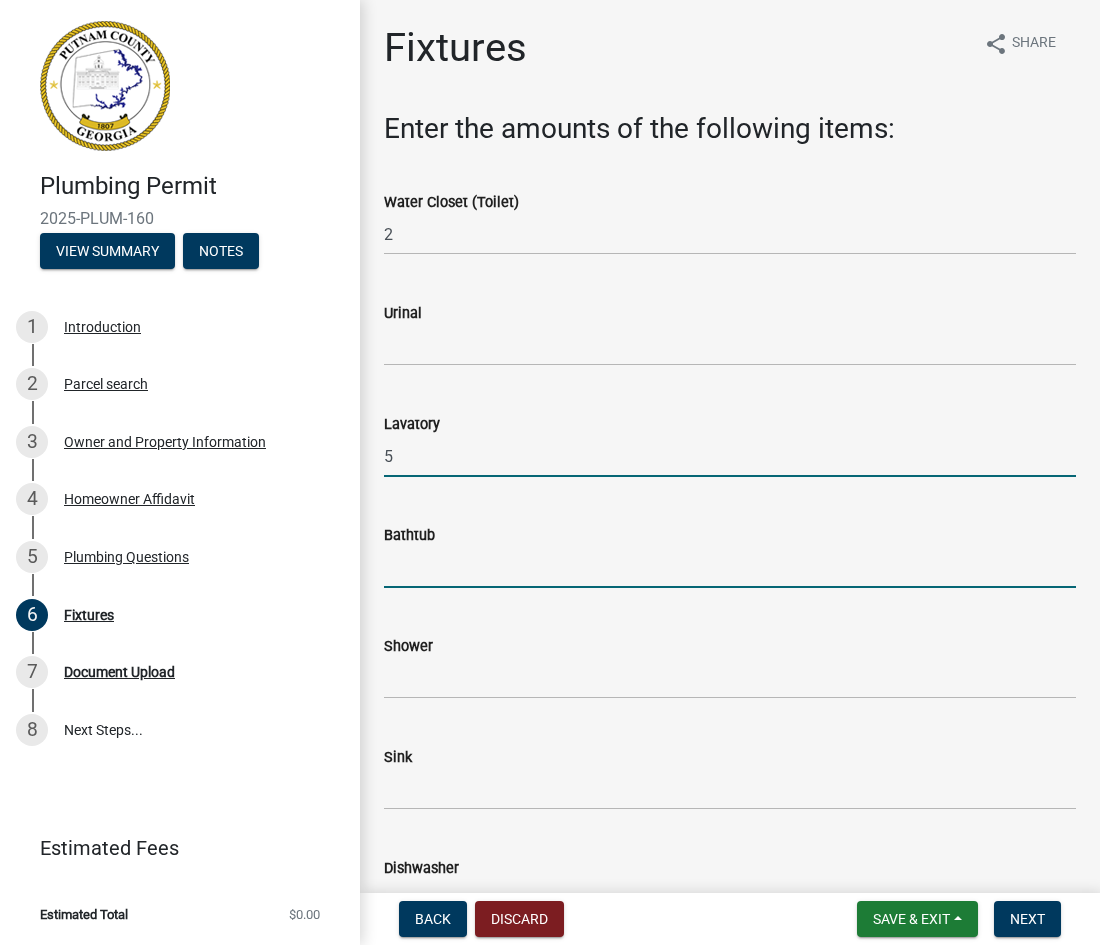 click 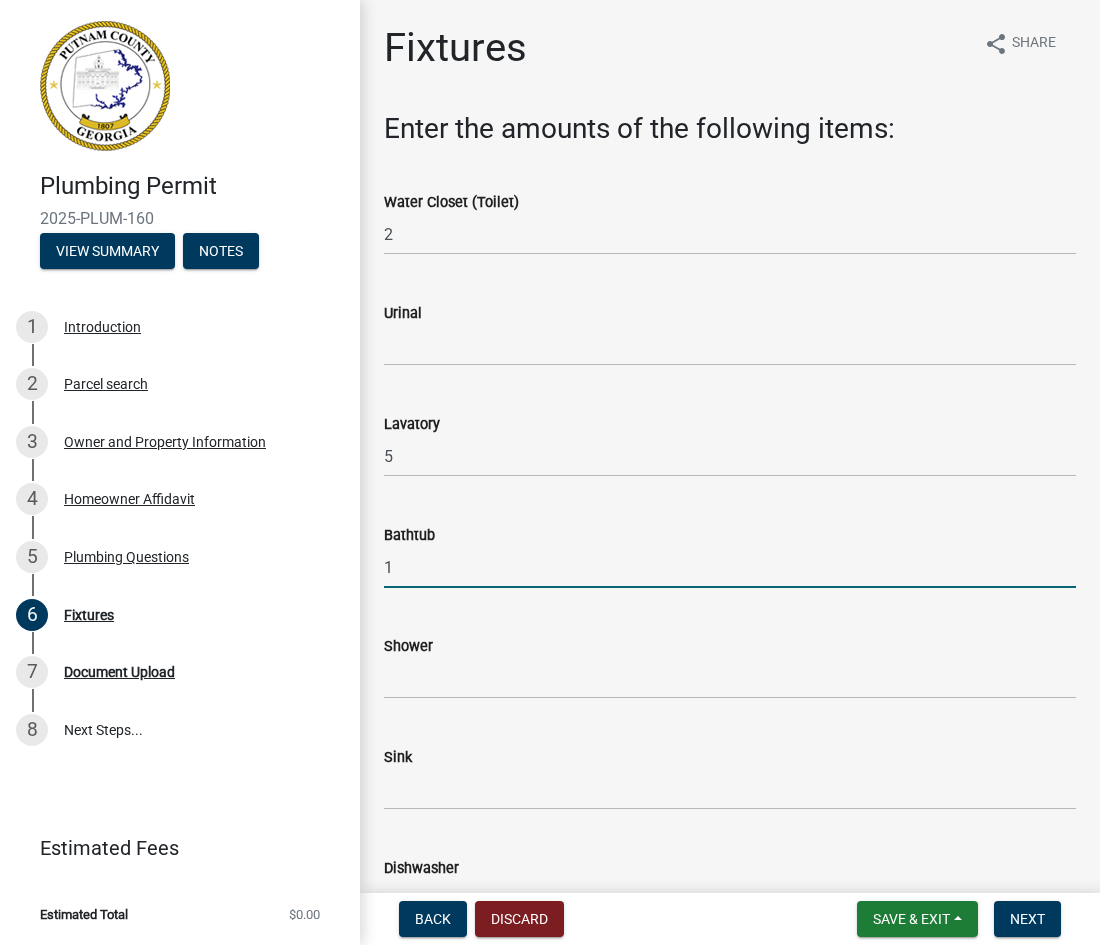 type on "1" 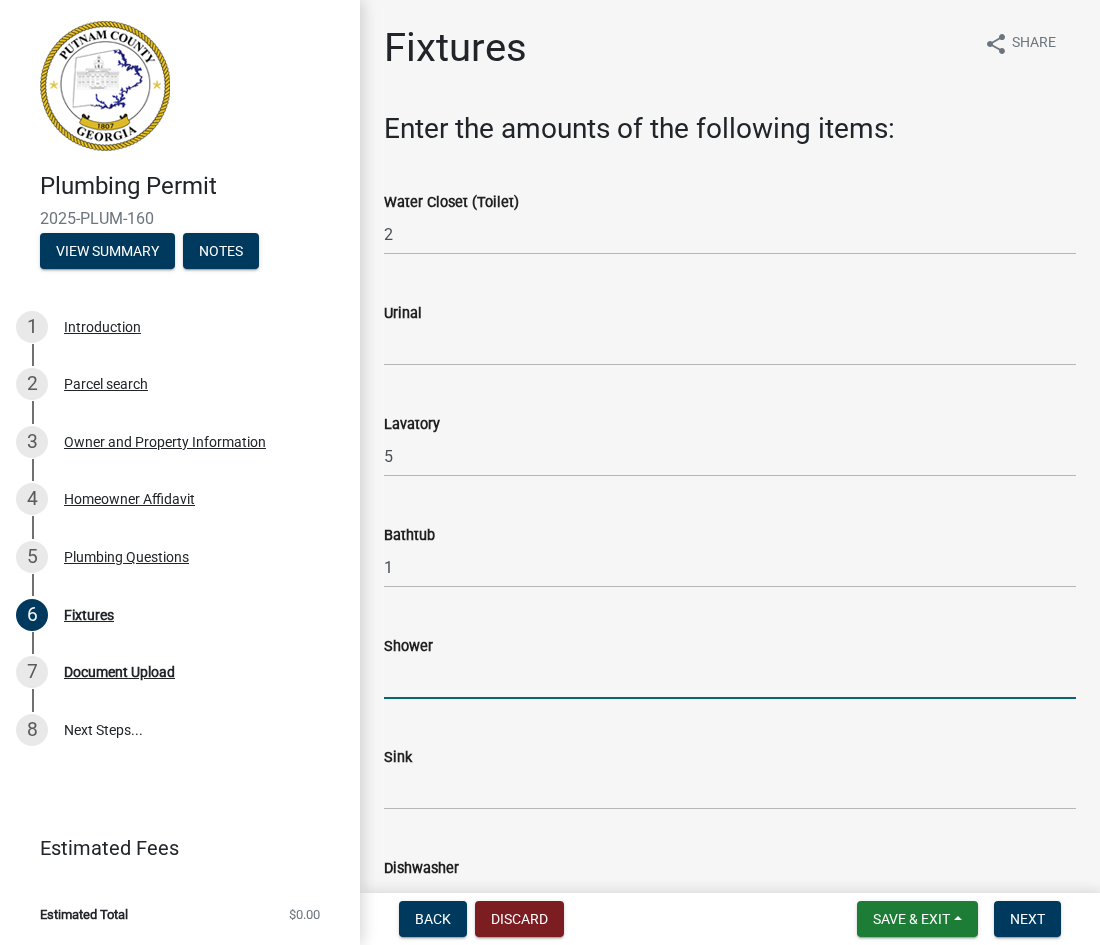 click 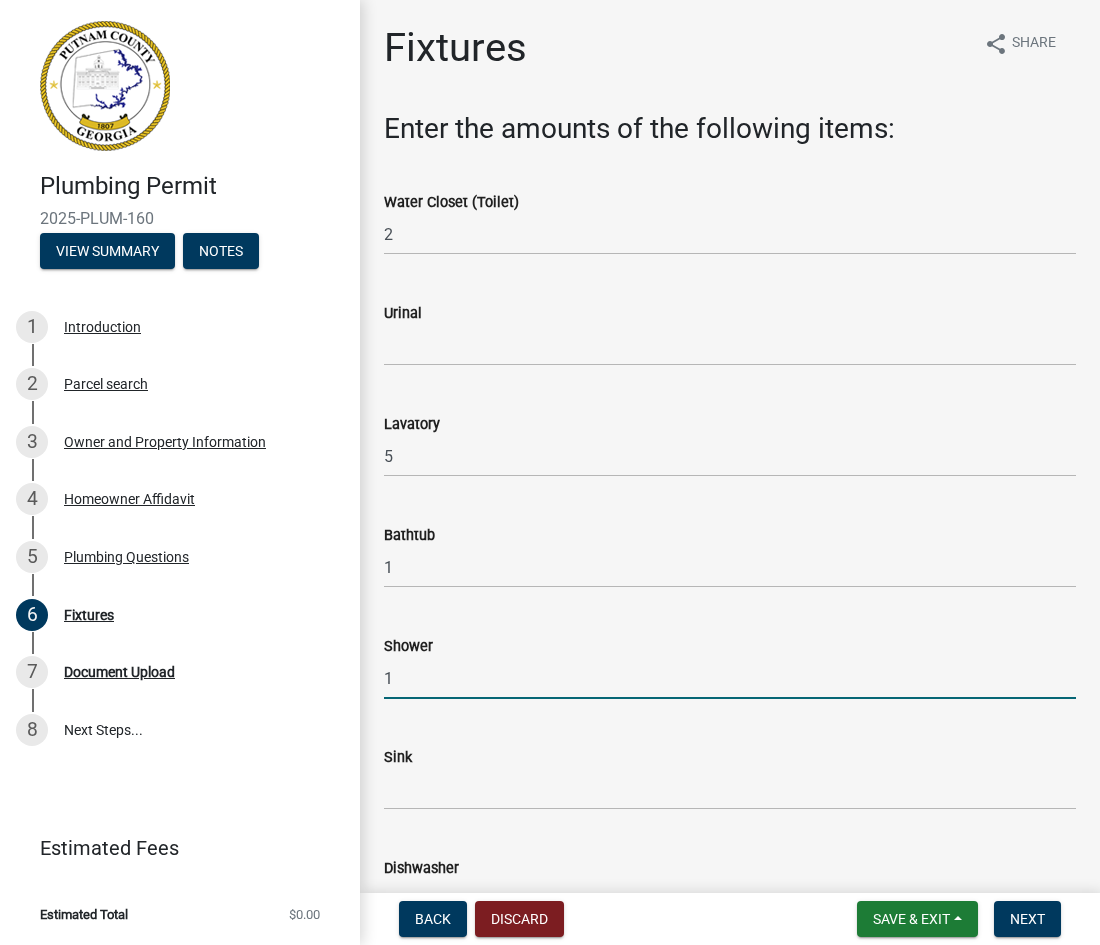 type on "1" 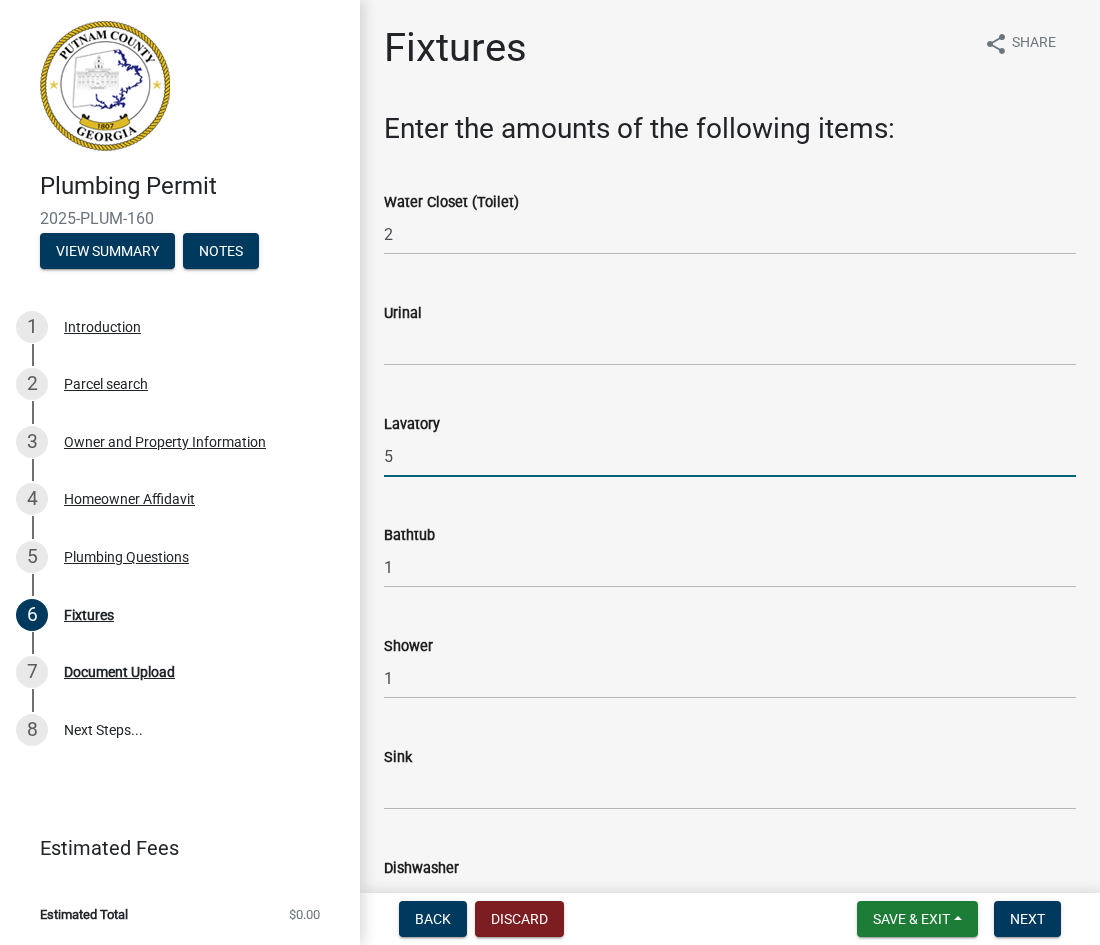 click on "Fixtures share Share Enter the amounts of the following items: Water Closet (Toilet) 2 Urinal Lavatory 5 Bathtub 1 Shower 1 Sink Dishwasher Ice Maker Washing Machine Laundry Tub Water Heater Hot Tub Floor Drain Pressure Reducing Value Backflow Preventer Sewer Ejectors Sump Pump Grease Trap Master Trap Baptistery Drinking Fountatin Sprinkler Heads Other Fixtures Total Fixture Number *" 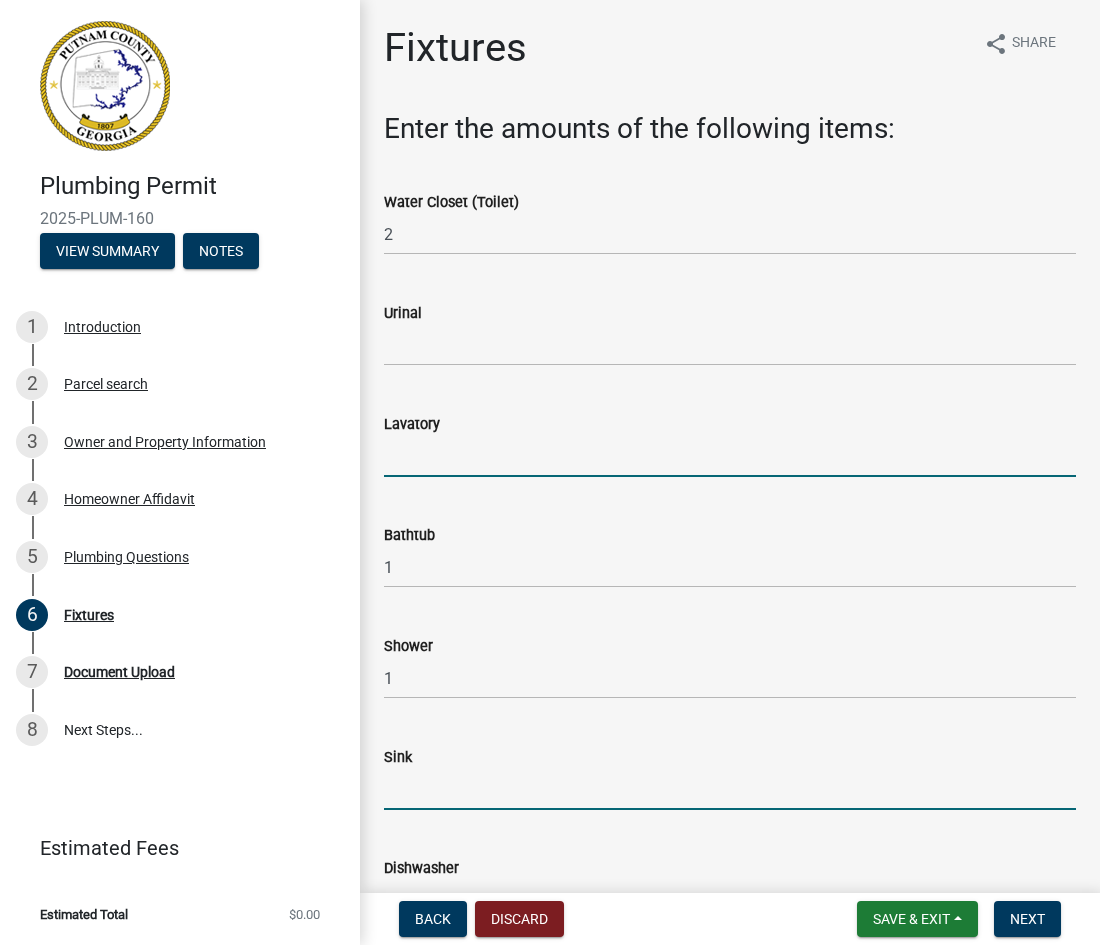 click 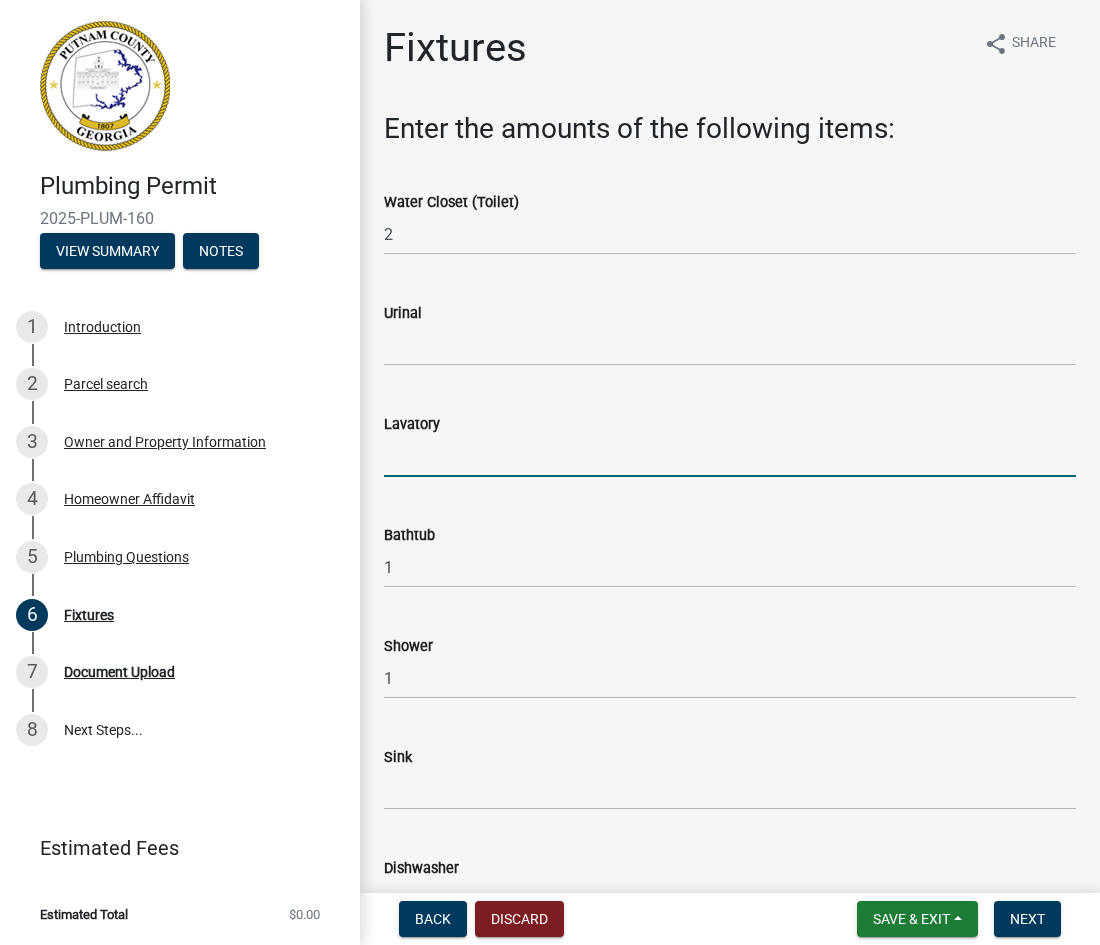 click 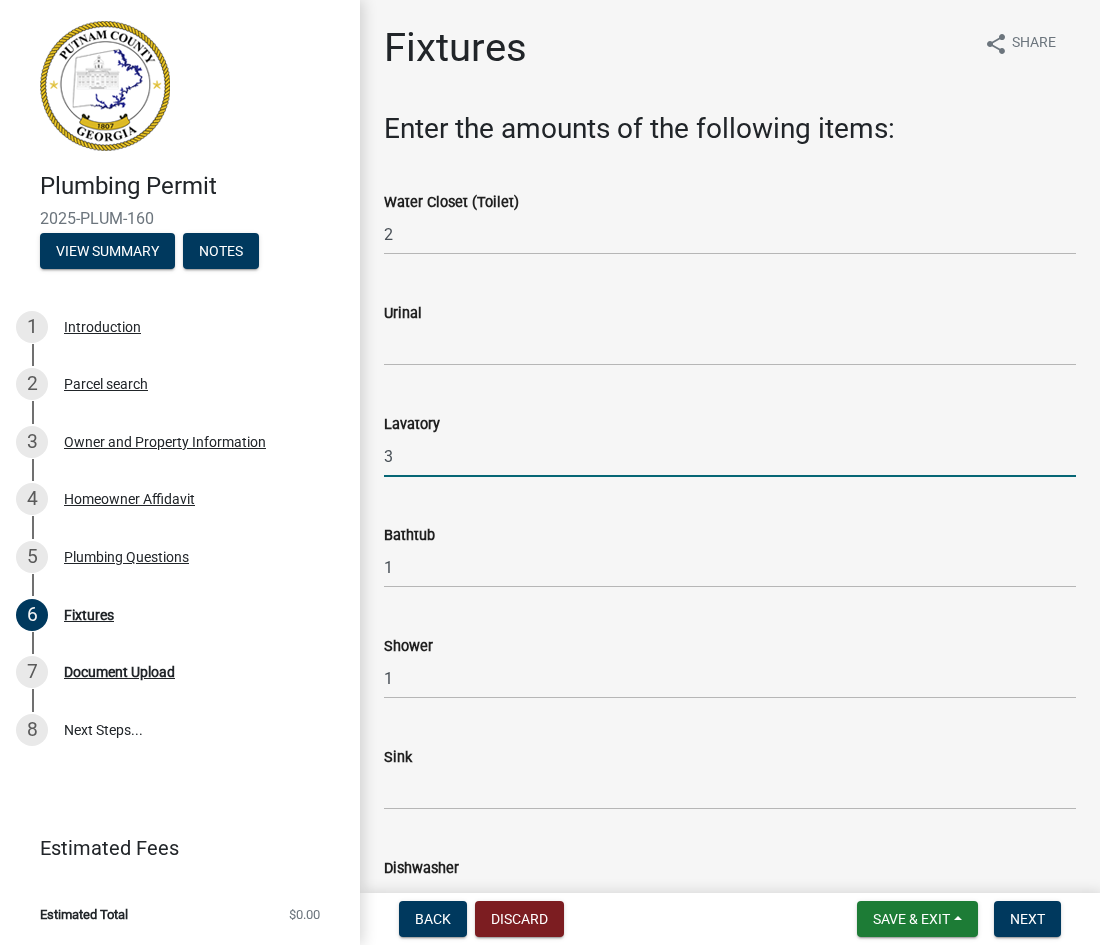 type on "3" 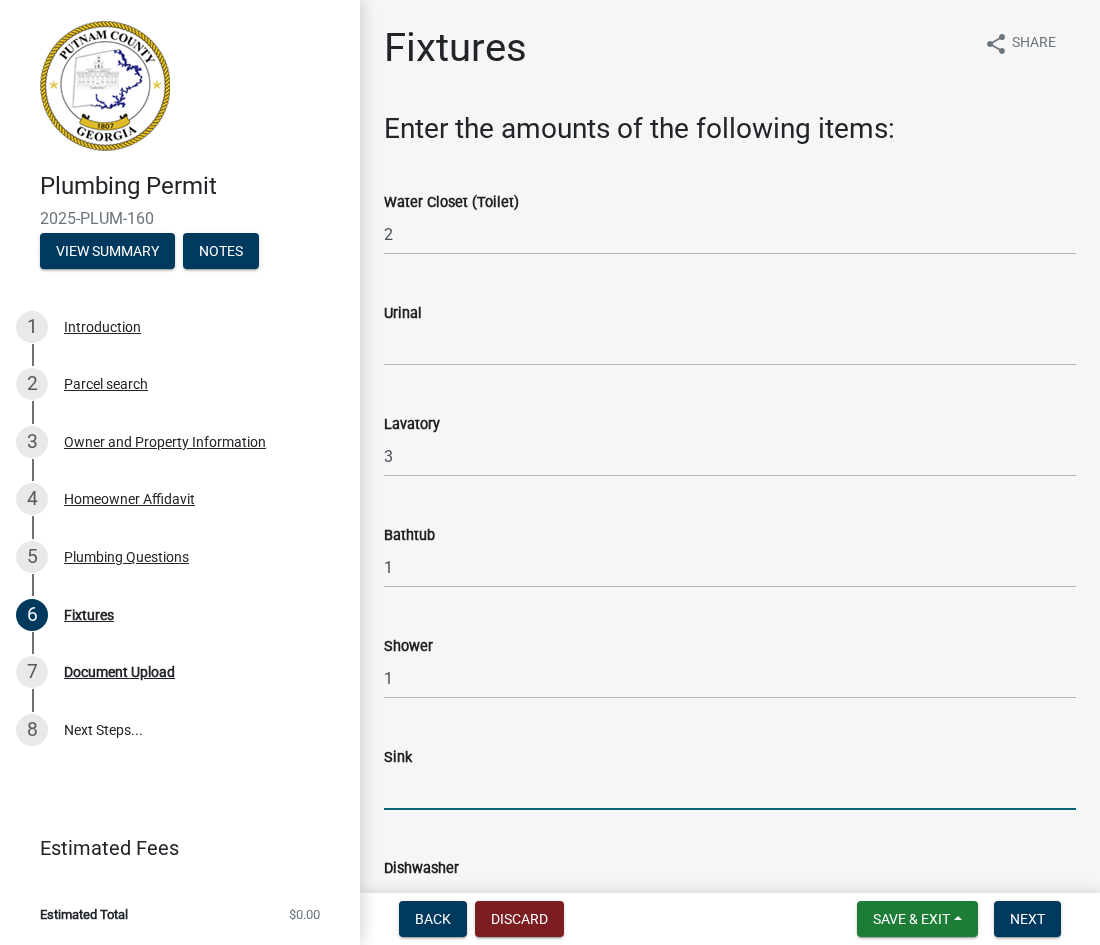 click 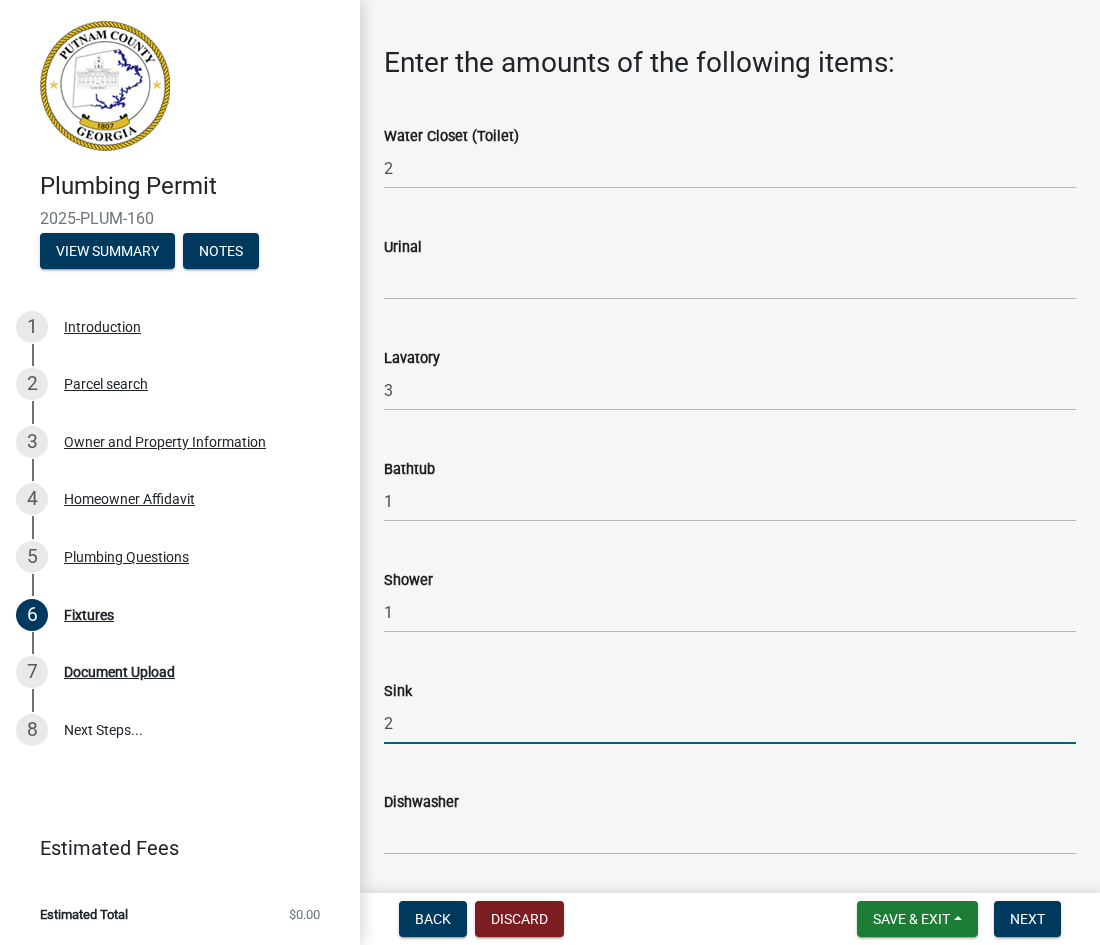 scroll, scrollTop: 76, scrollLeft: 0, axis: vertical 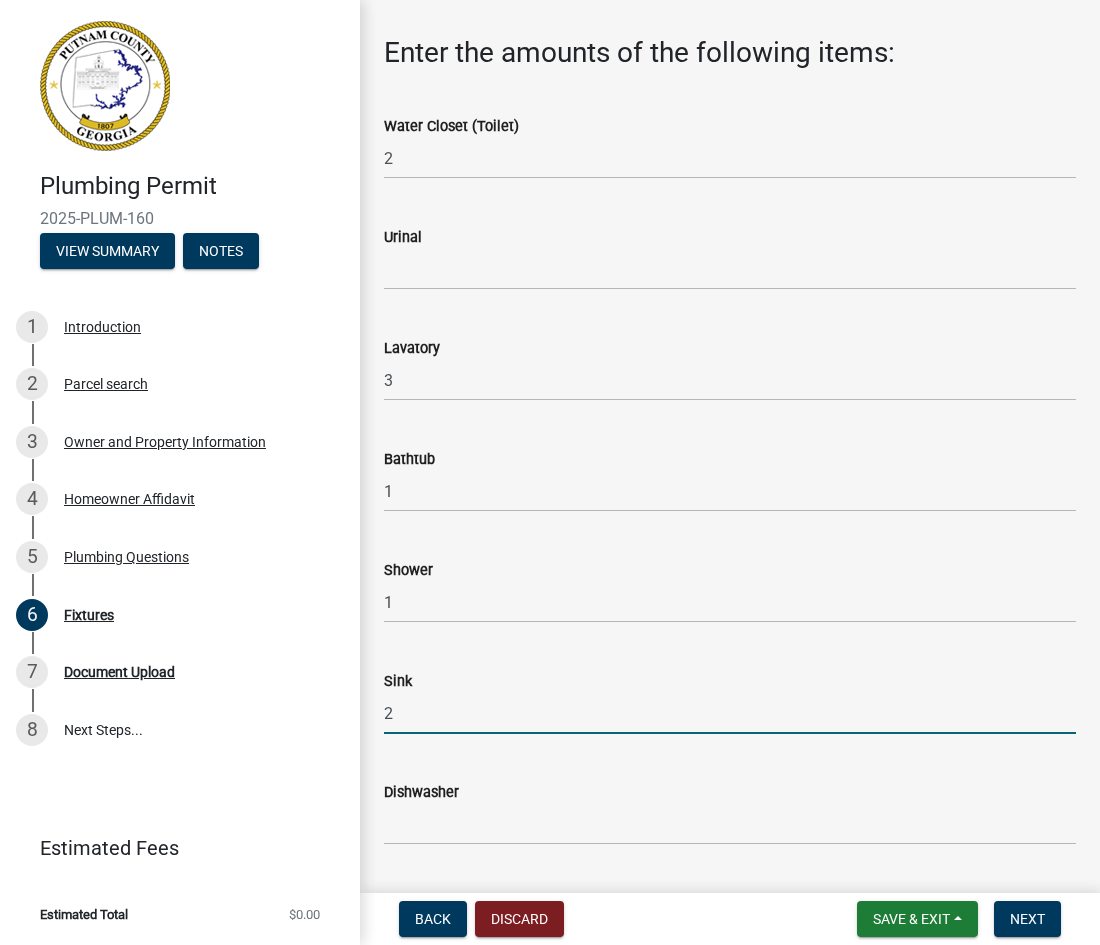 type on "2" 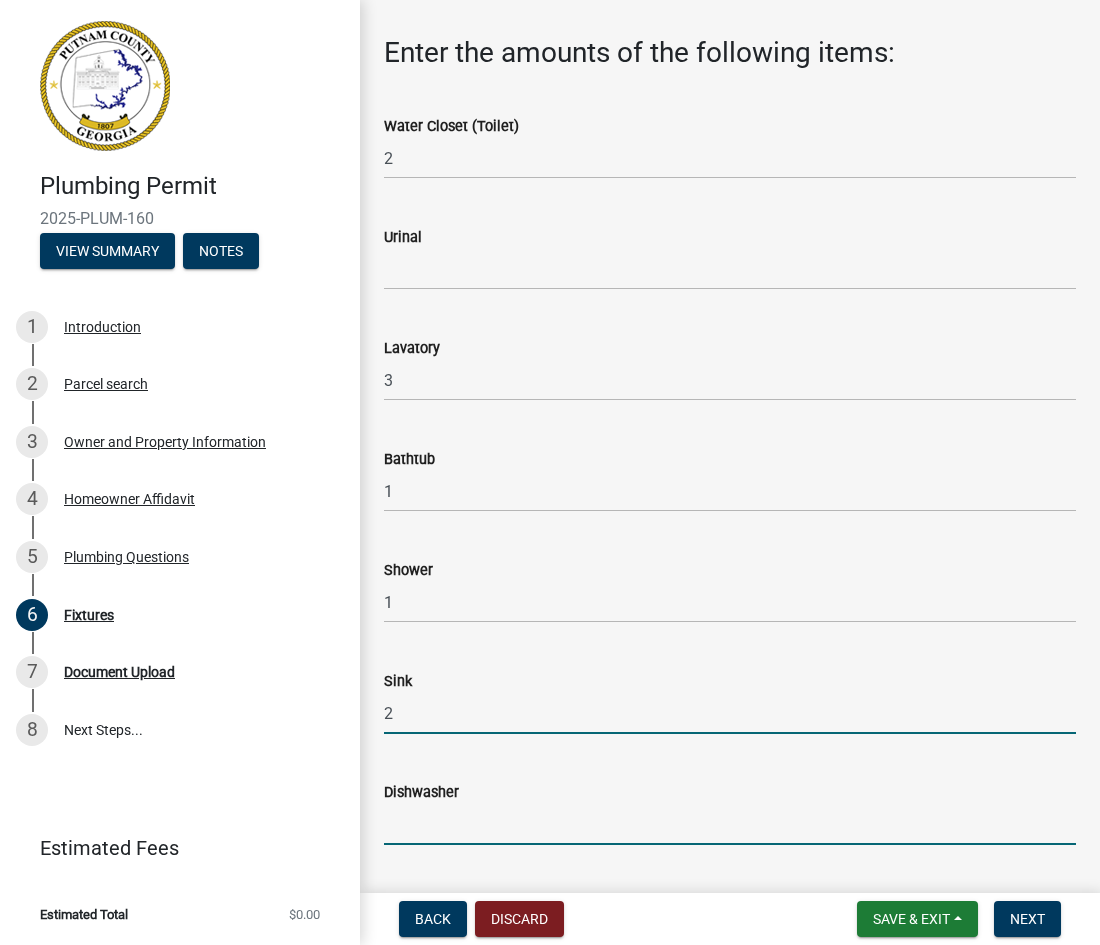 click 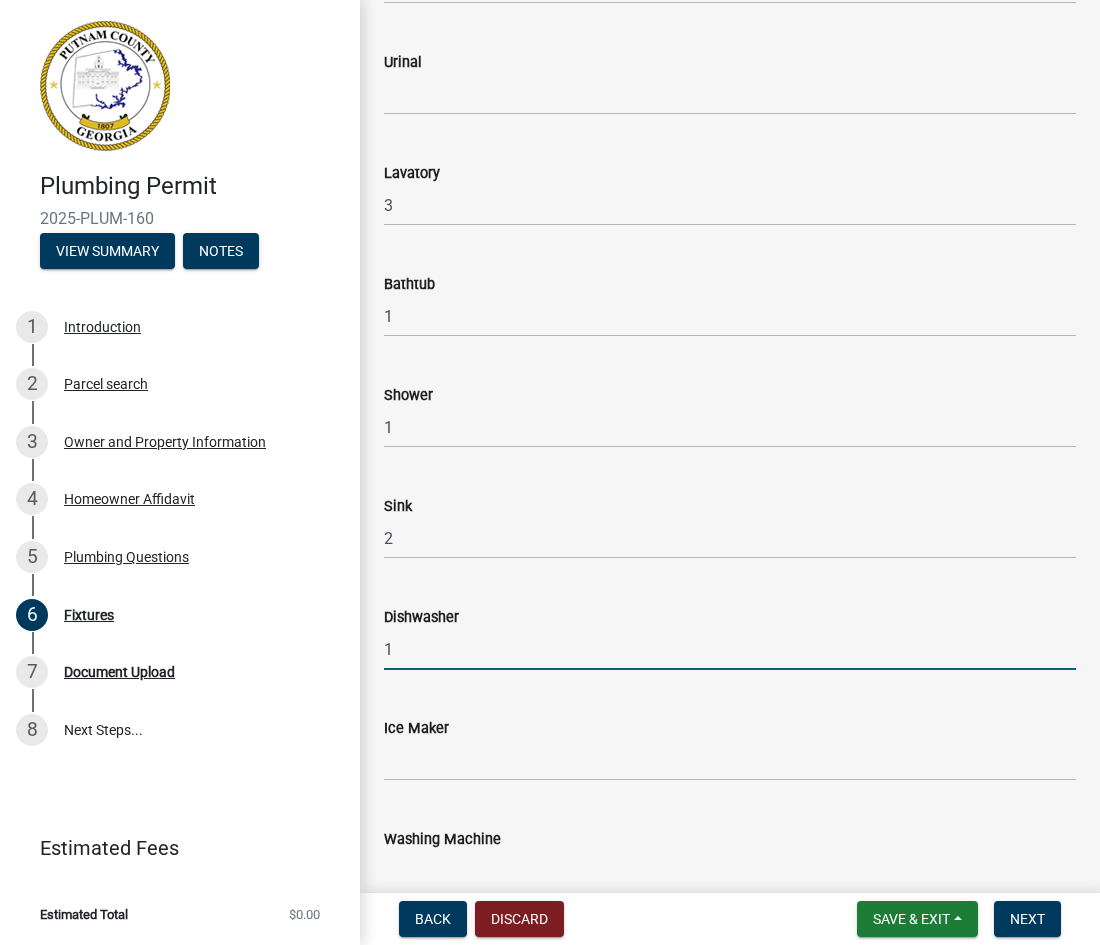 scroll, scrollTop: 263, scrollLeft: 0, axis: vertical 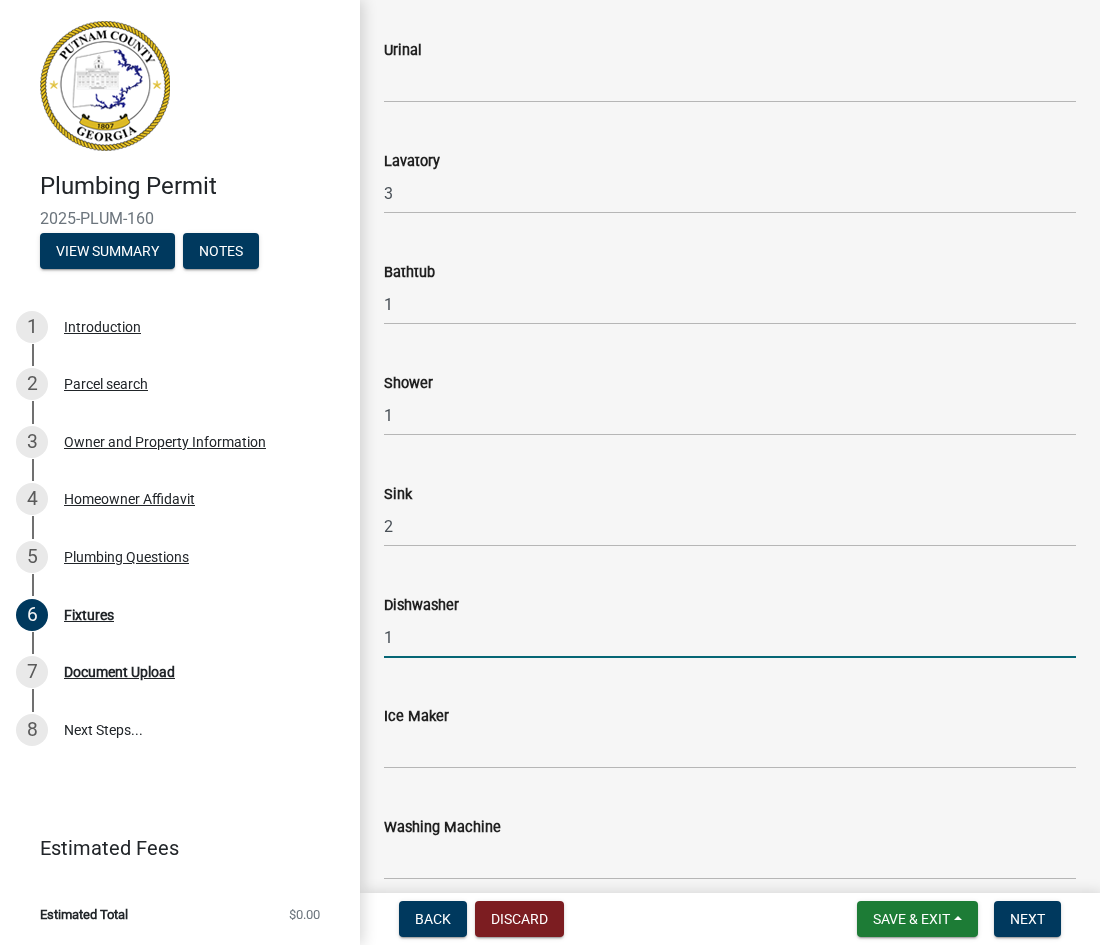 type on "1" 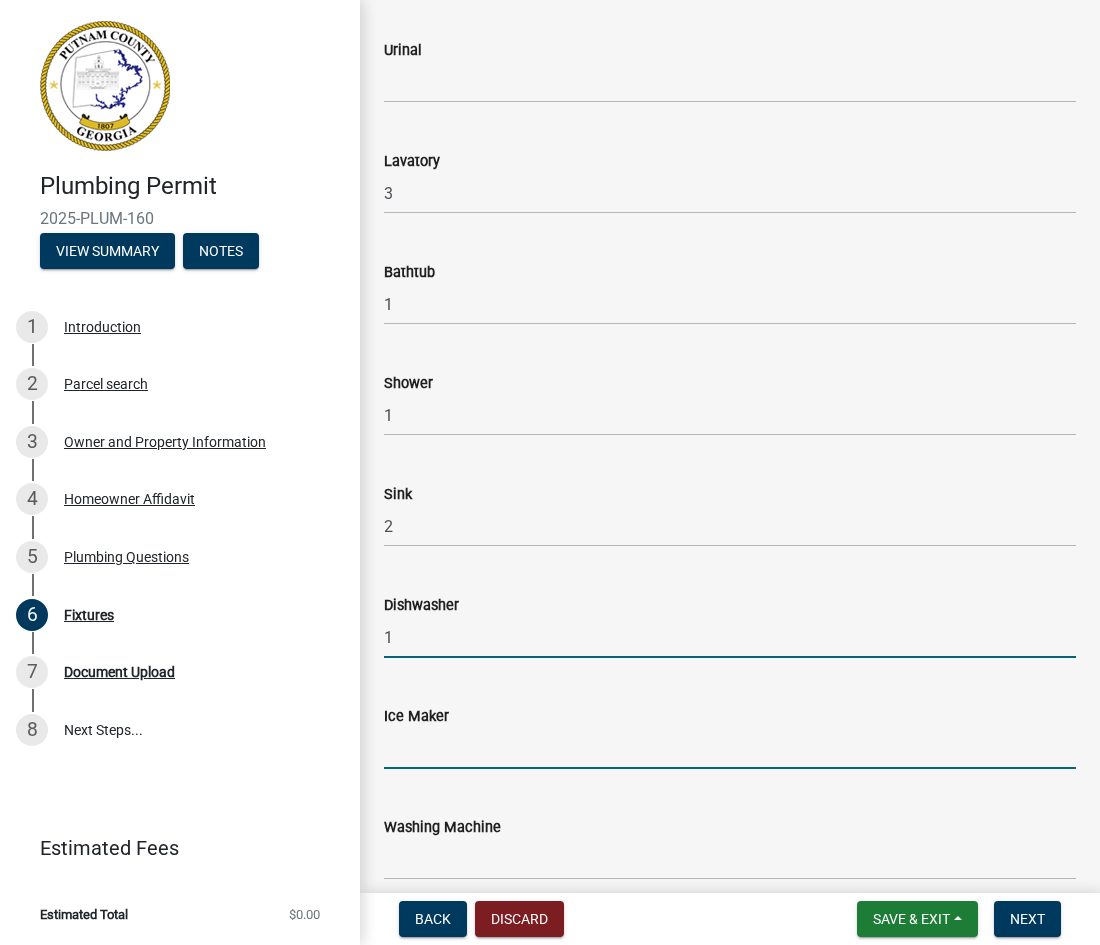 click 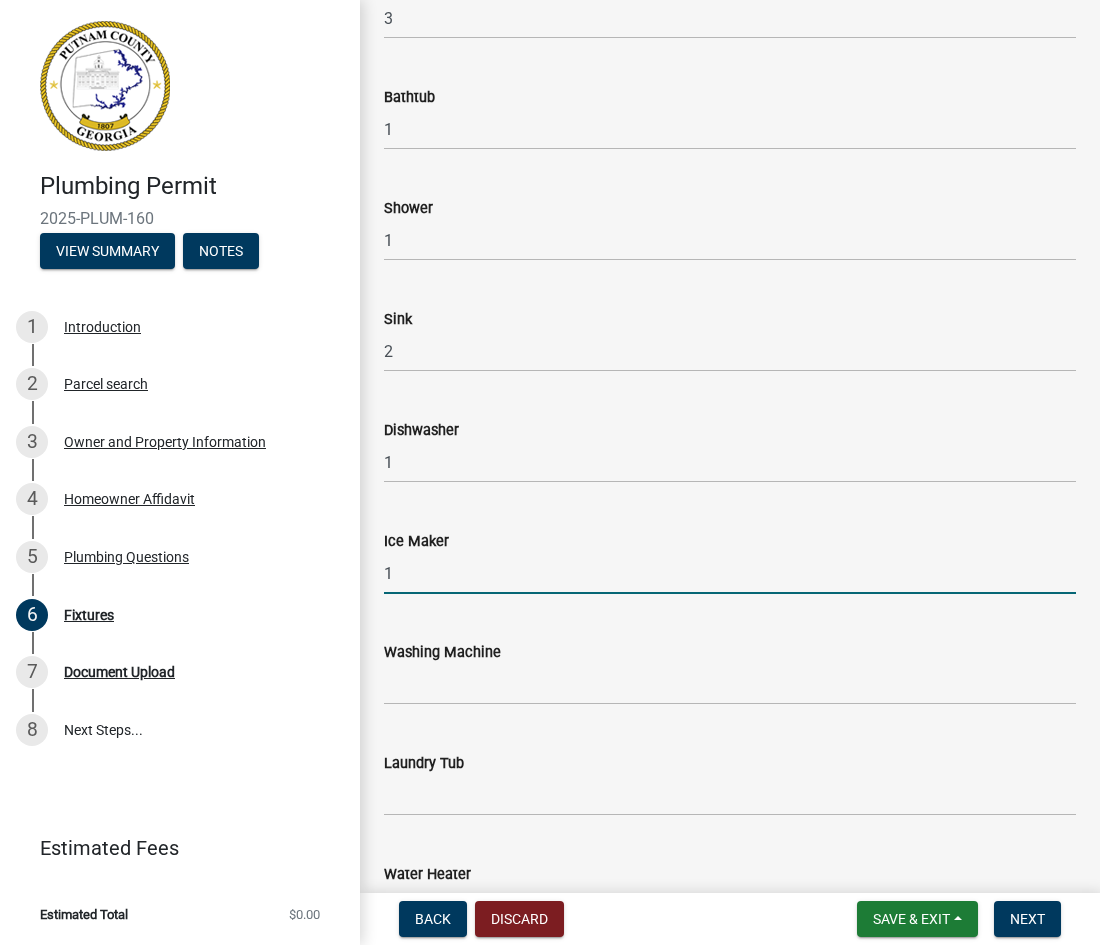 scroll, scrollTop: 446, scrollLeft: 0, axis: vertical 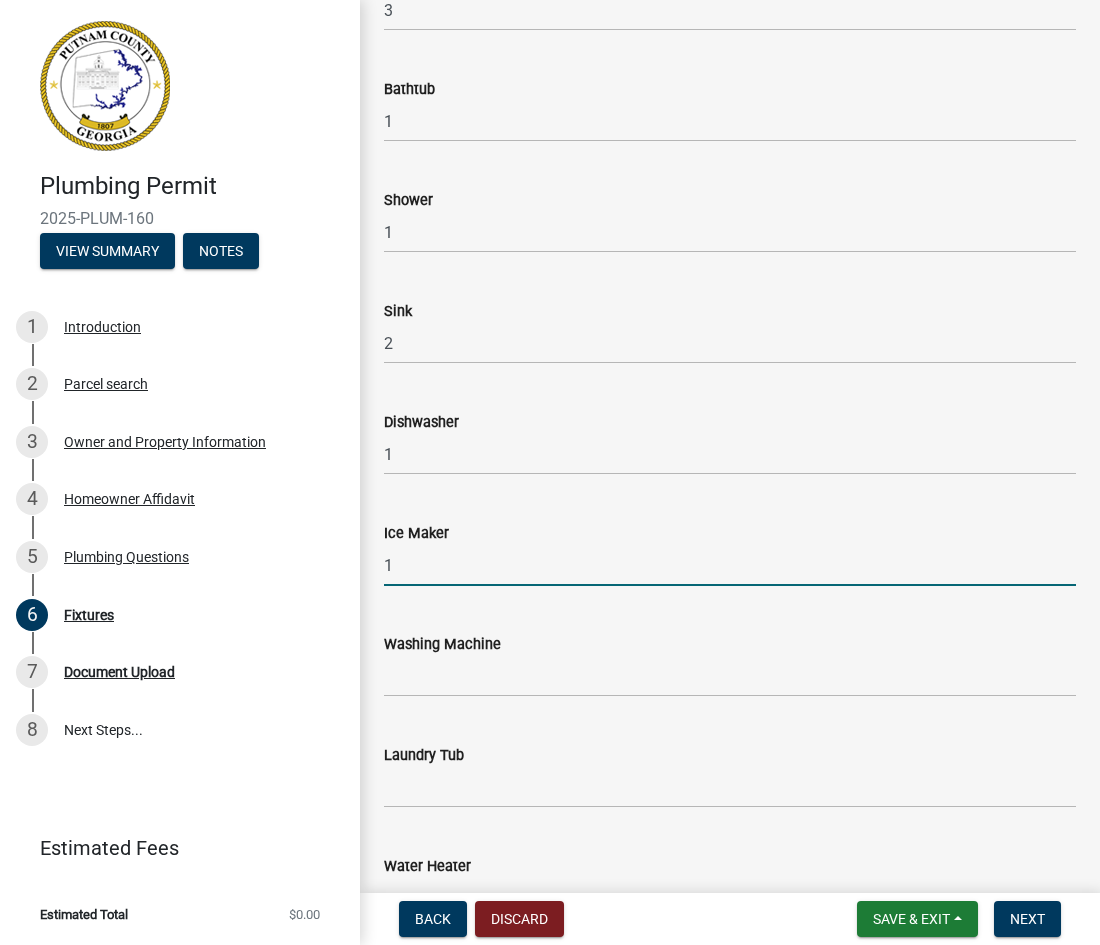 type on "1" 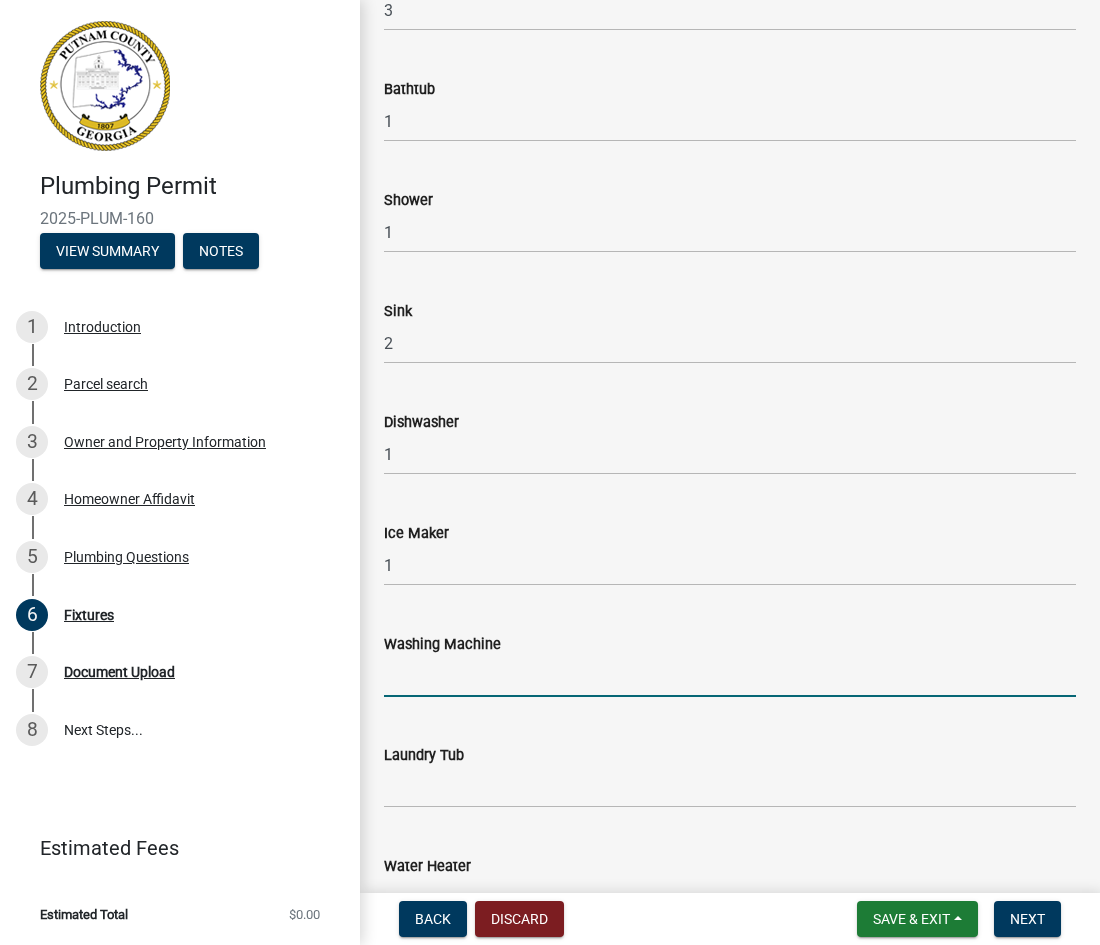 click 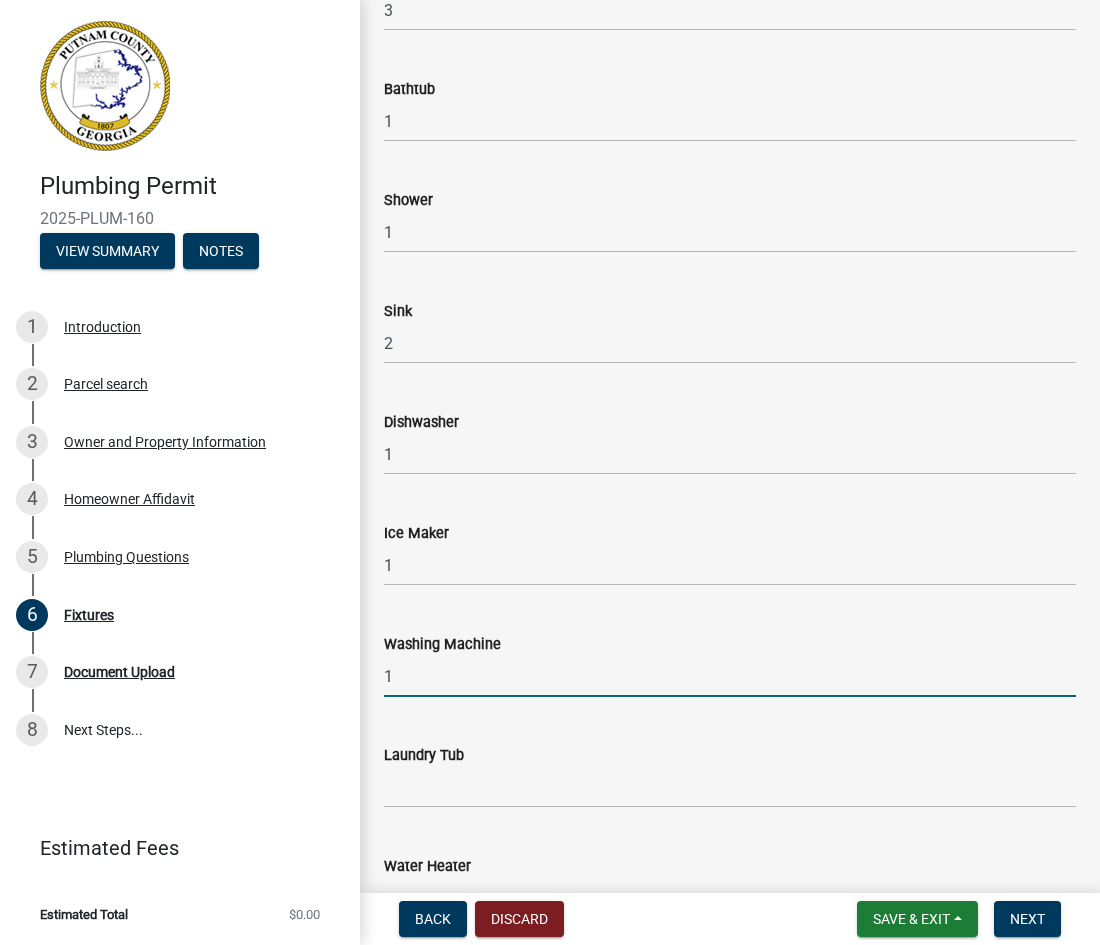 type on "1" 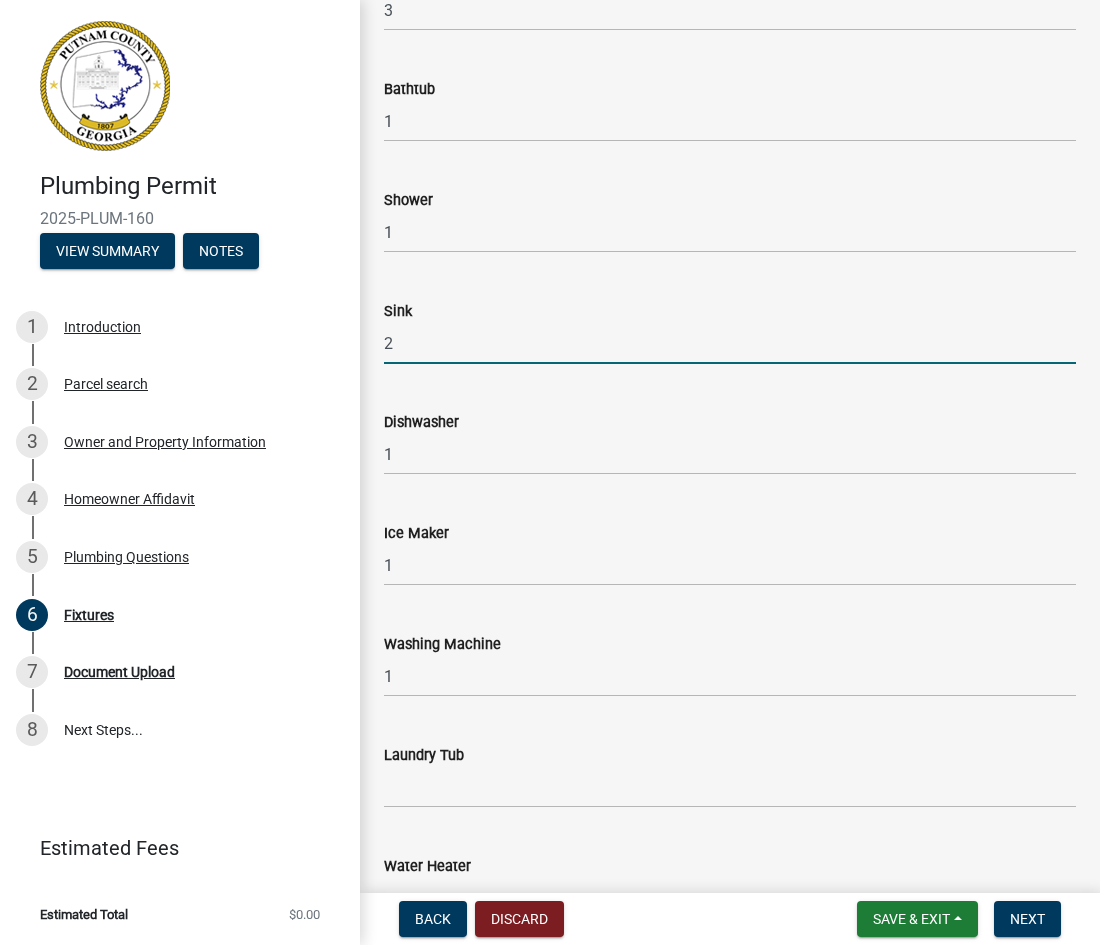 click on "2" 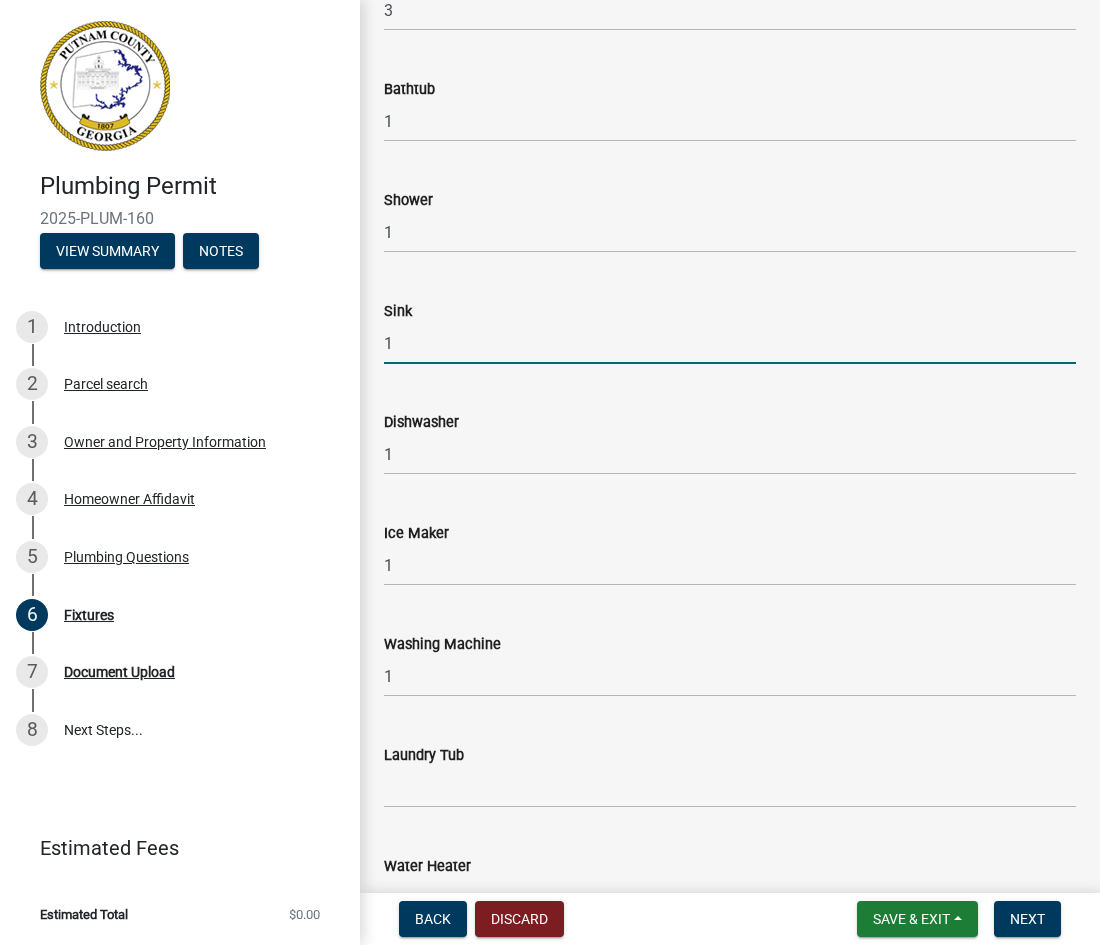 type on "1" 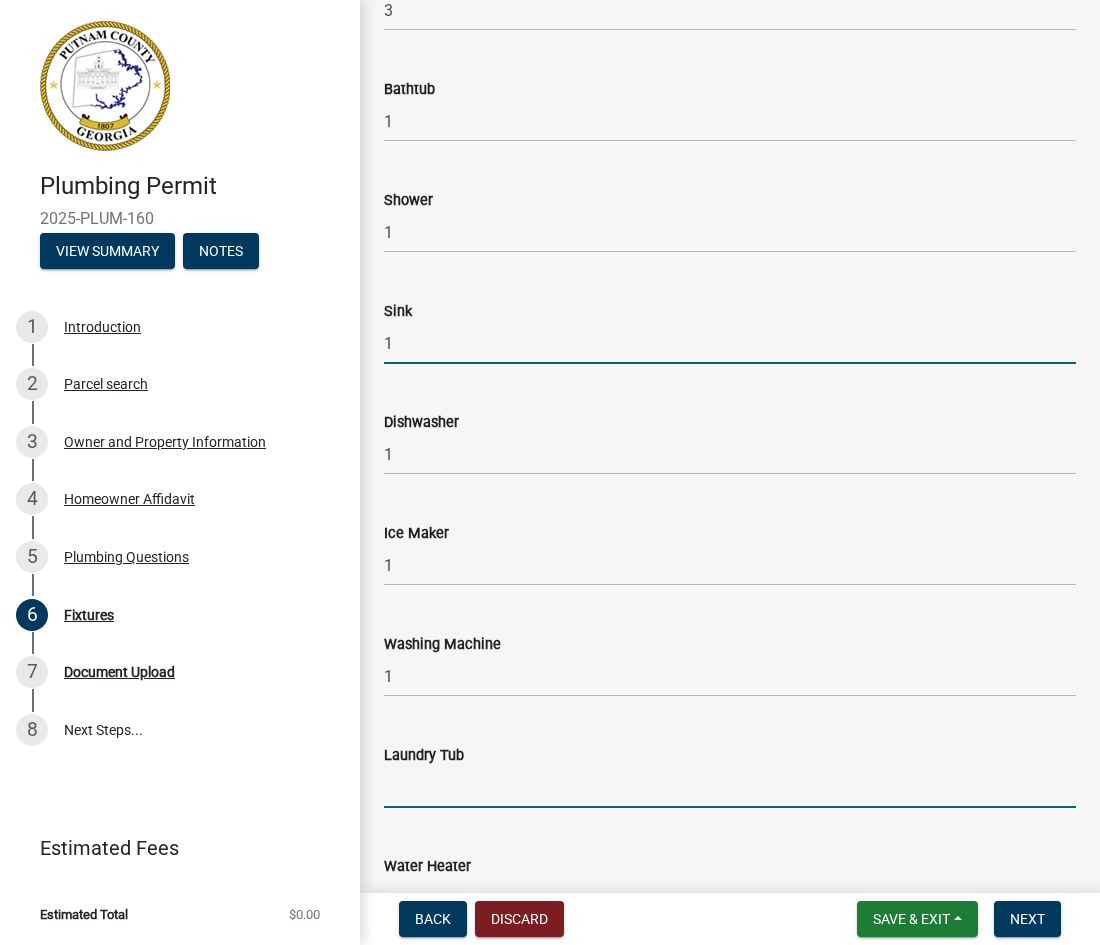click 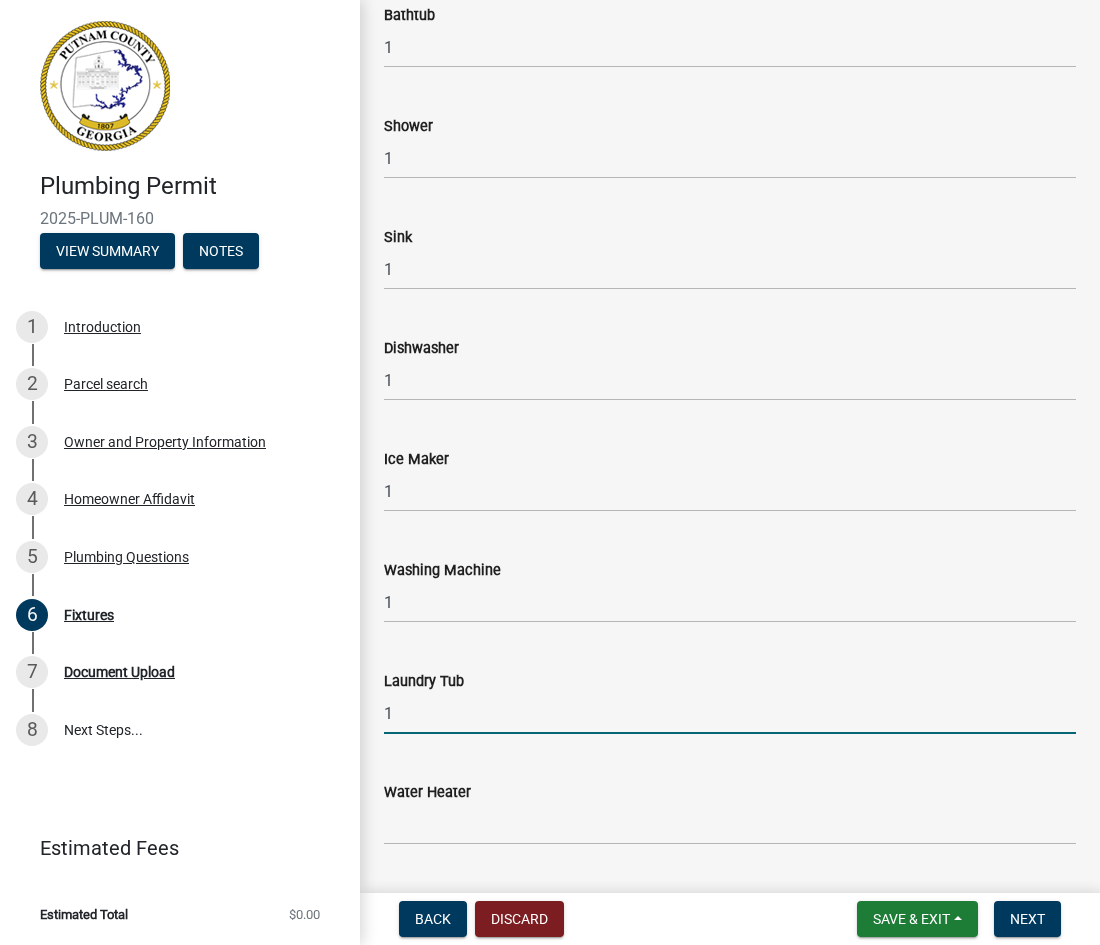scroll, scrollTop: 559, scrollLeft: 0, axis: vertical 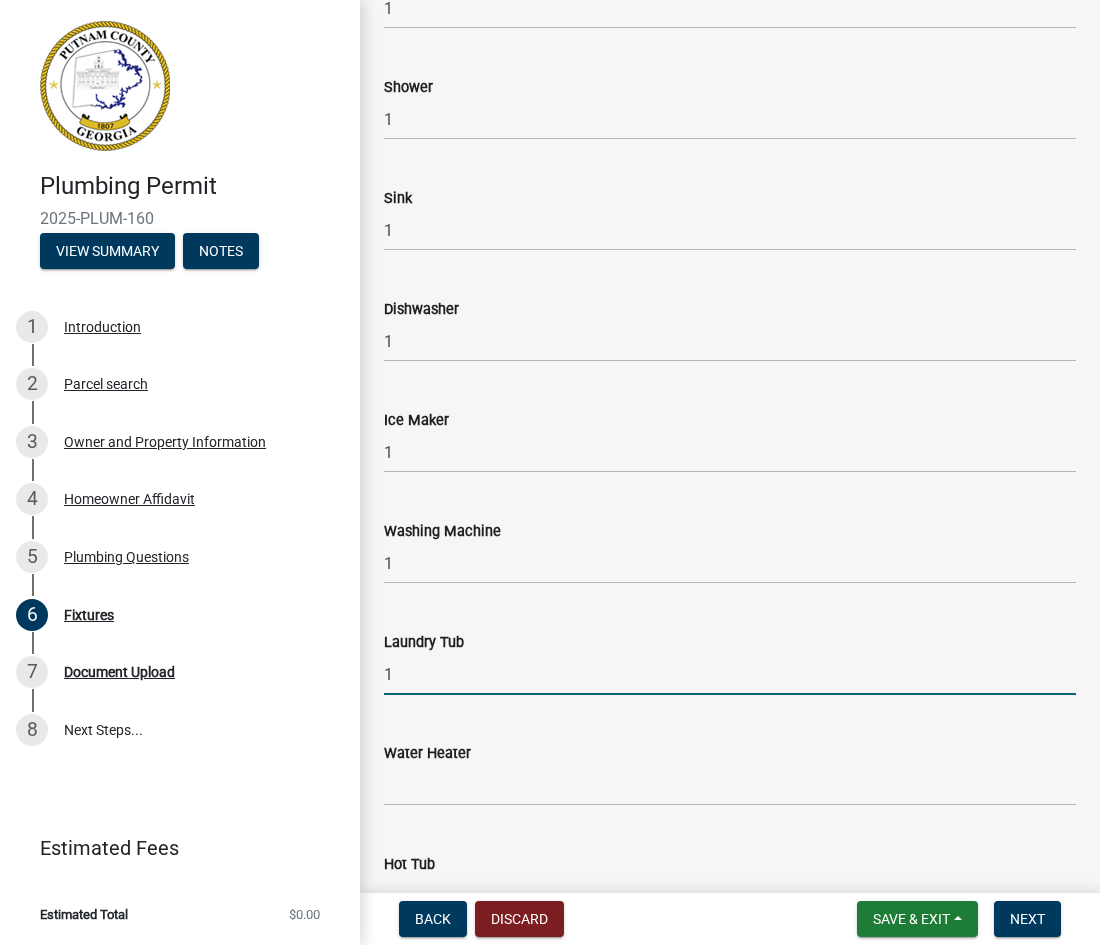 type on "1" 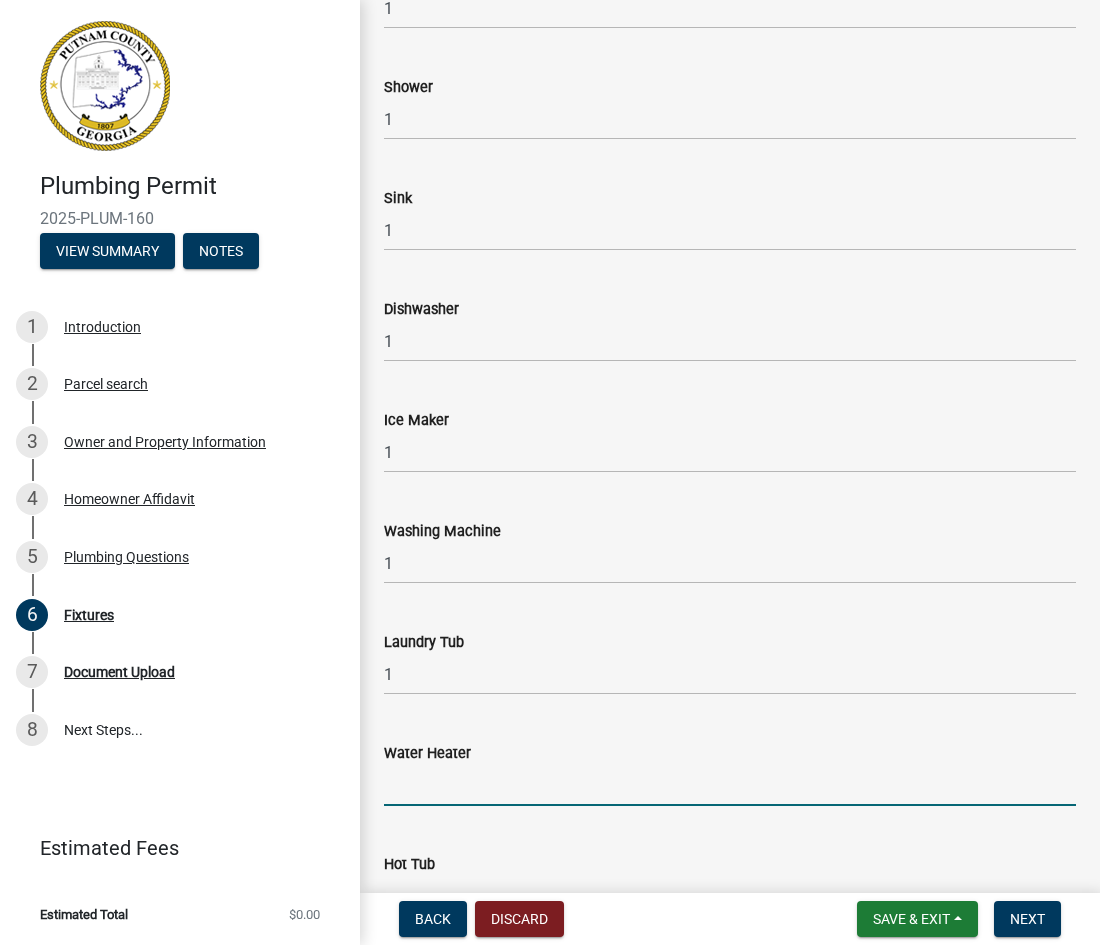click 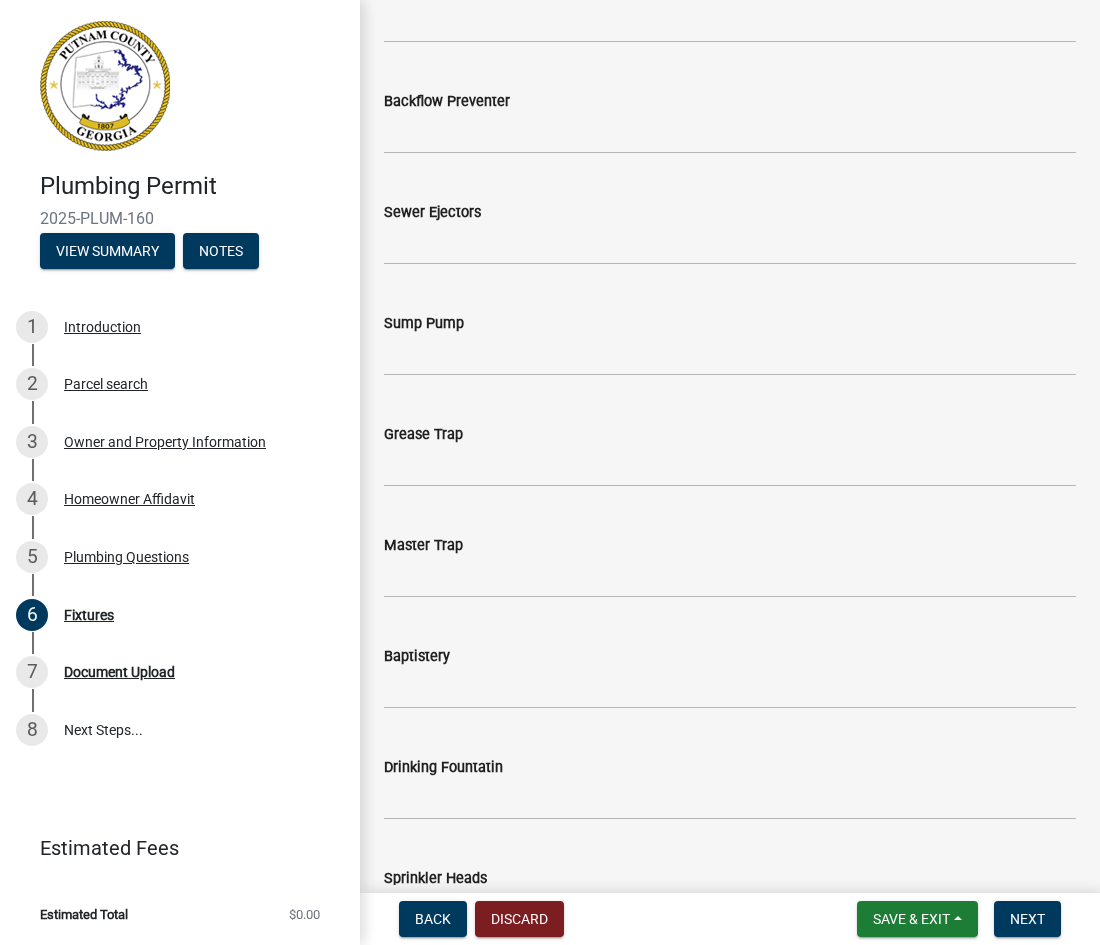 scroll, scrollTop: 2019, scrollLeft: 0, axis: vertical 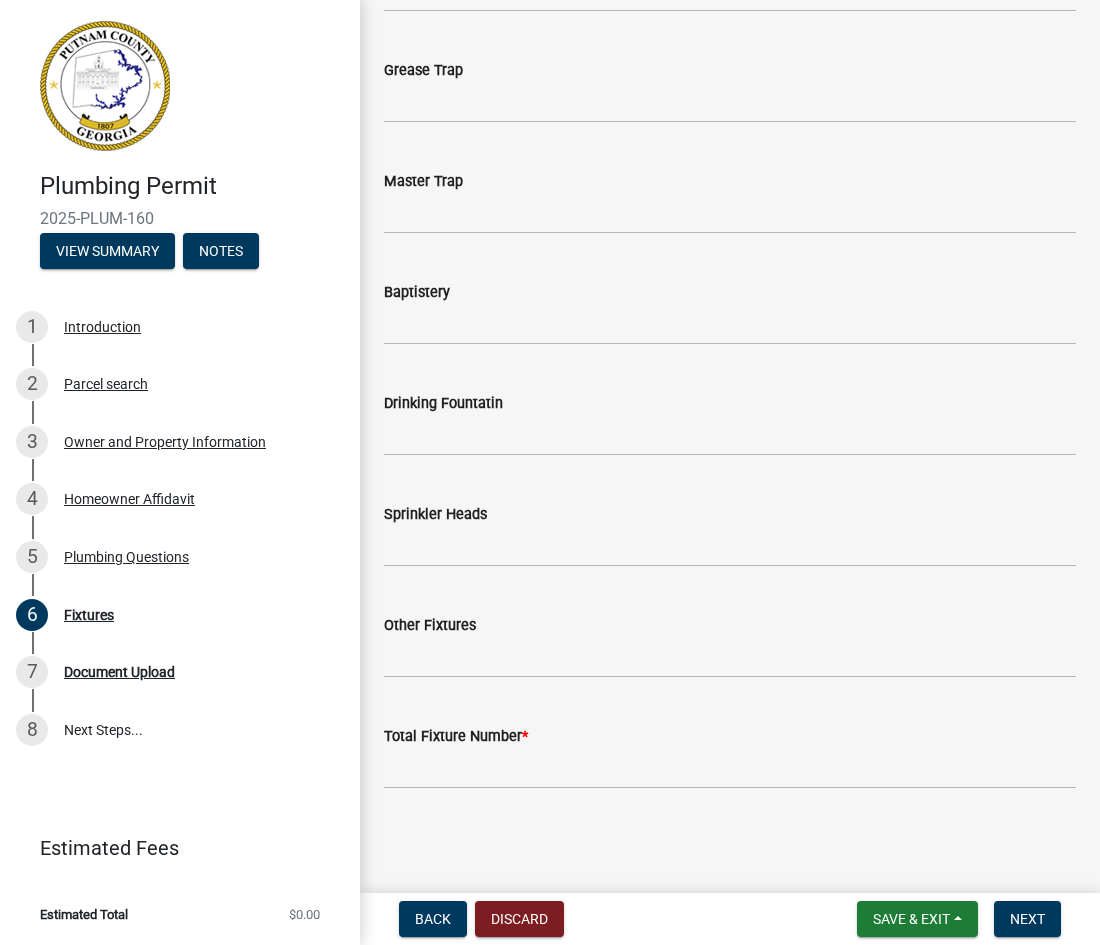 type on "1" 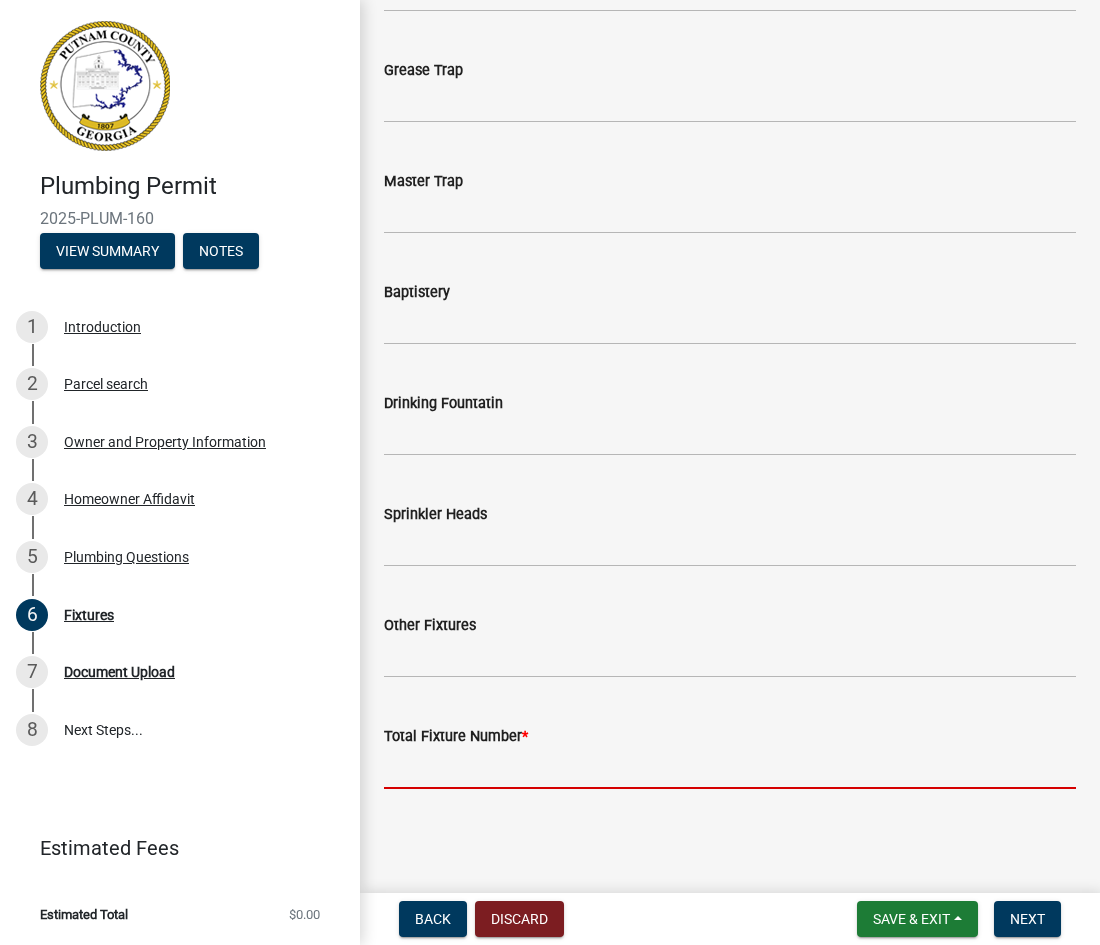 click 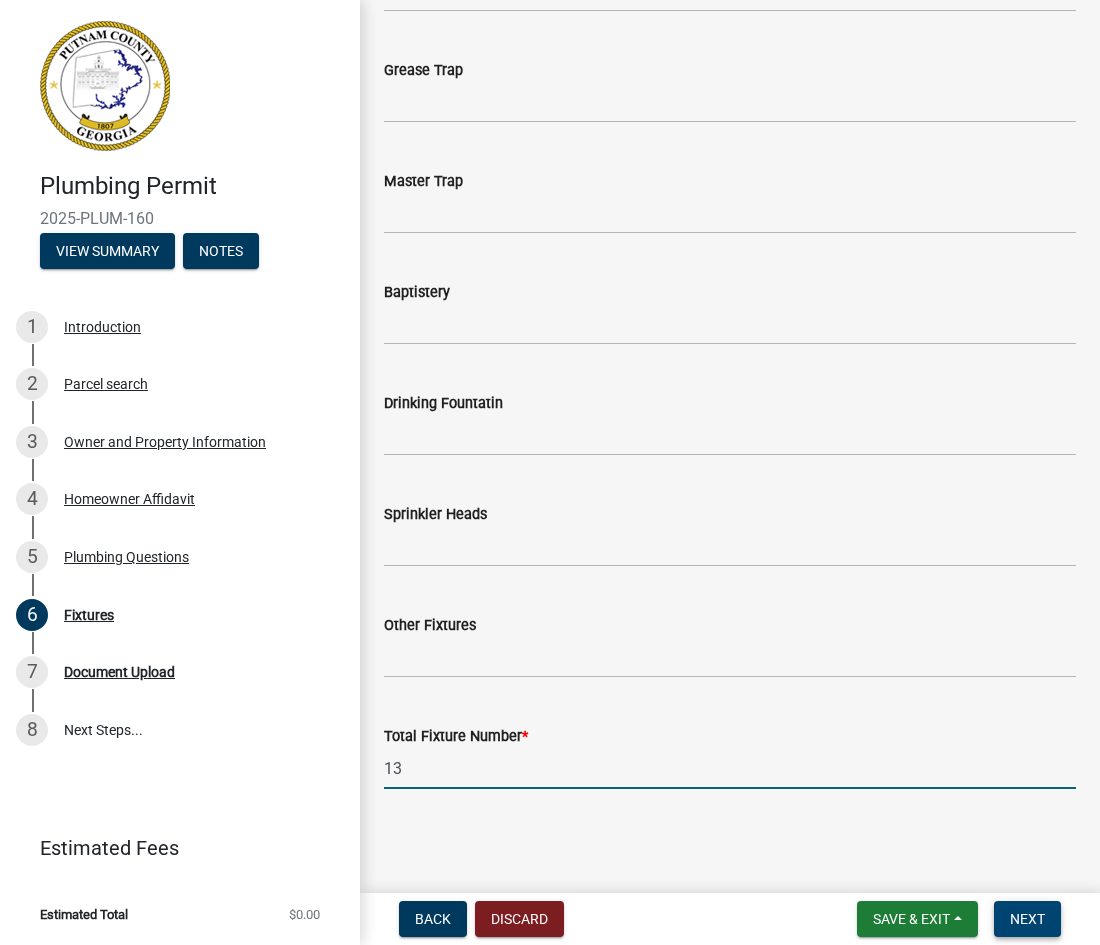 type on "13" 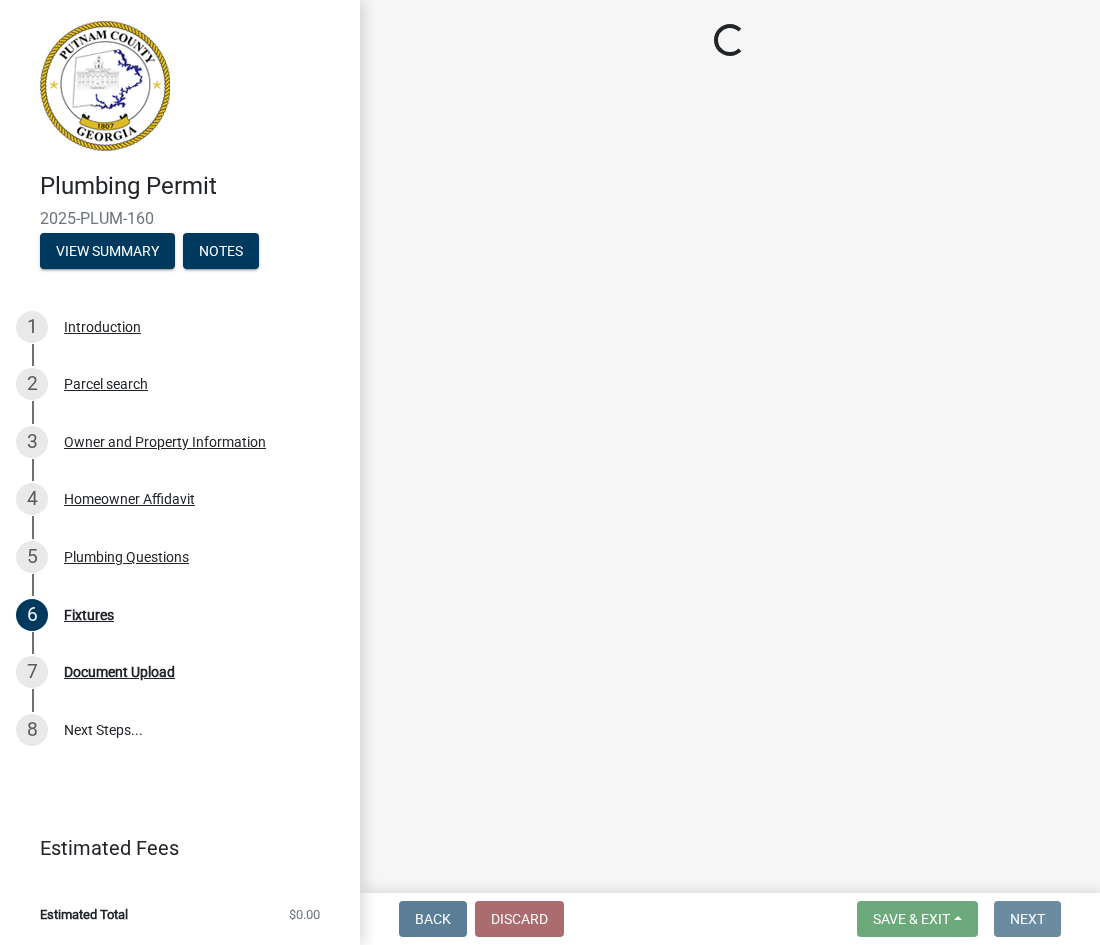 scroll, scrollTop: 0, scrollLeft: 0, axis: both 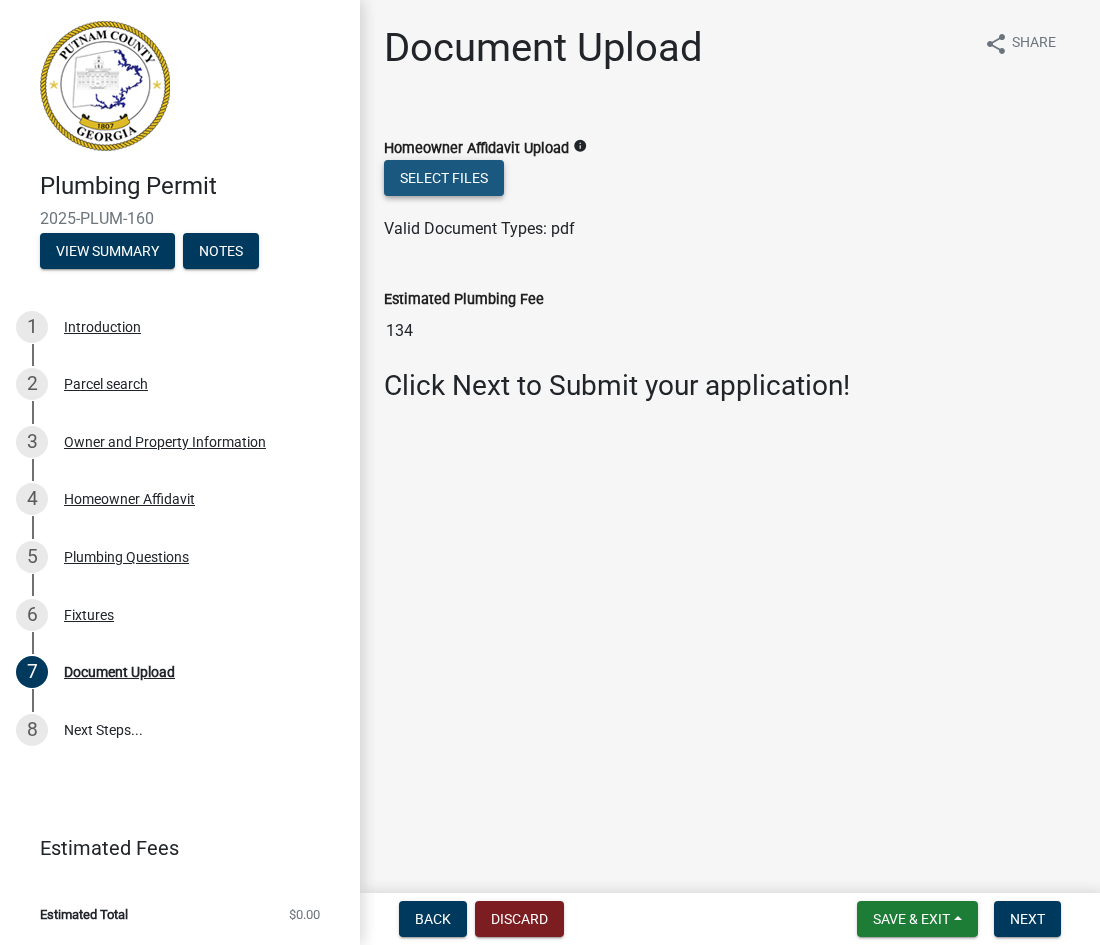 click on "Select files" 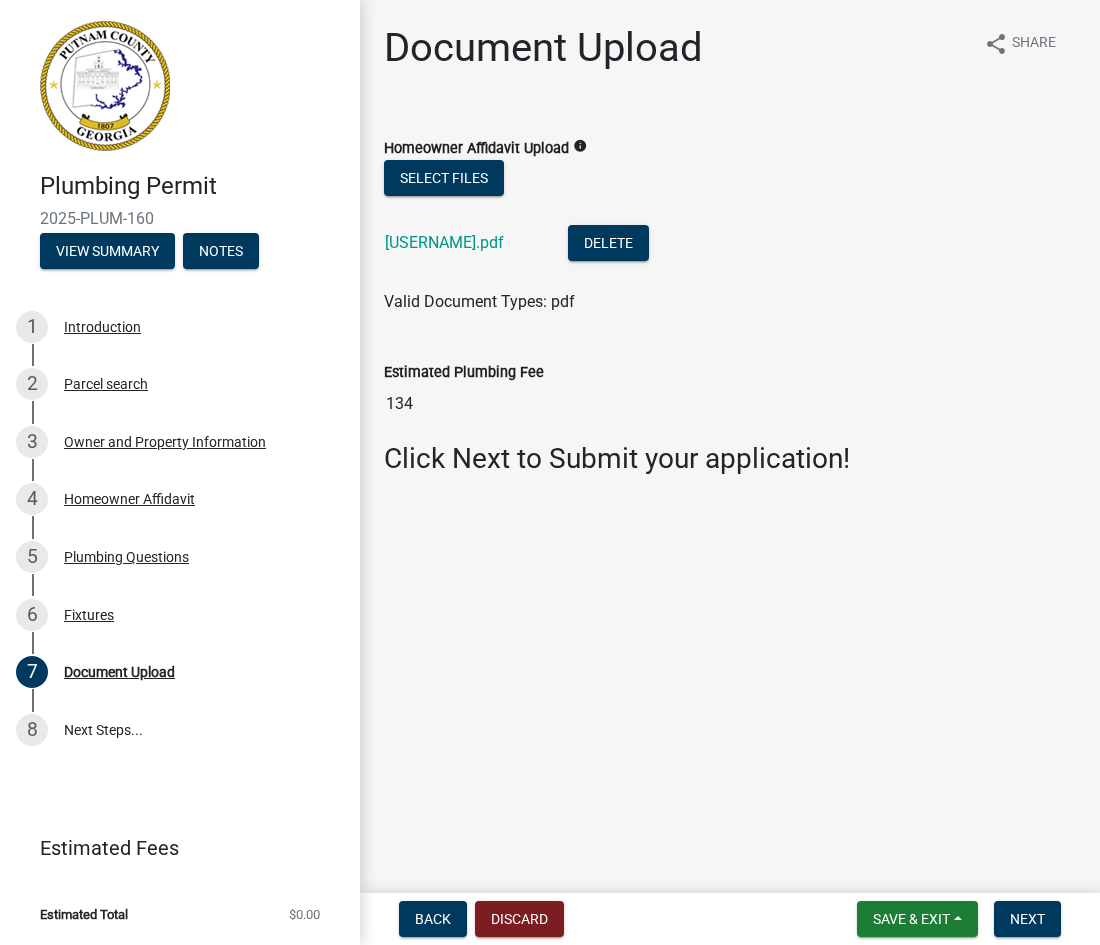 click on "Document Upload share Share" 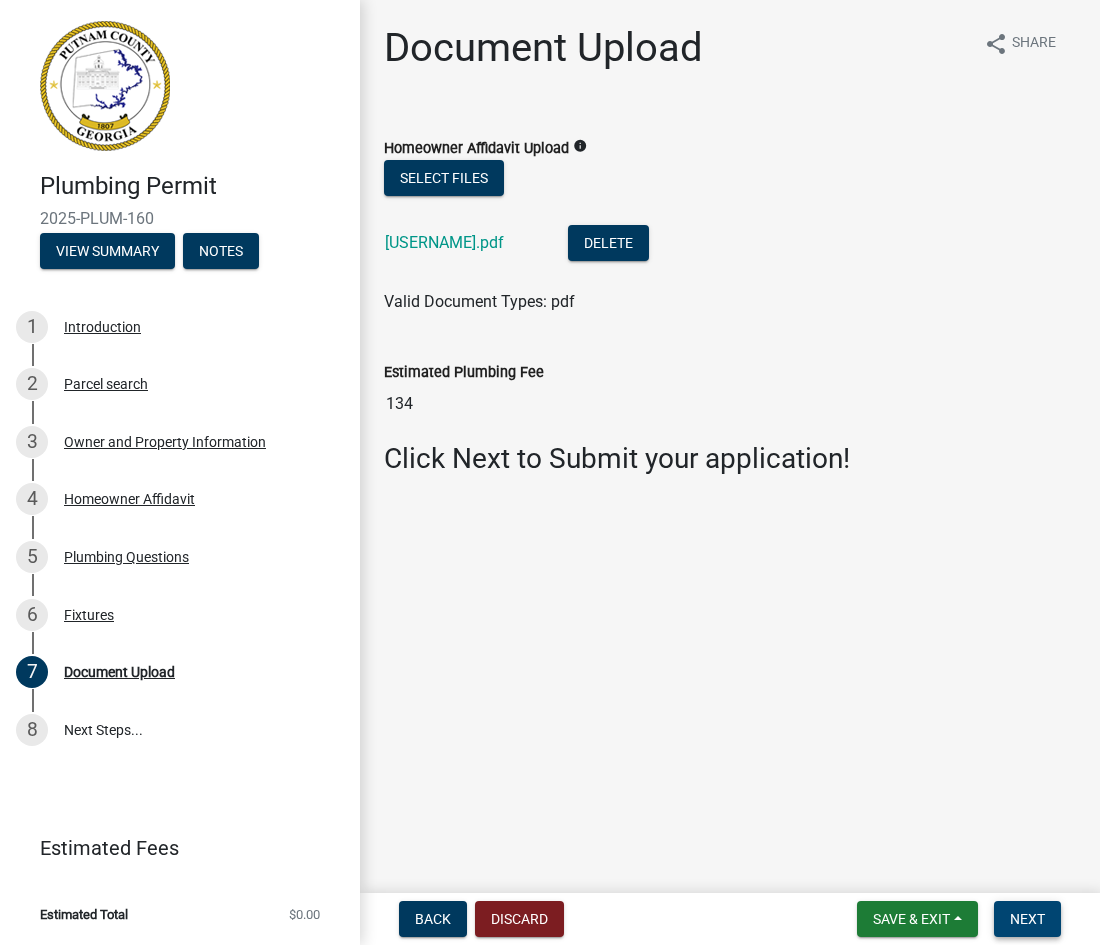 click on "Next" at bounding box center (1027, 919) 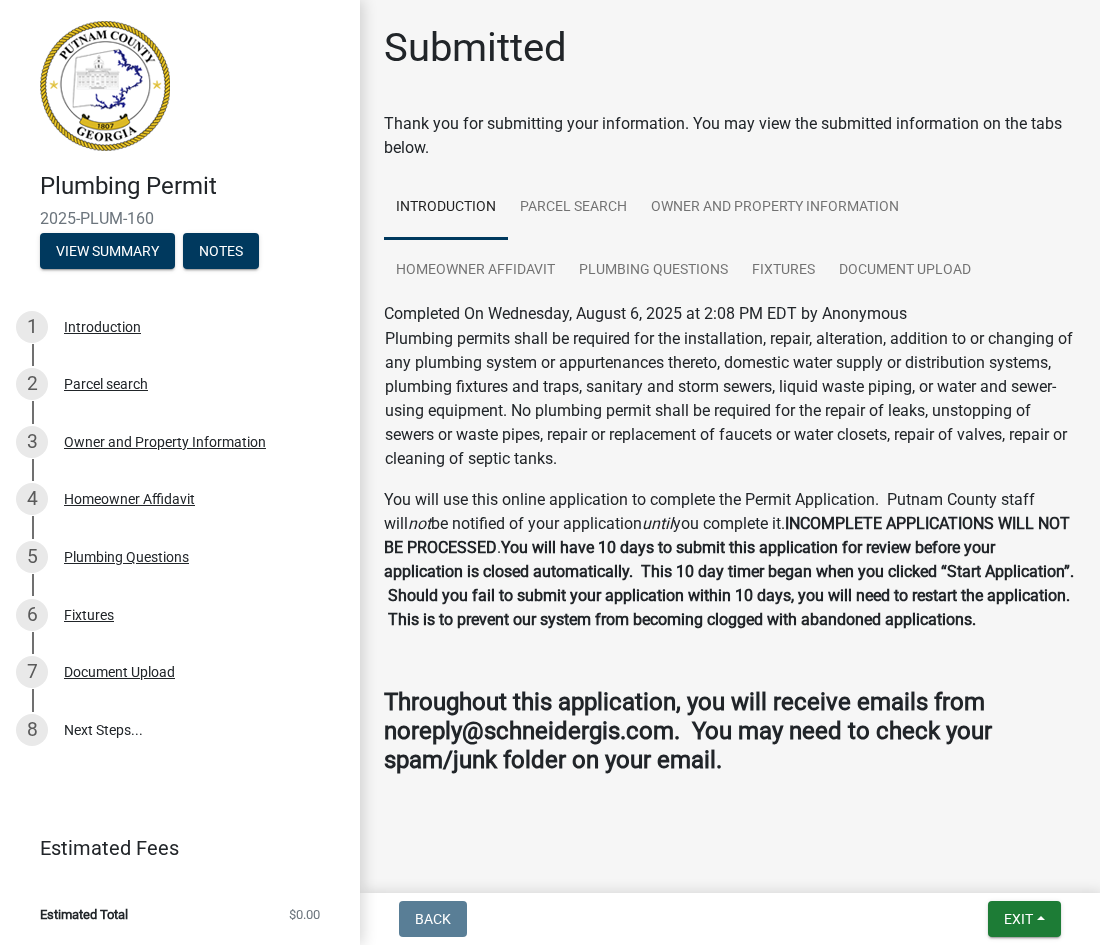 scroll, scrollTop: 7, scrollLeft: 0, axis: vertical 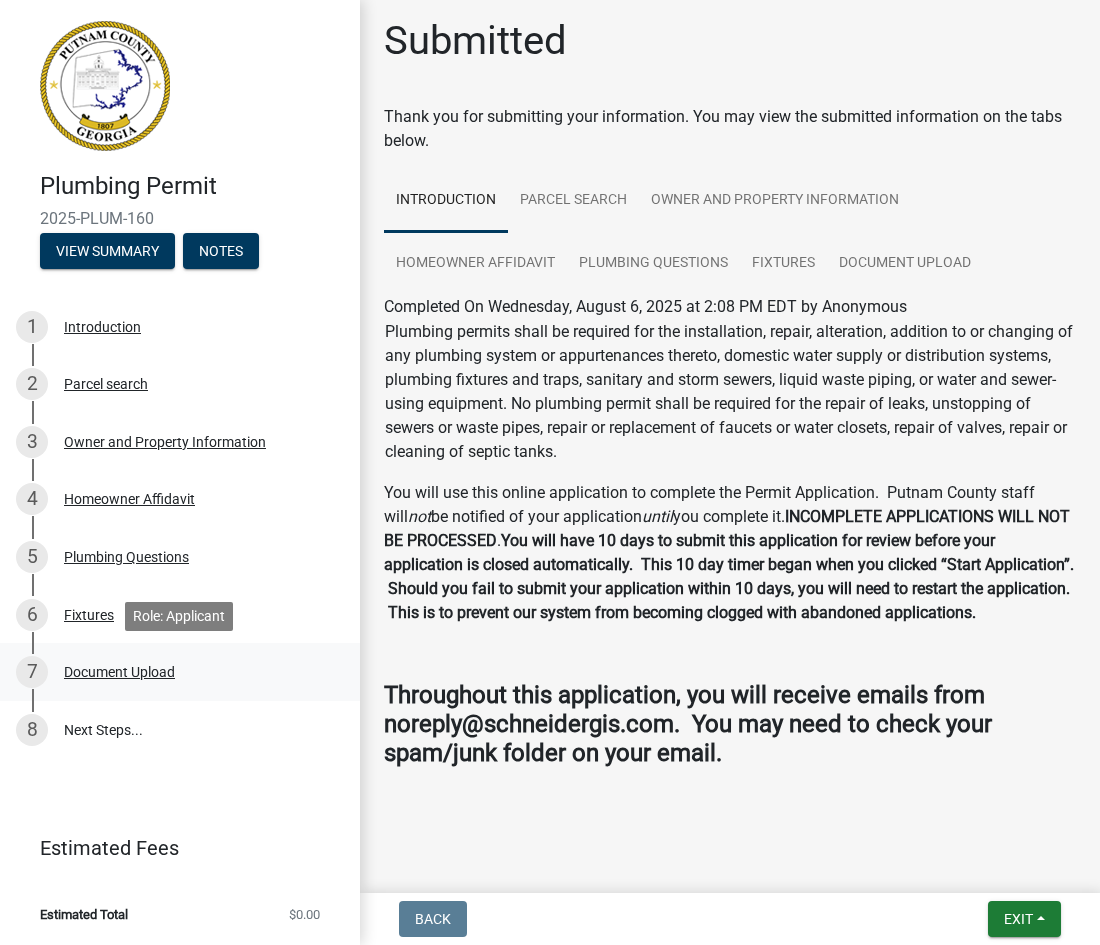 click on "Document Upload" at bounding box center [119, 672] 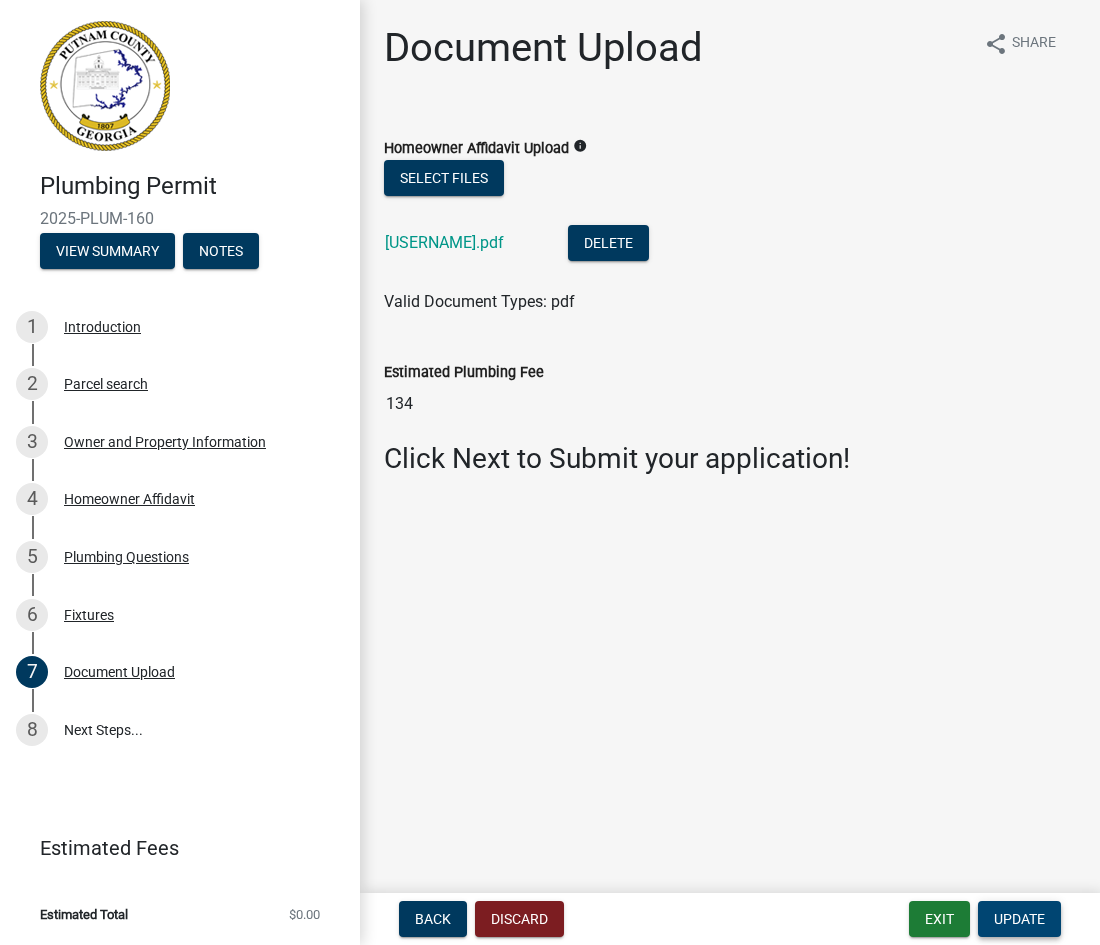 click on "Update" at bounding box center [1019, 919] 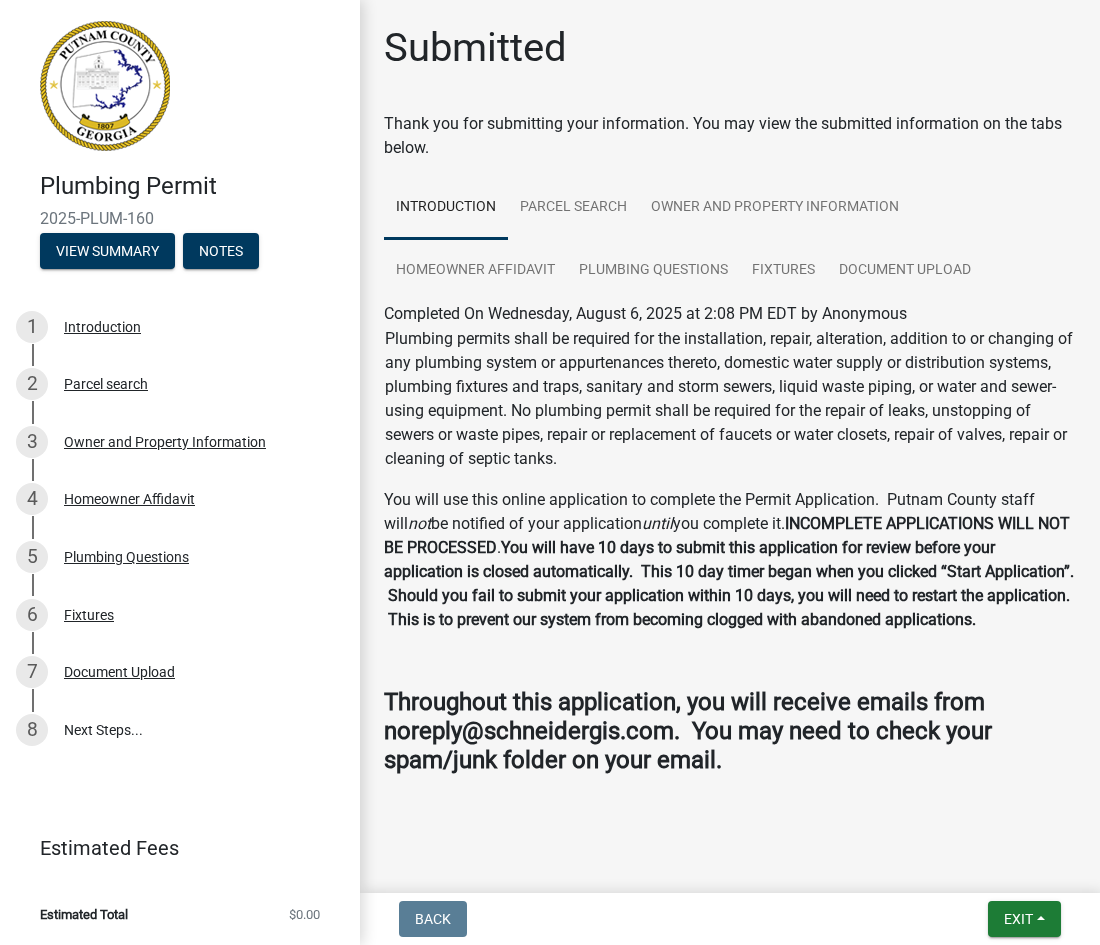 scroll, scrollTop: 7, scrollLeft: 0, axis: vertical 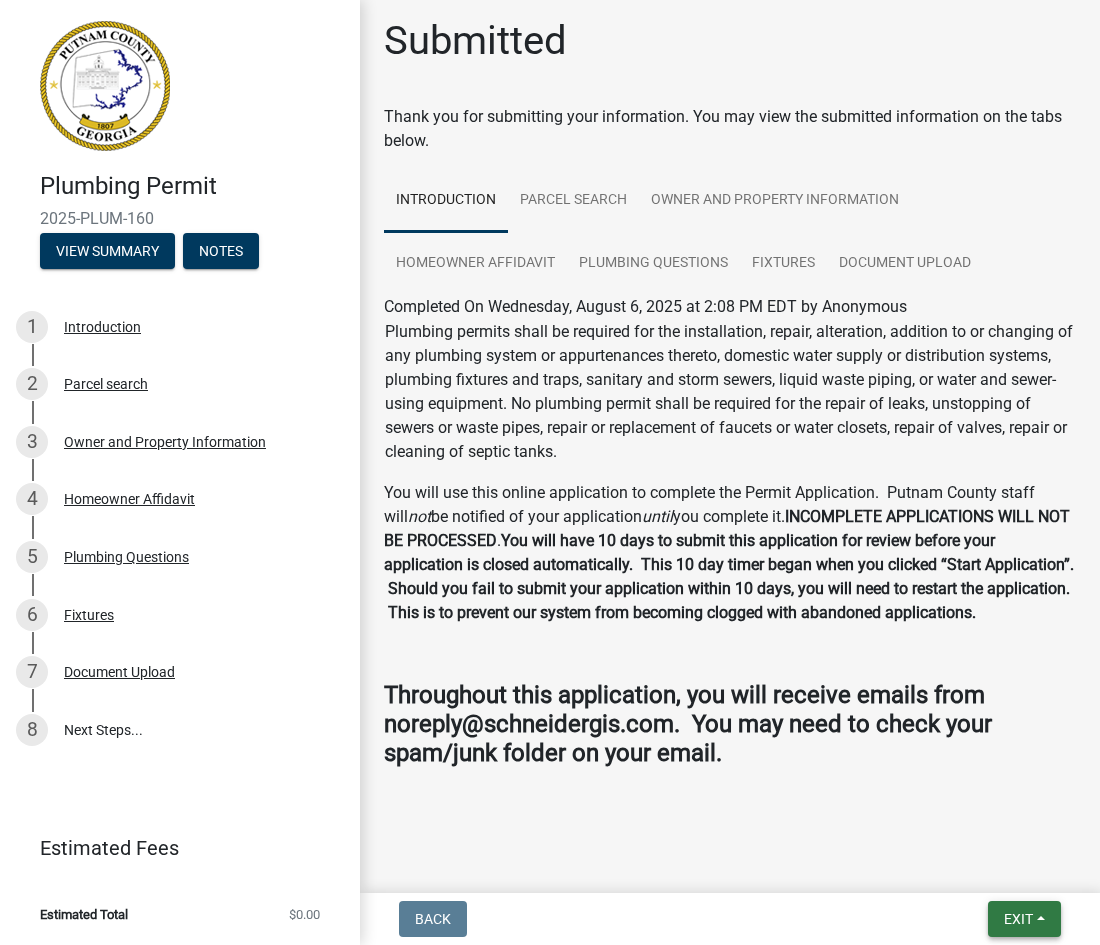 click on "Exit" at bounding box center [1024, 919] 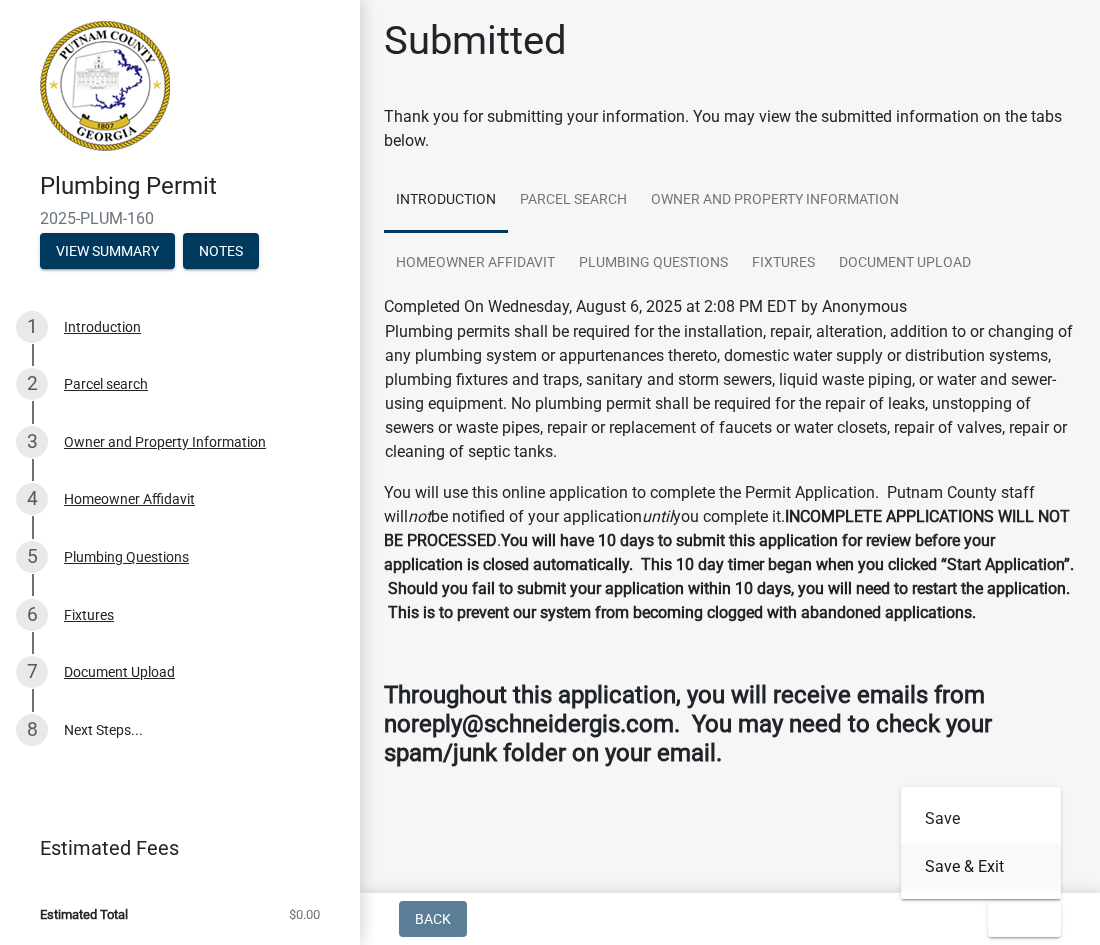 click on "Save & Exit" at bounding box center [981, 867] 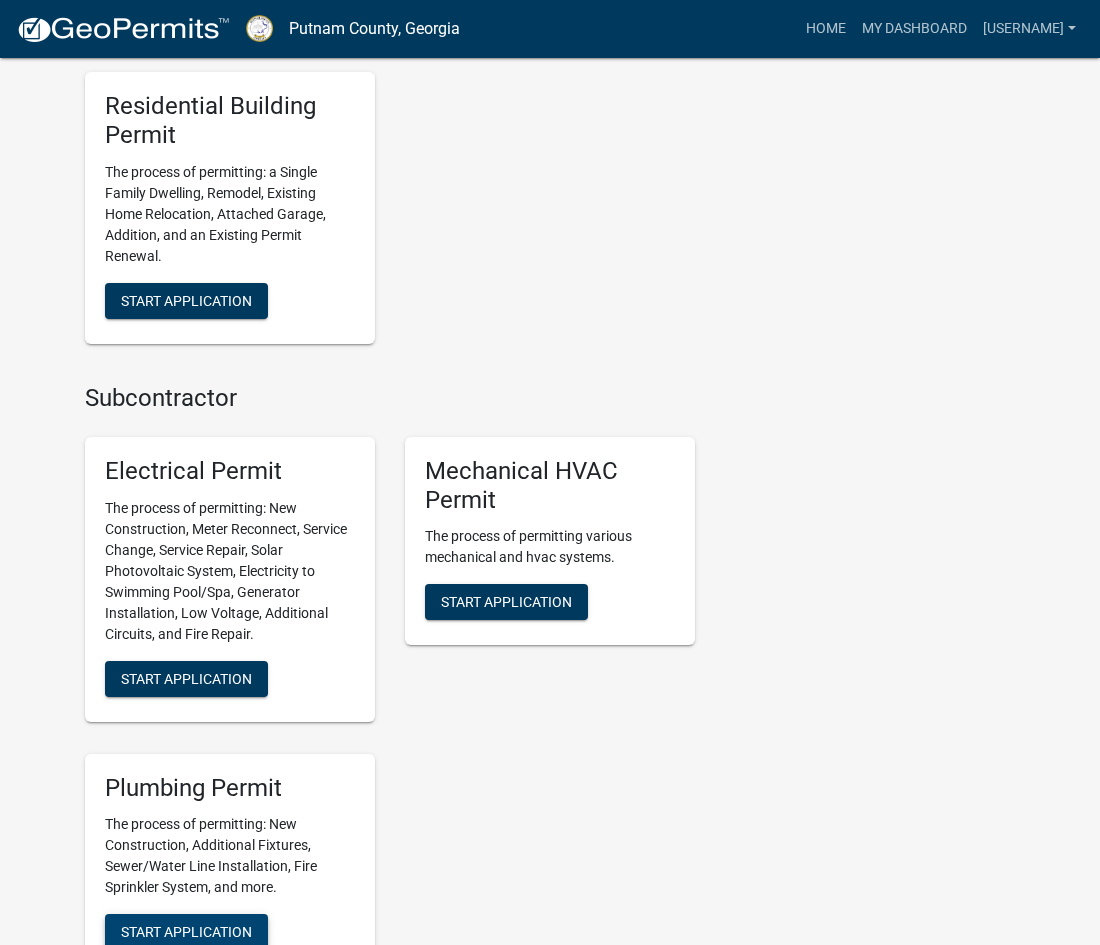 scroll, scrollTop: 1218, scrollLeft: 0, axis: vertical 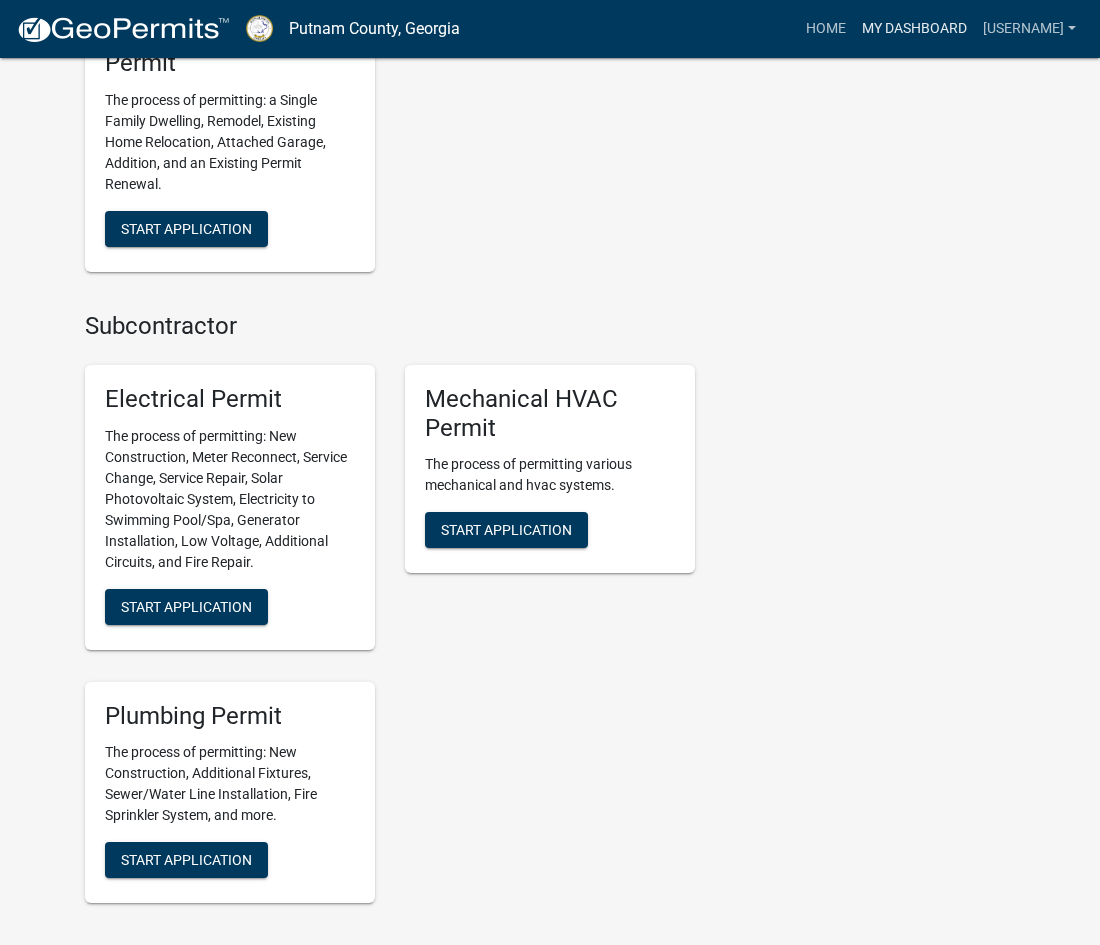 click on "My Dashboard" at bounding box center [914, 29] 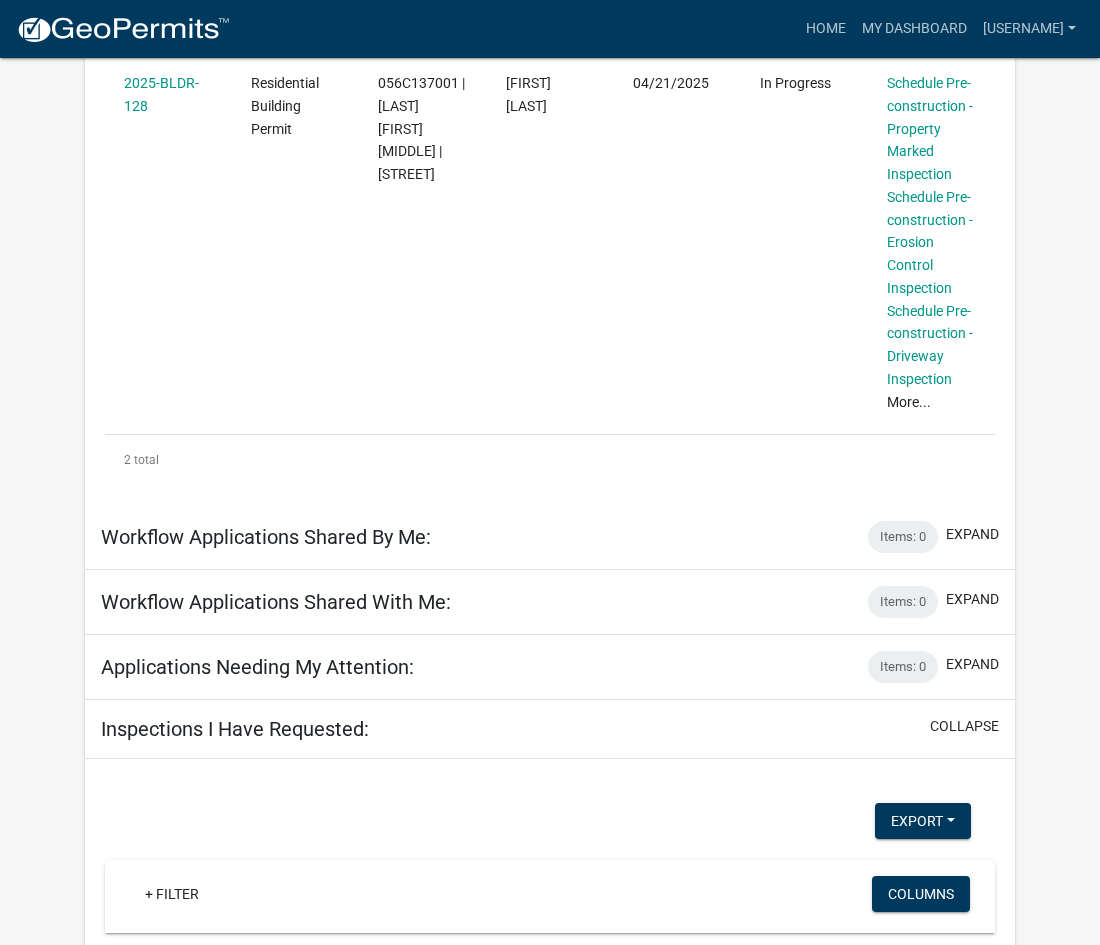 scroll, scrollTop: 394, scrollLeft: 0, axis: vertical 